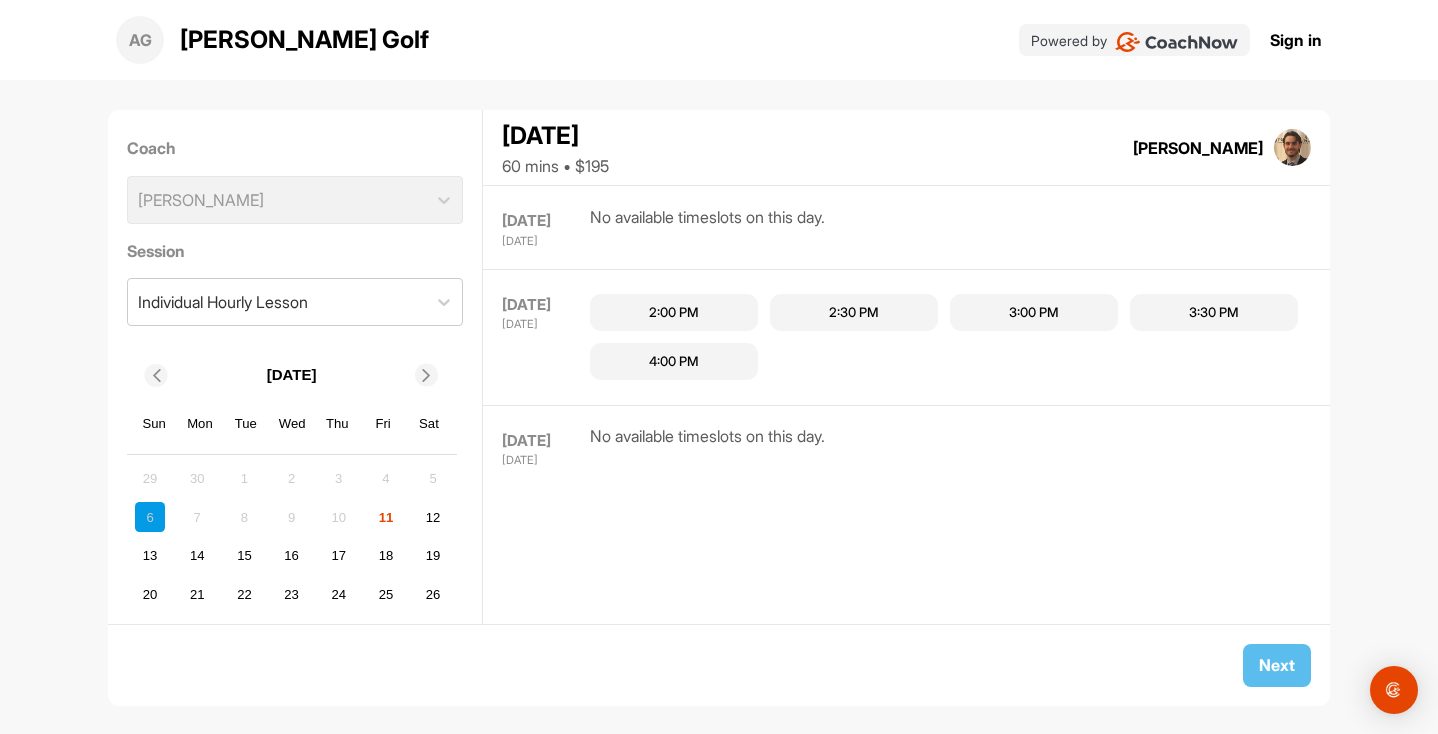 scroll, scrollTop: 0, scrollLeft: 0, axis: both 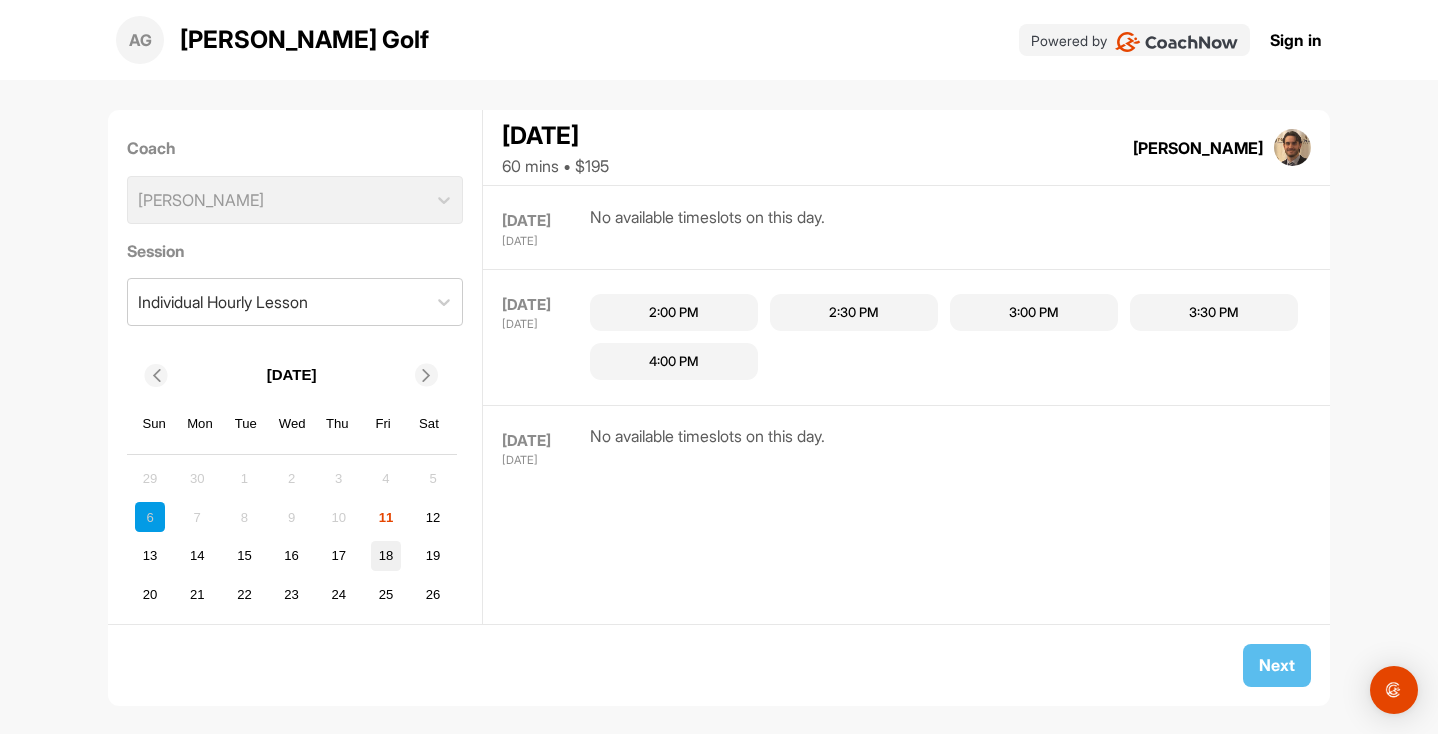 click on "18" at bounding box center (386, 556) 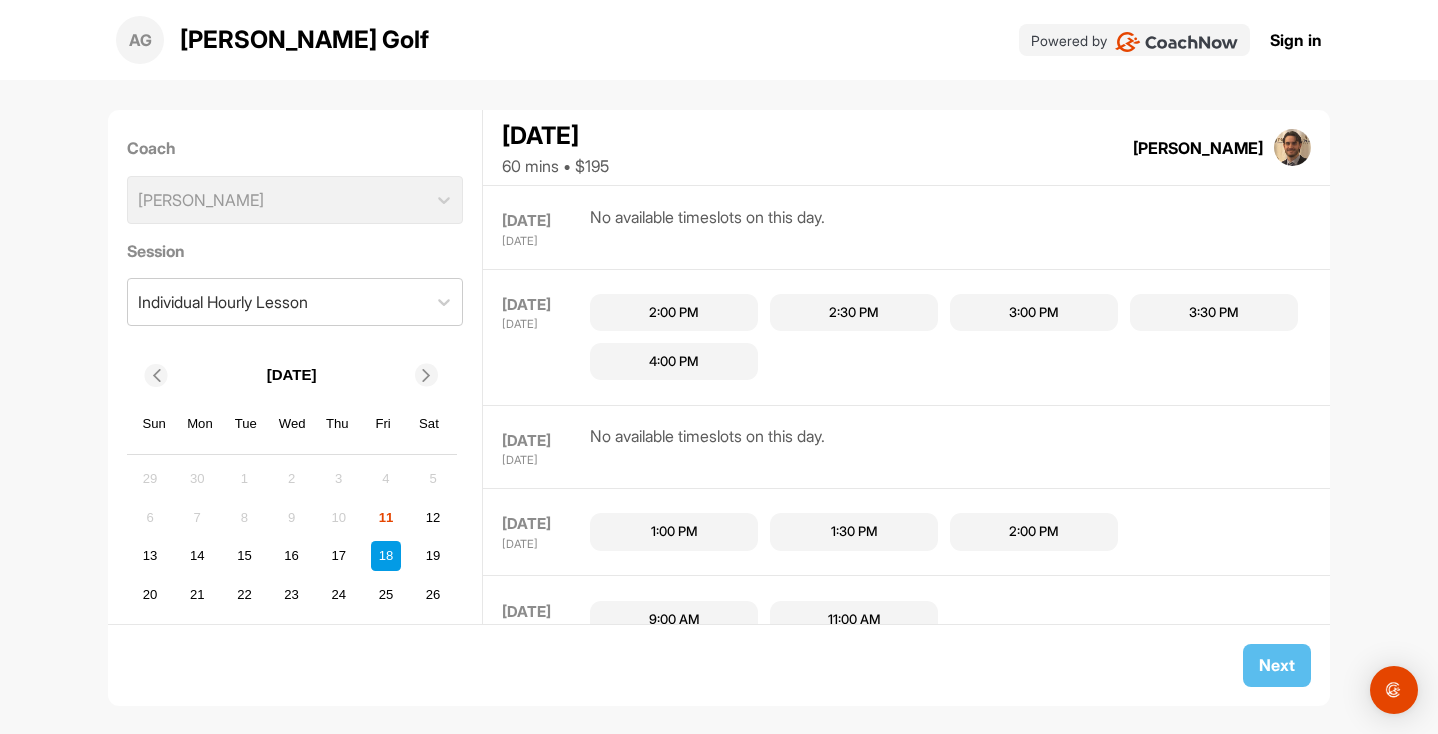 scroll, scrollTop: 698, scrollLeft: 0, axis: vertical 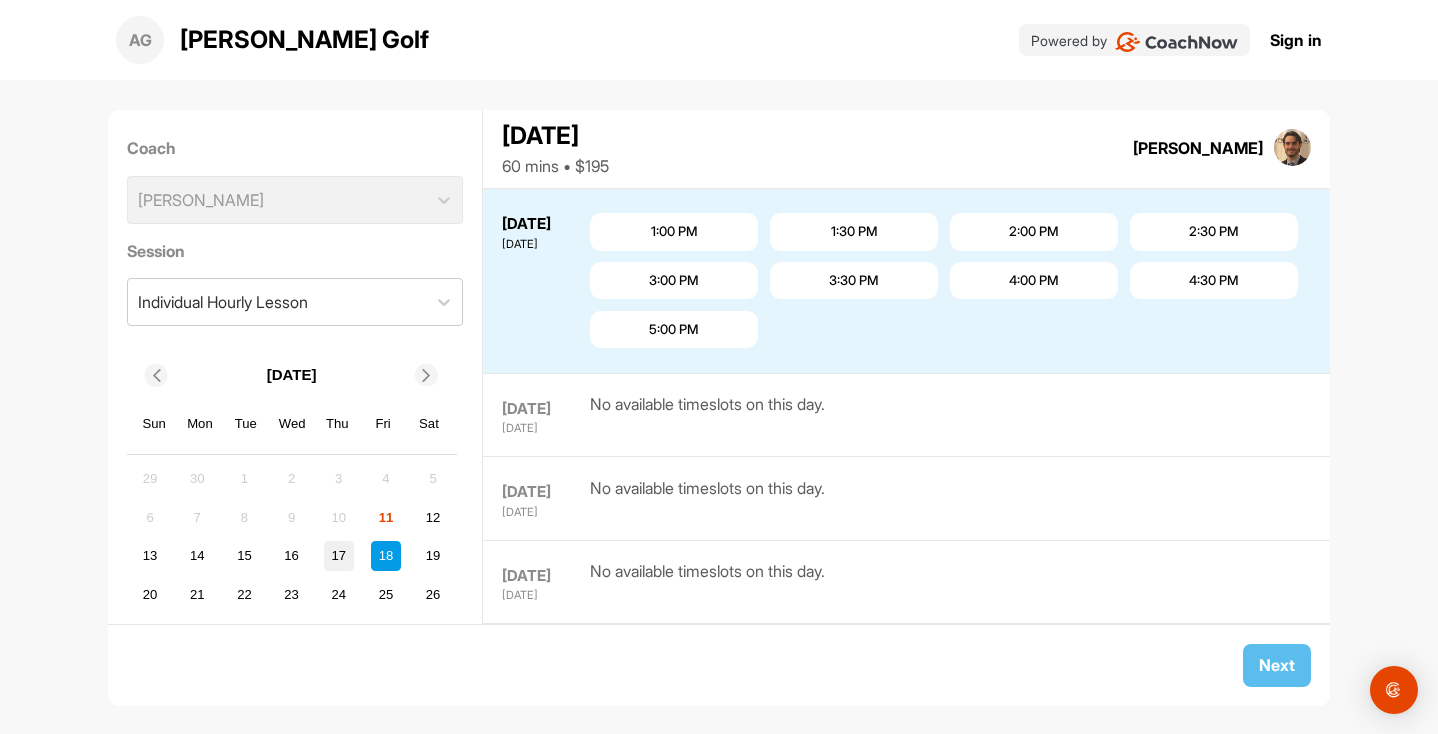 click on "17" at bounding box center [339, 556] 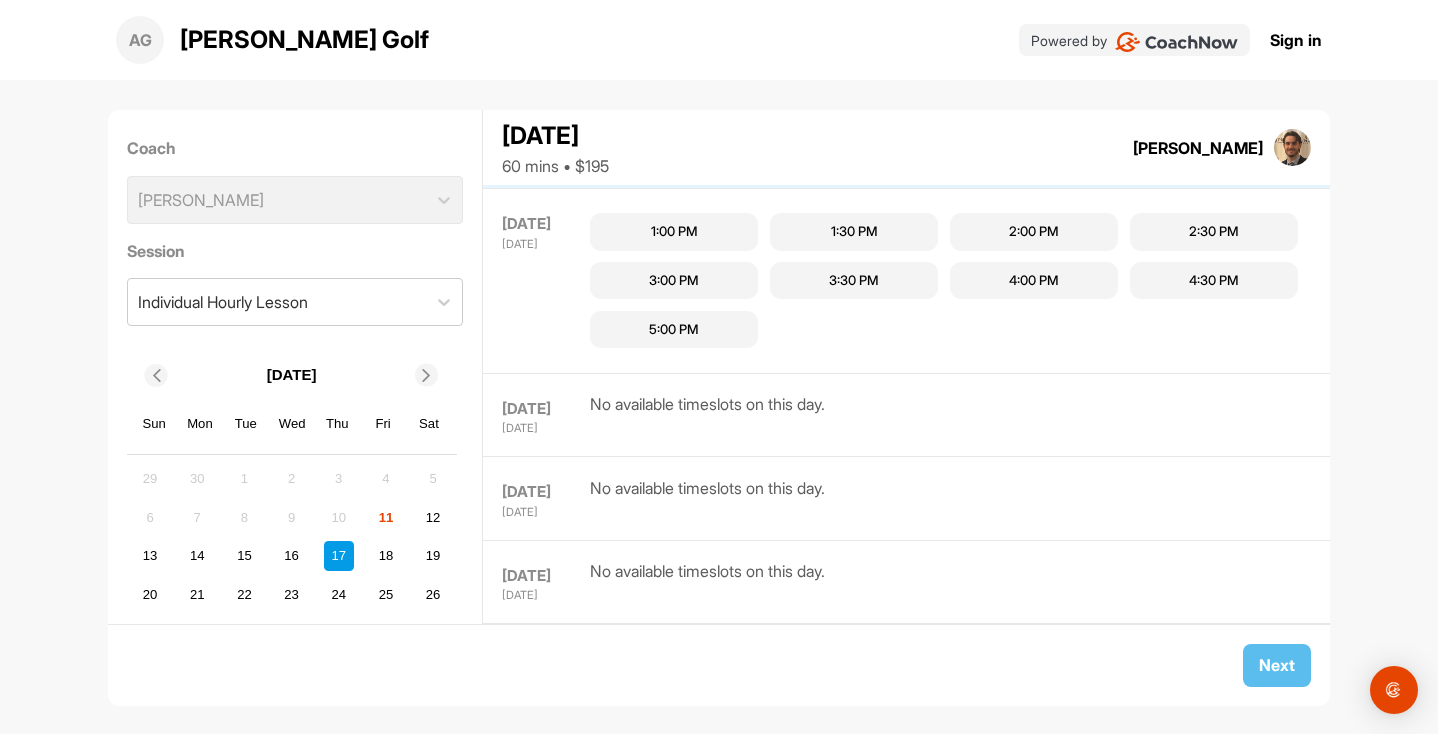 scroll, scrollTop: 611, scrollLeft: 0, axis: vertical 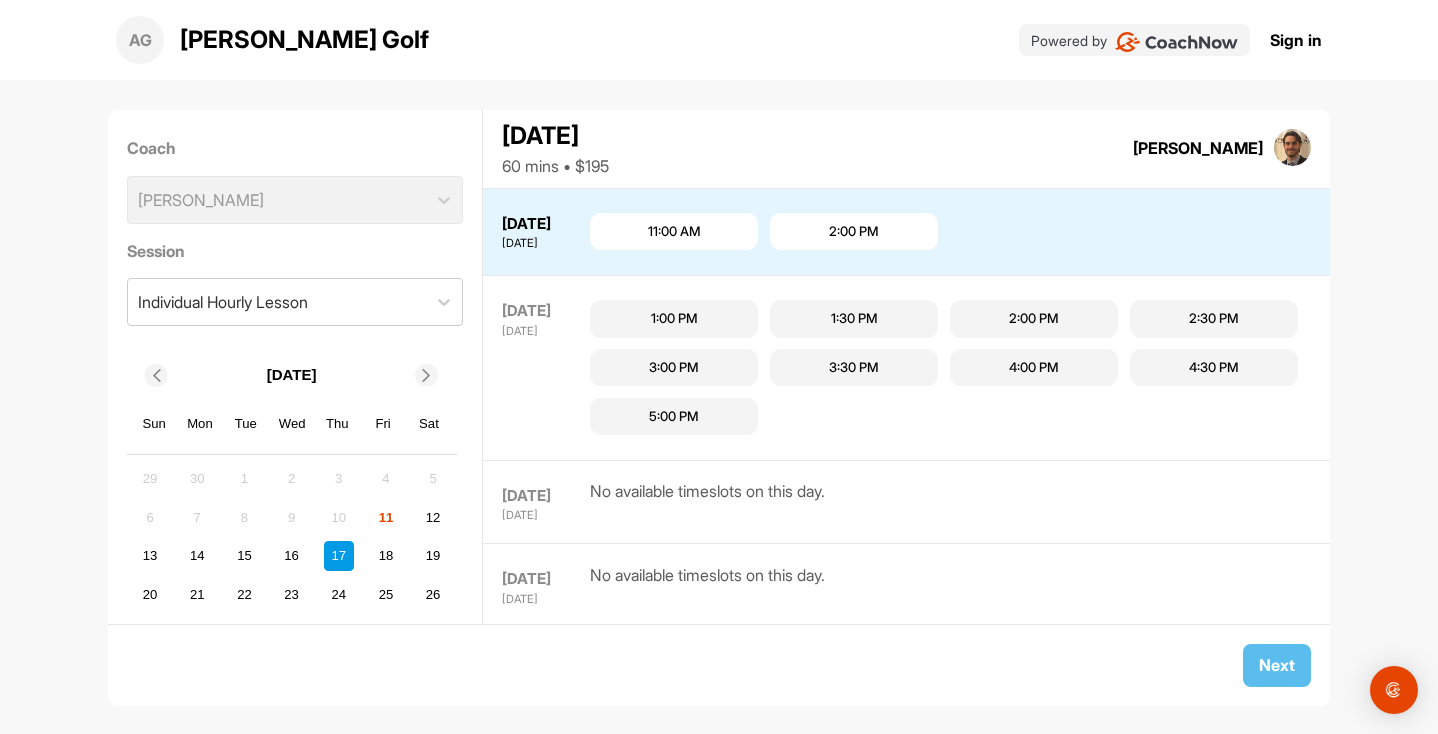 click on "11:00 AM" at bounding box center [674, 232] 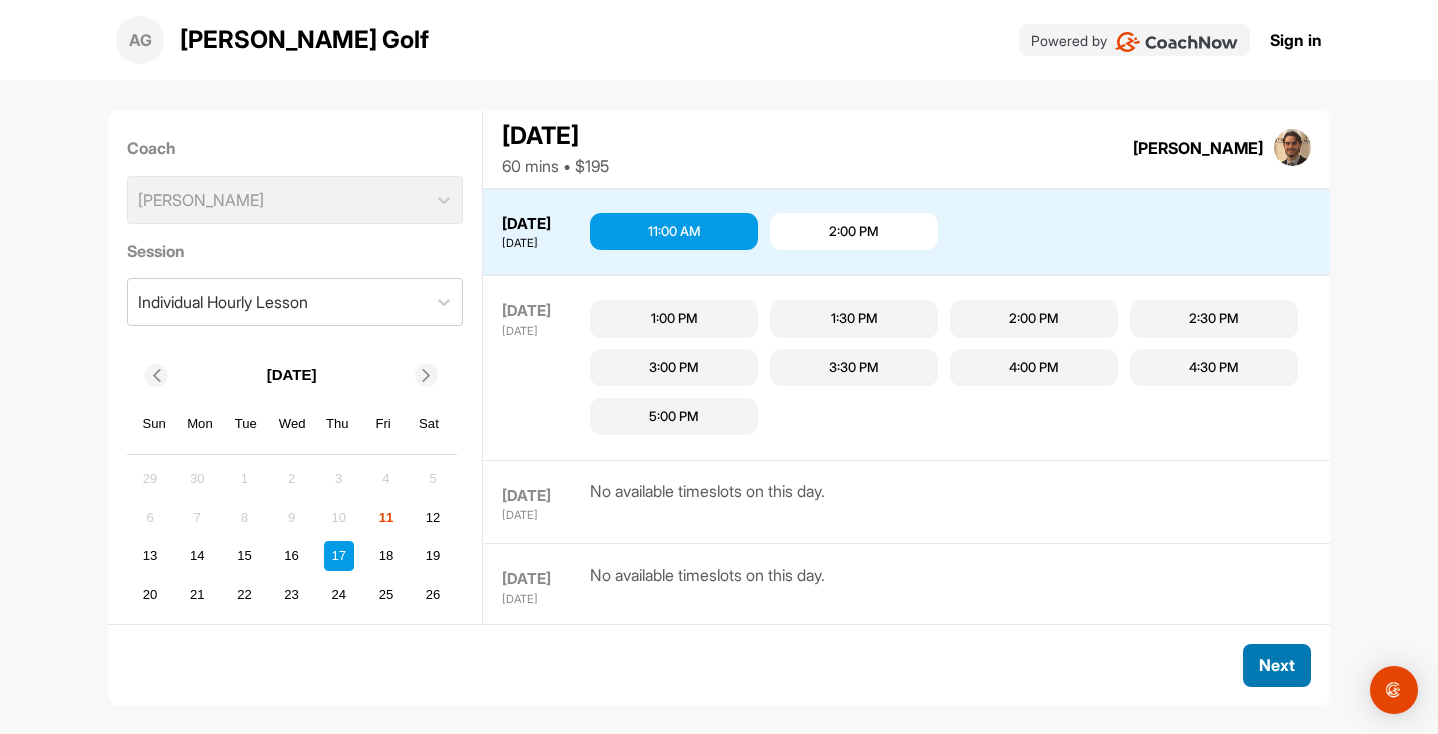 click on "Next" at bounding box center (1277, 665) 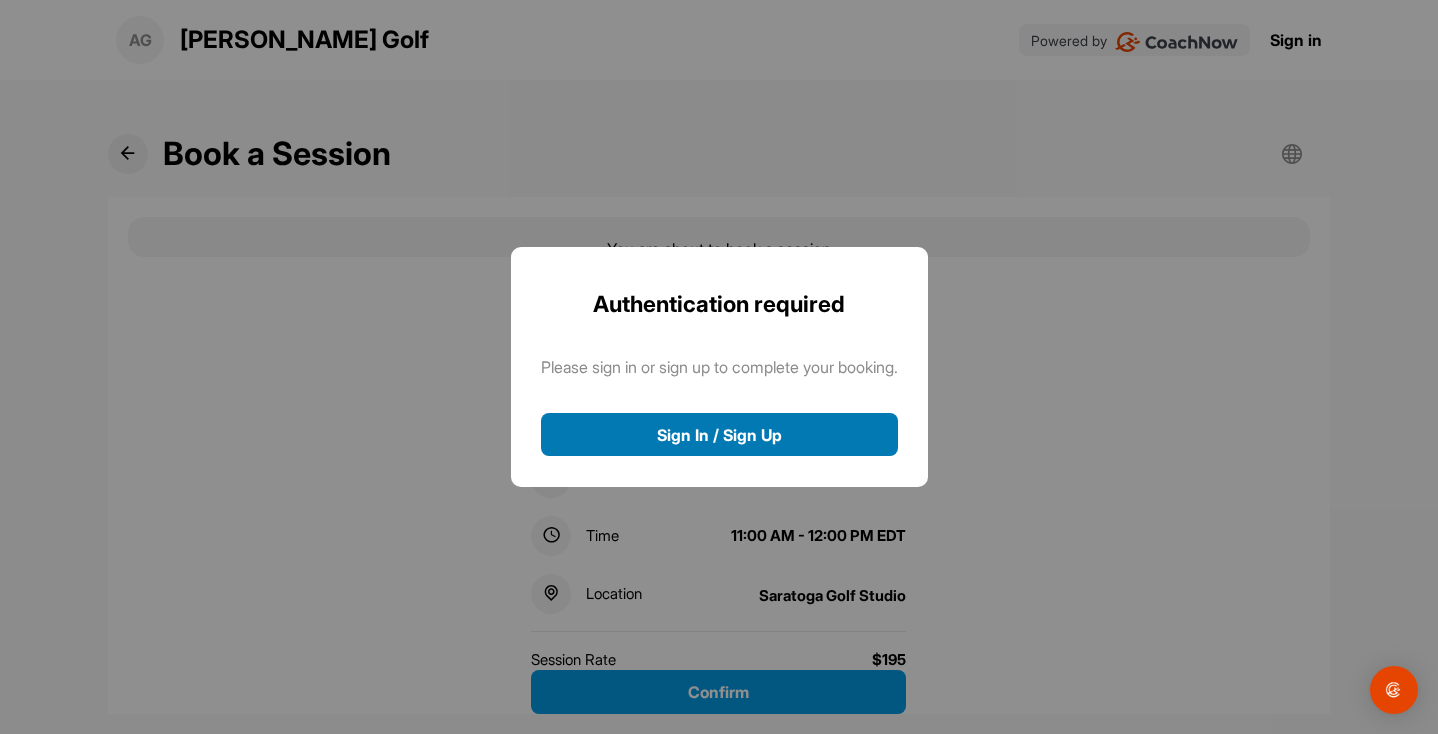 click on "Sign In / Sign Up" at bounding box center (719, 434) 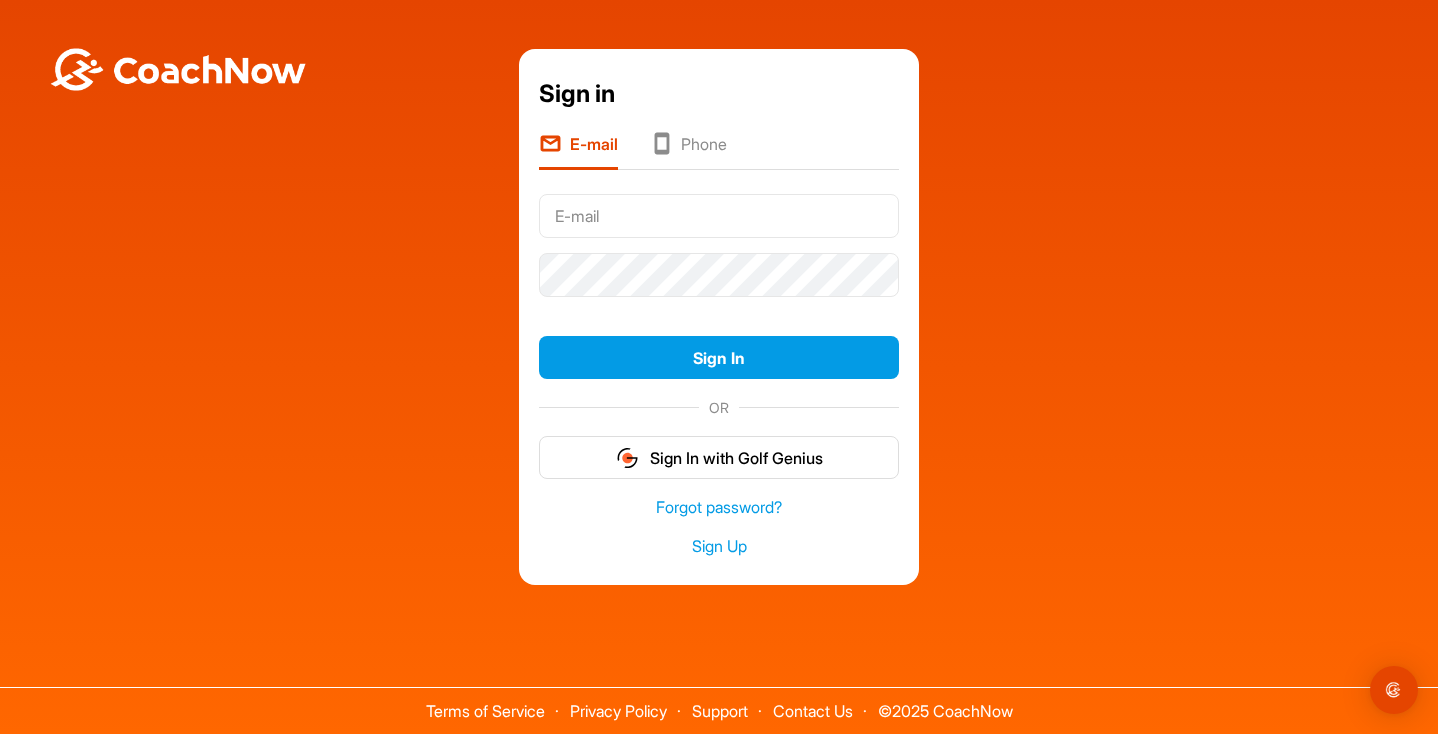 scroll, scrollTop: 0, scrollLeft: 0, axis: both 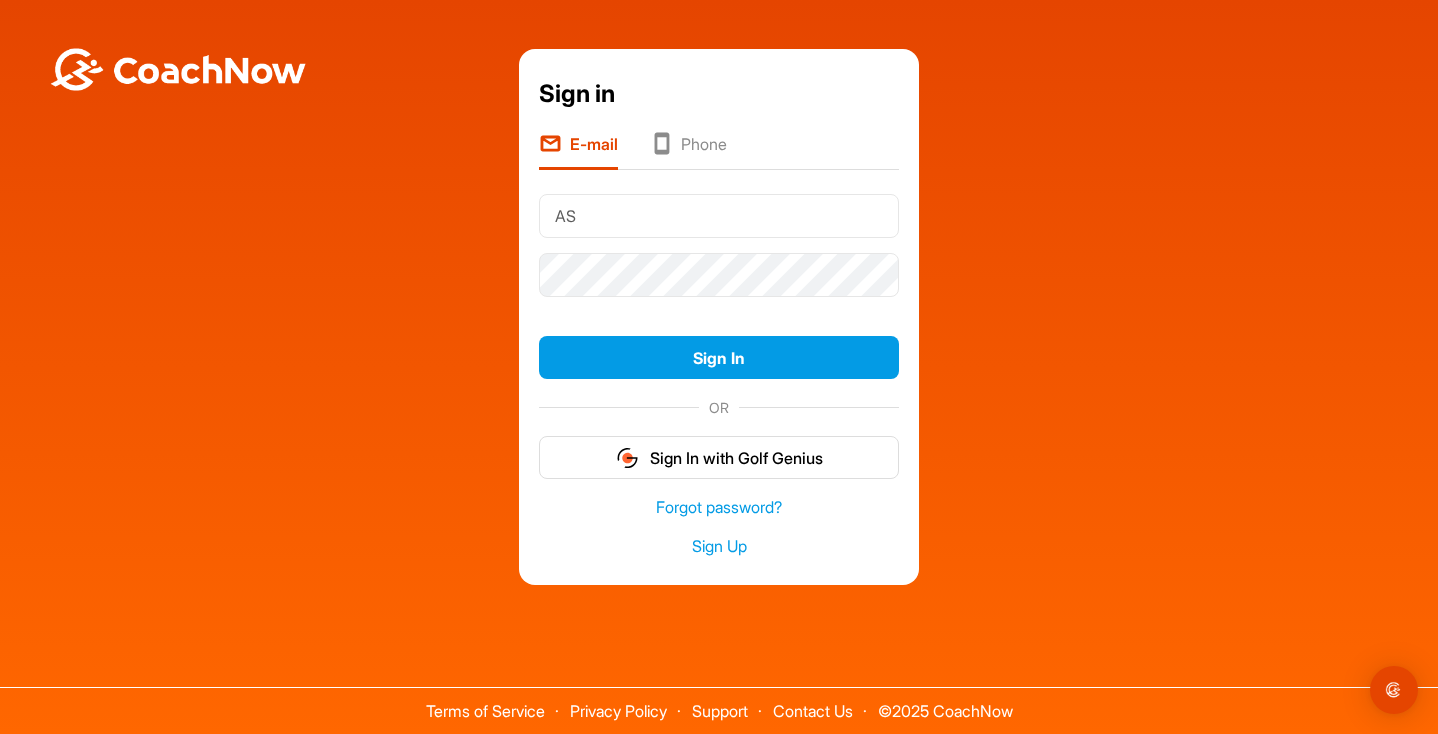 type on "A" 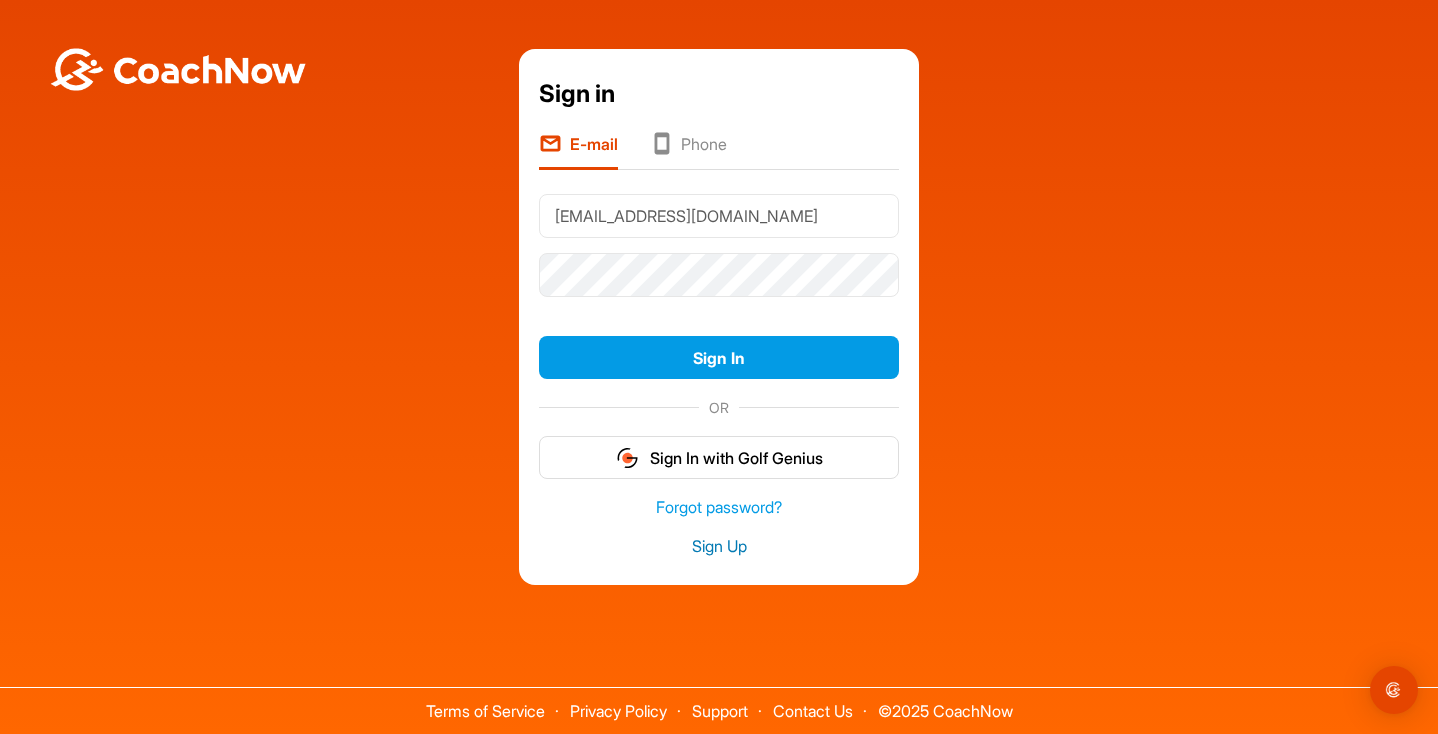 type on "[EMAIL_ADDRESS][DOMAIN_NAME]" 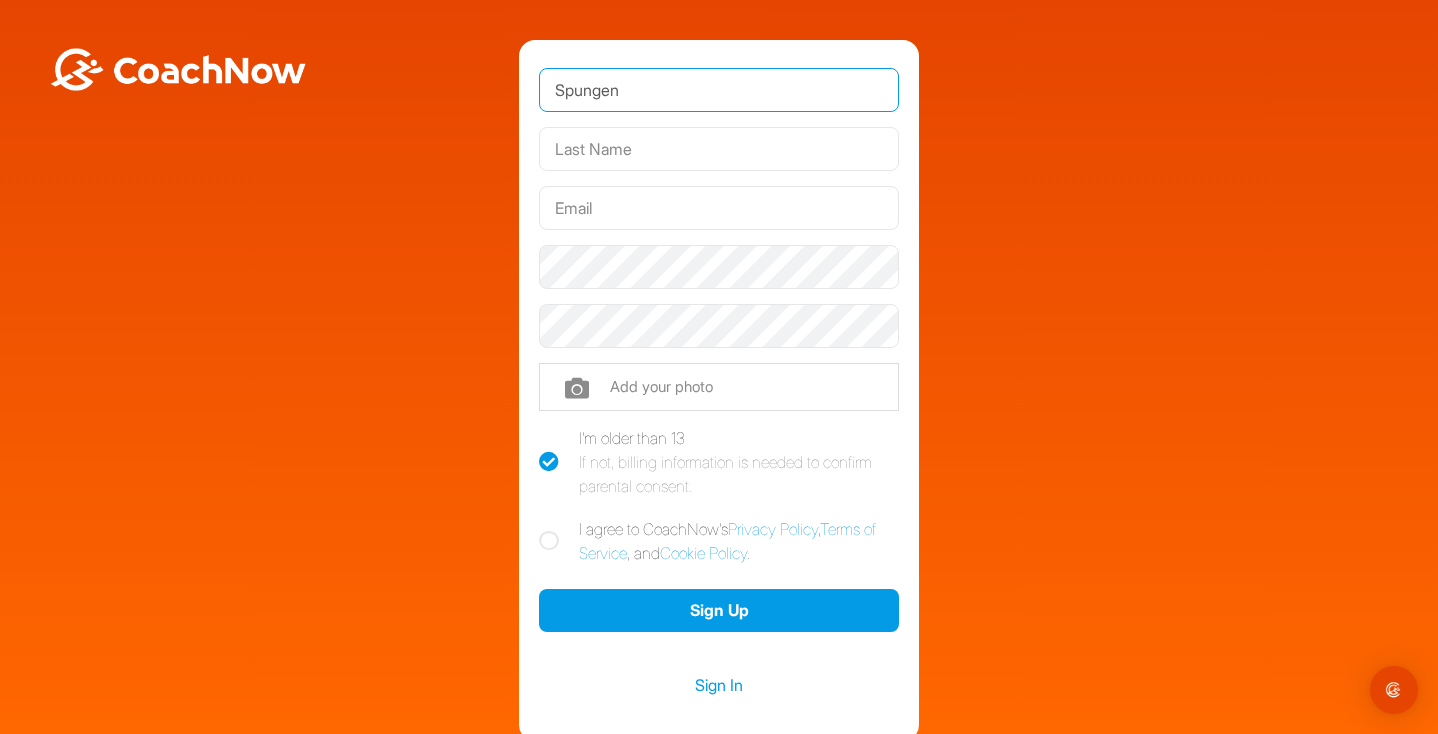 type on "Spungen" 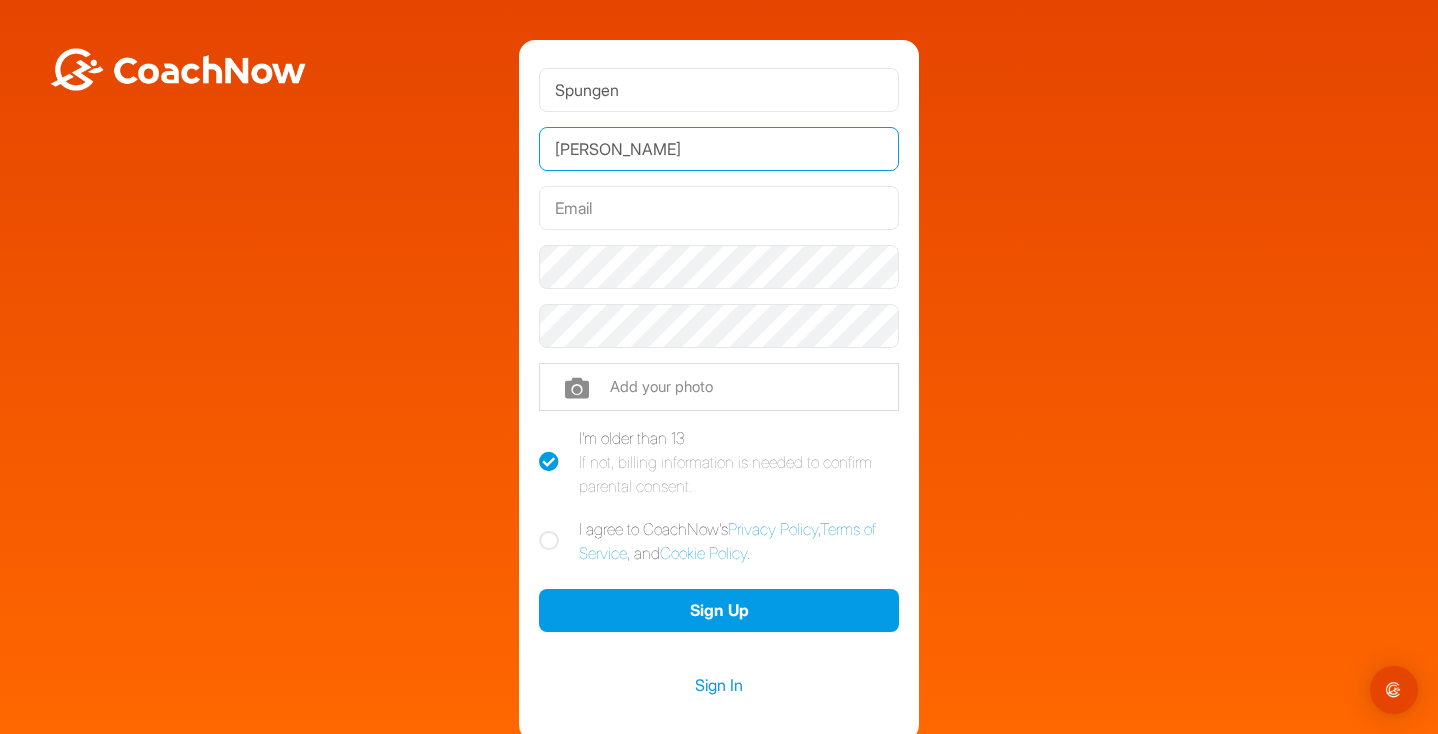 type on "[PERSON_NAME]" 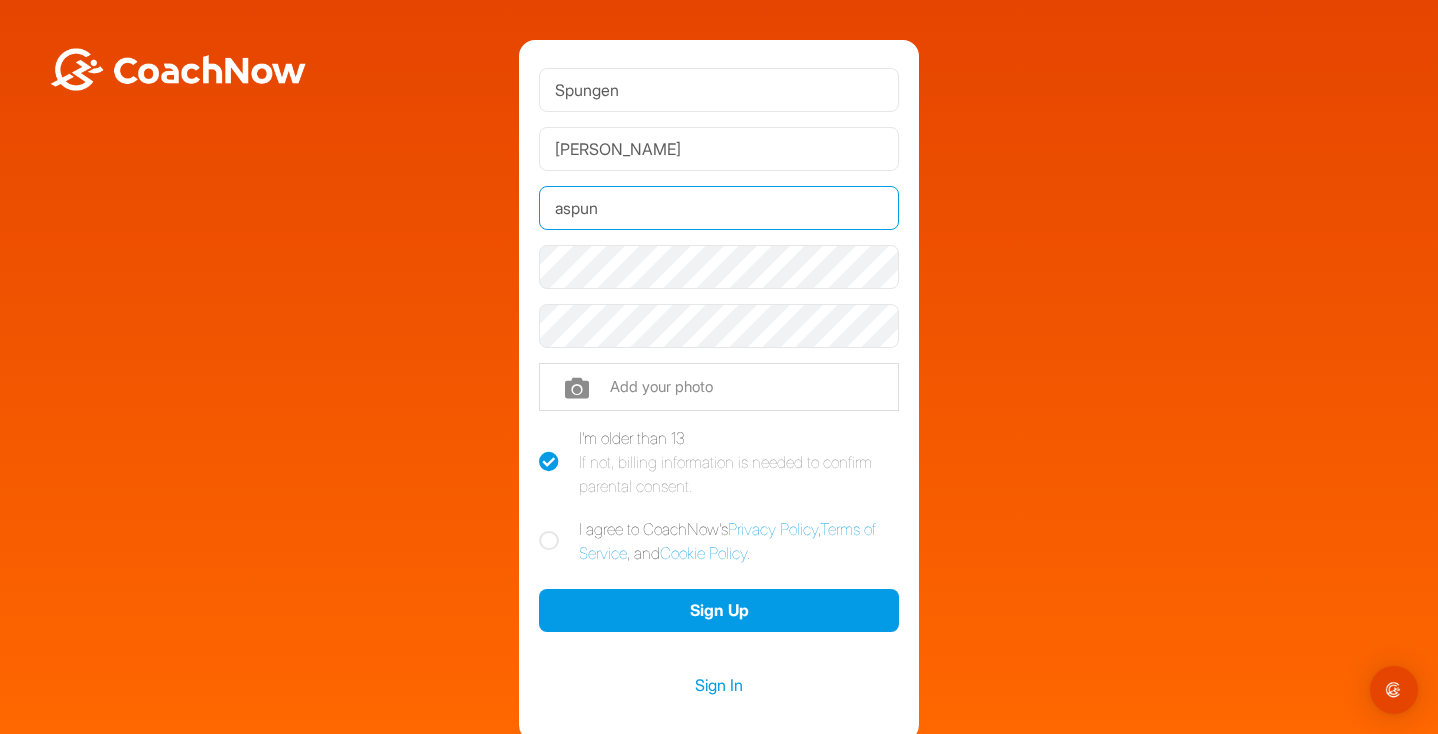 type on "[EMAIL_ADDRESS][DOMAIN_NAME]" 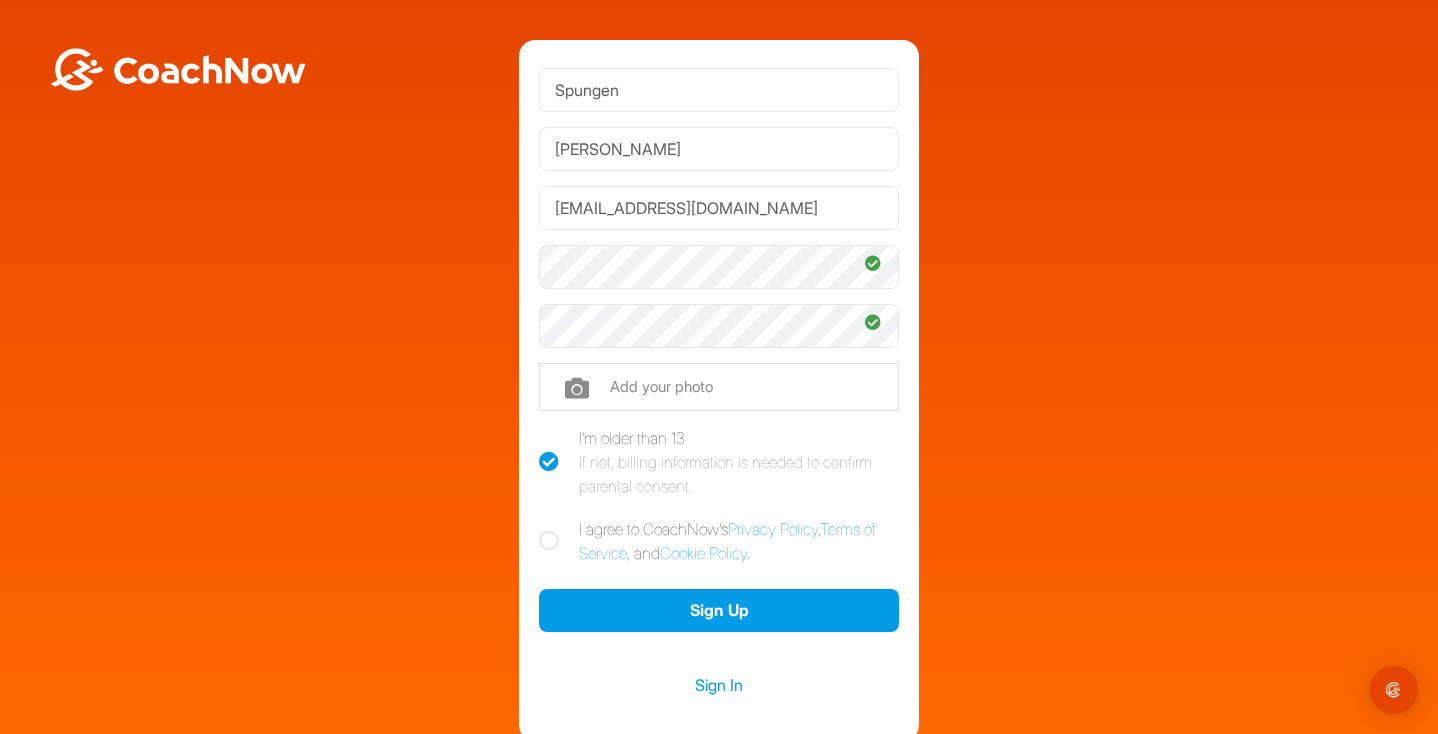 click at bounding box center (719, 387) 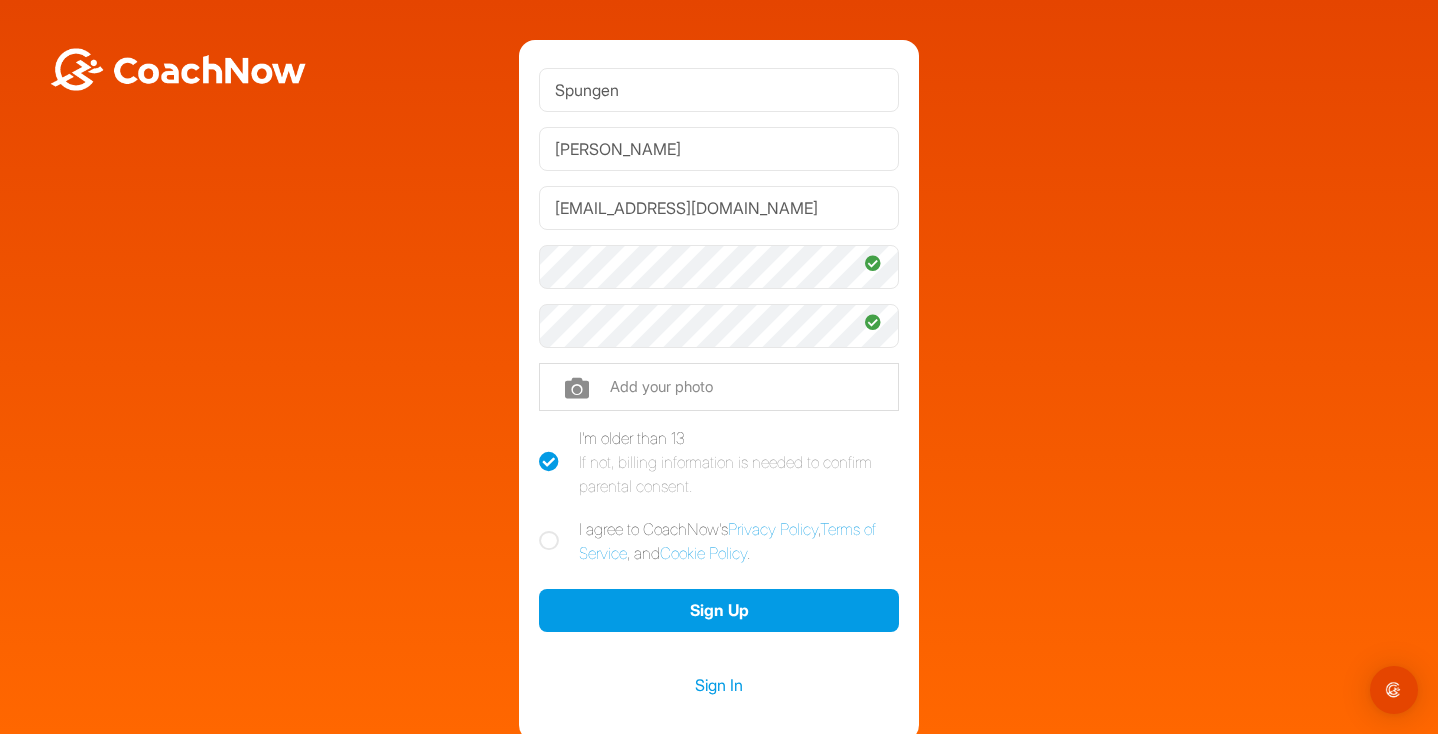 type on "C:\fakepath\IMG_4691.jpeg" 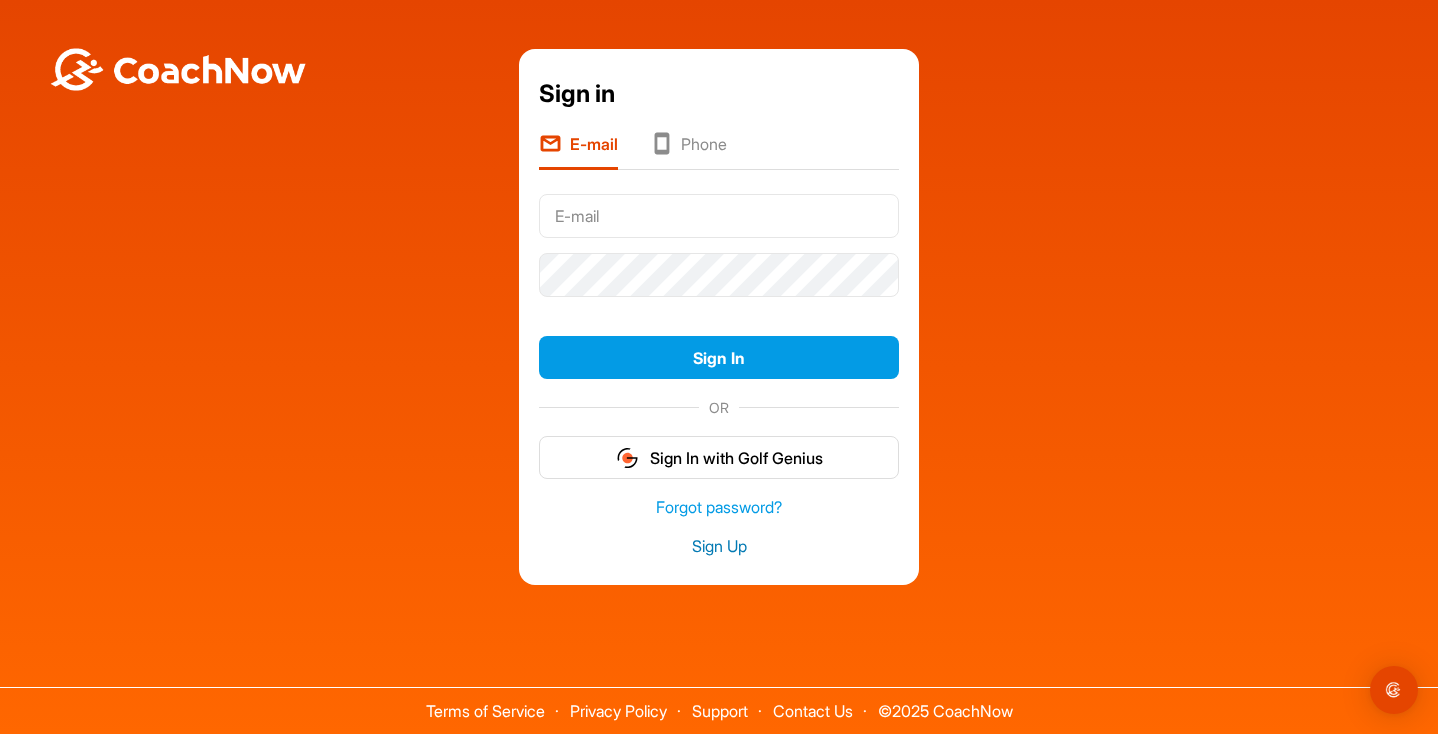 click on "Sign Up" at bounding box center (719, 546) 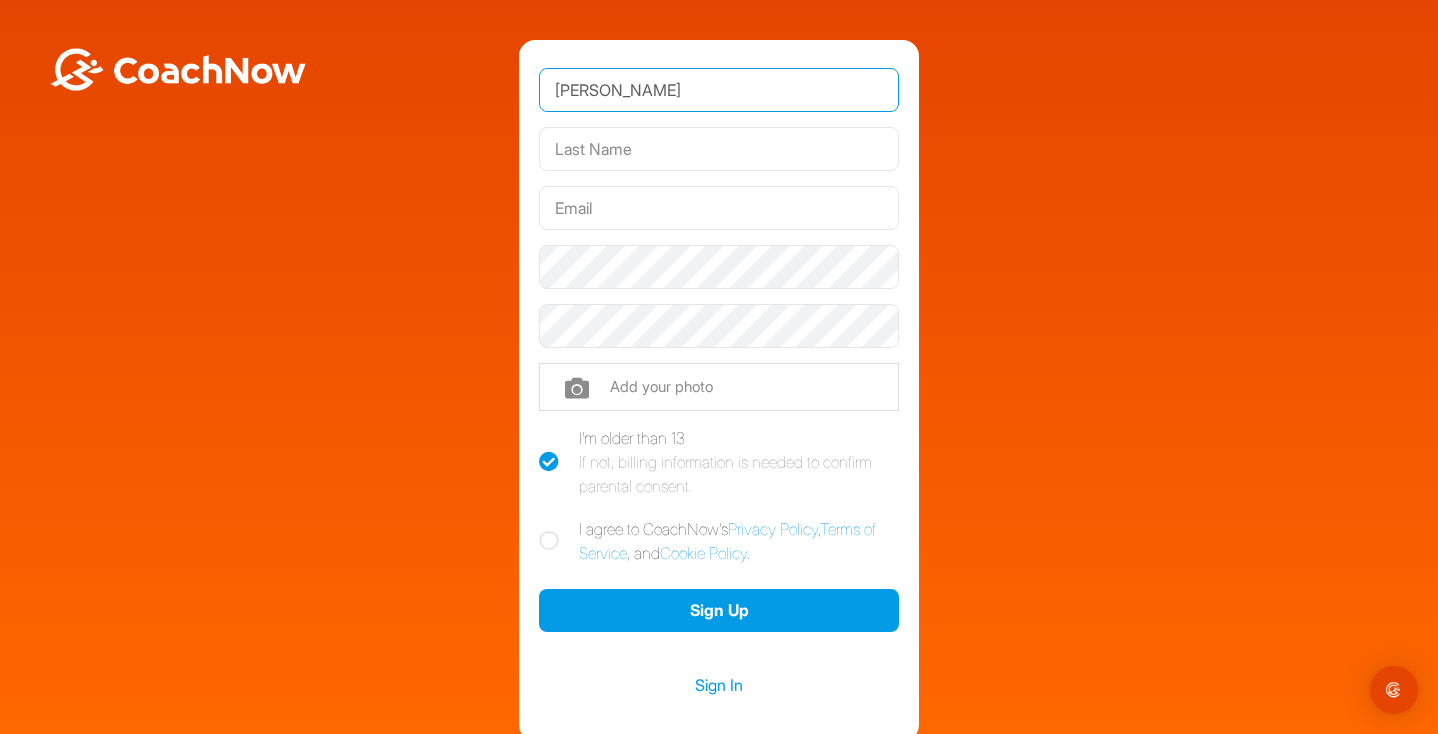 type on "[PERSON_NAME]" 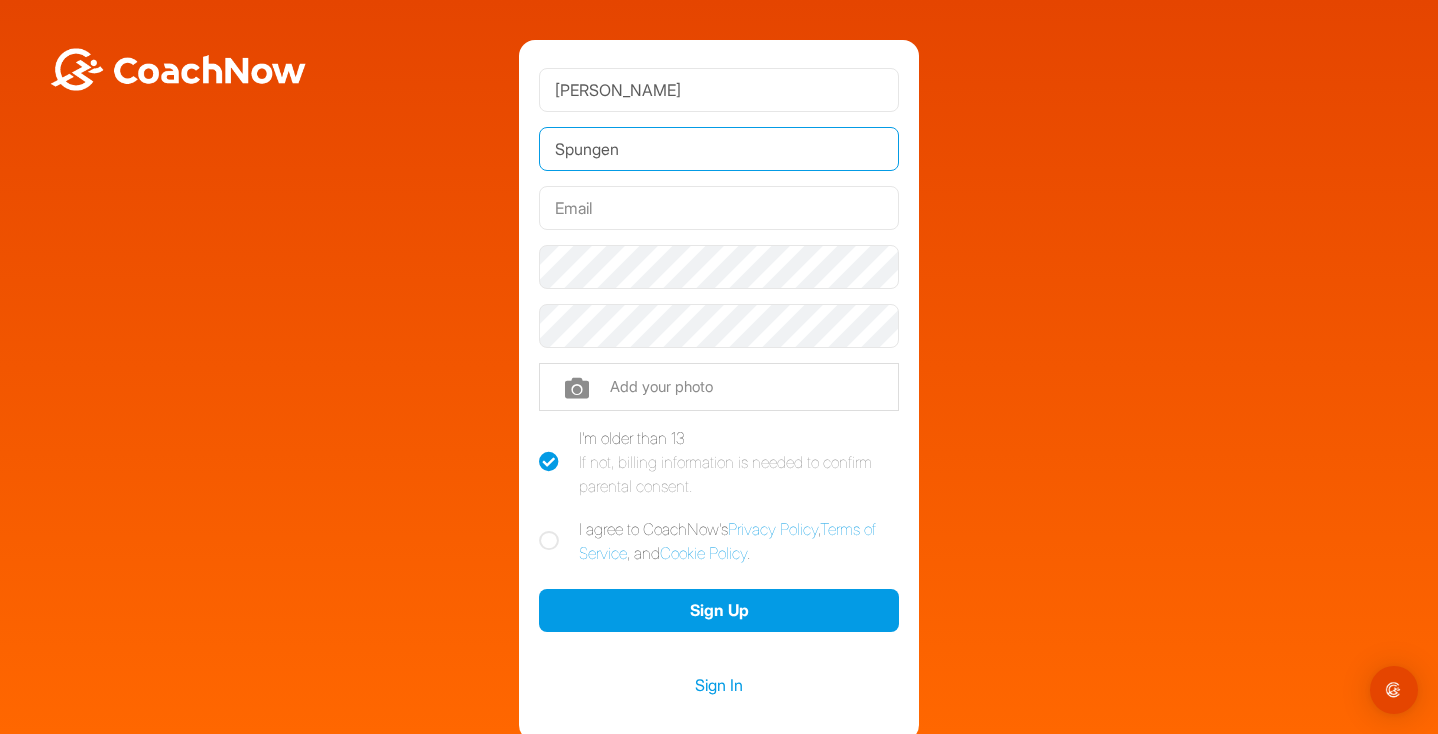 type on "Spungen" 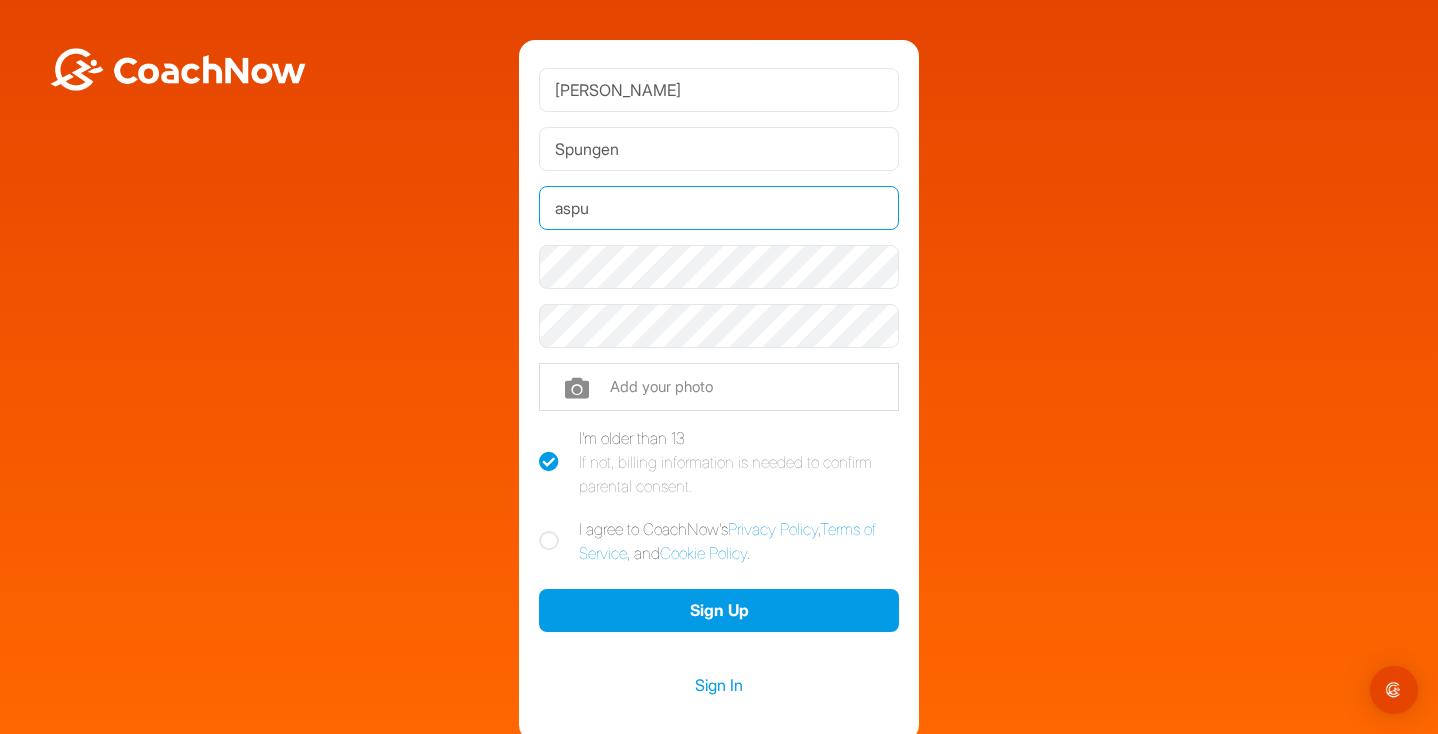 type on "[EMAIL_ADDRESS][DOMAIN_NAME]" 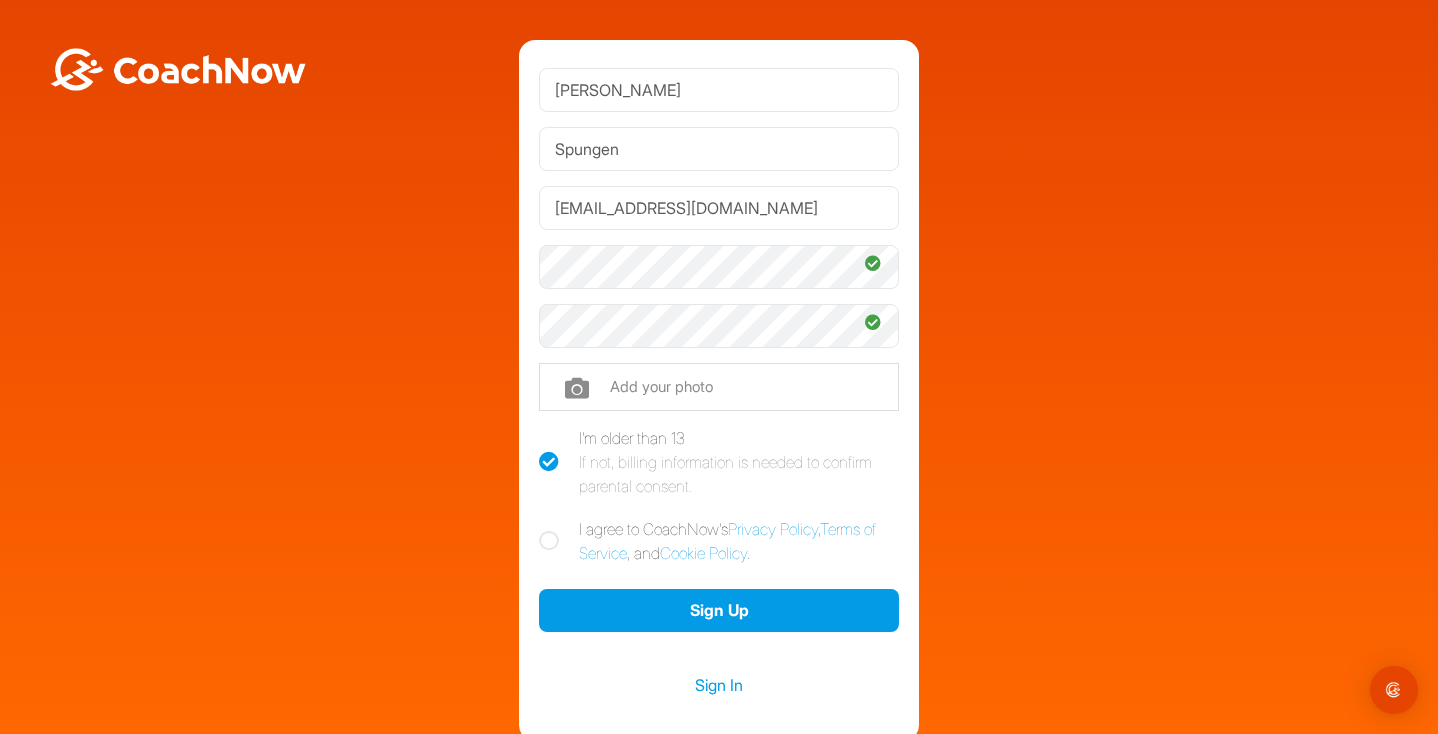 click at bounding box center (719, 387) 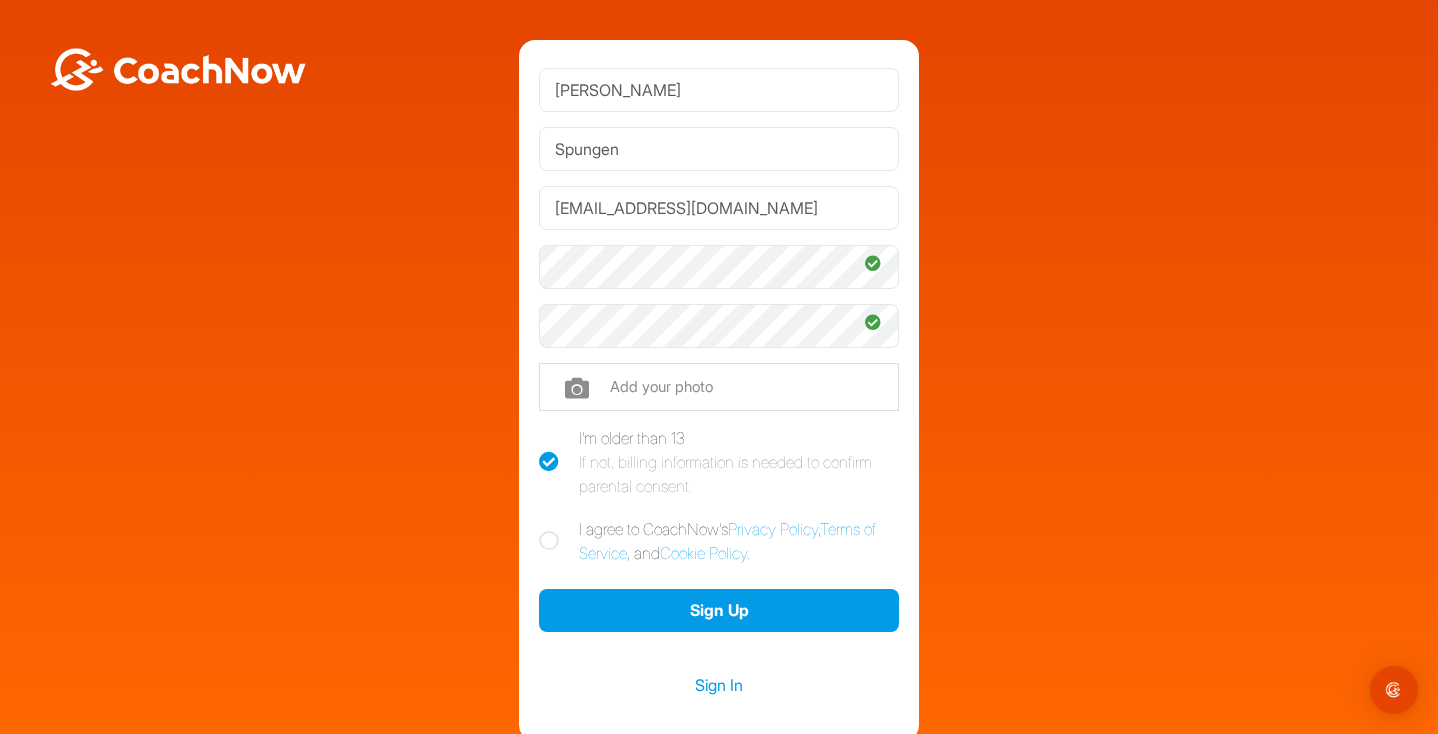type on "C:\fakepath\IMG_1986.JPG" 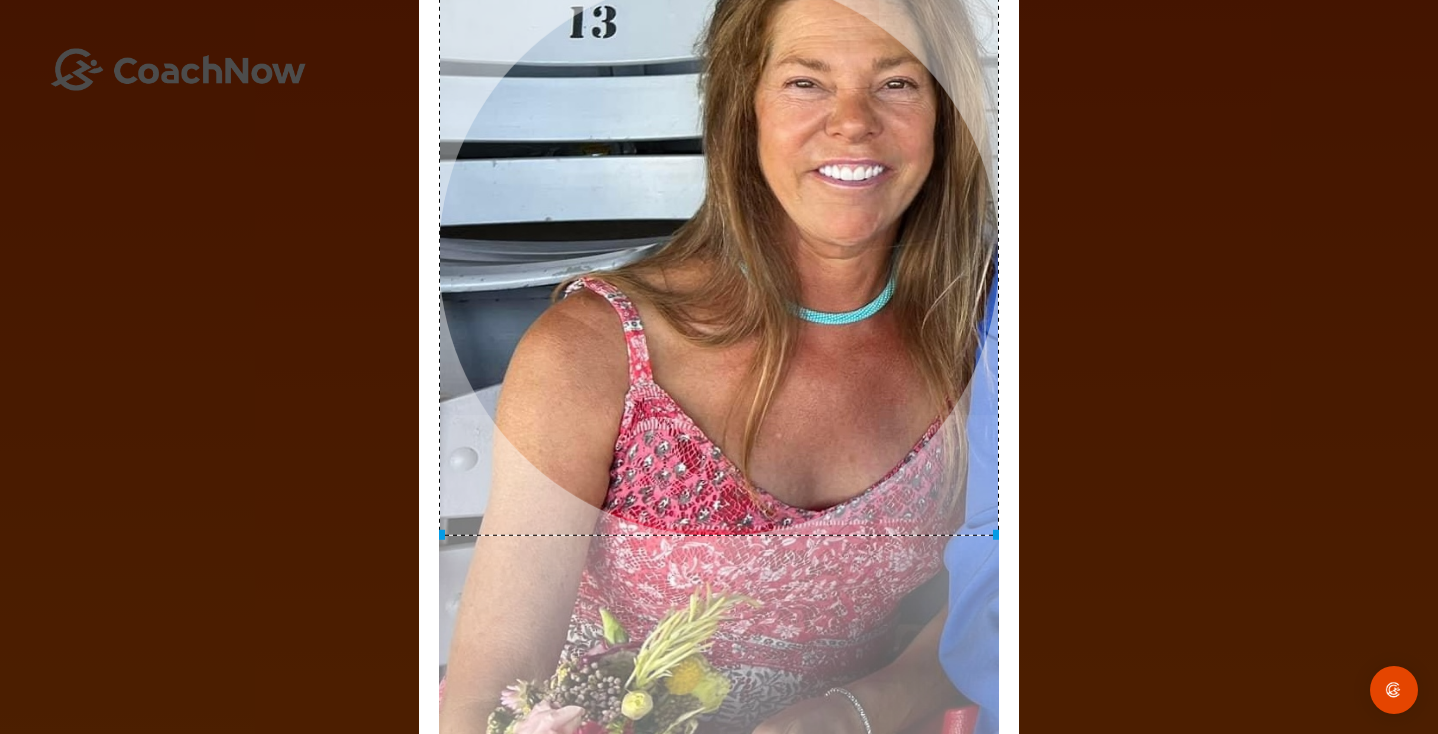 drag, startPoint x: 825, startPoint y: 268, endPoint x: 971, endPoint y: 161, distance: 181.01105 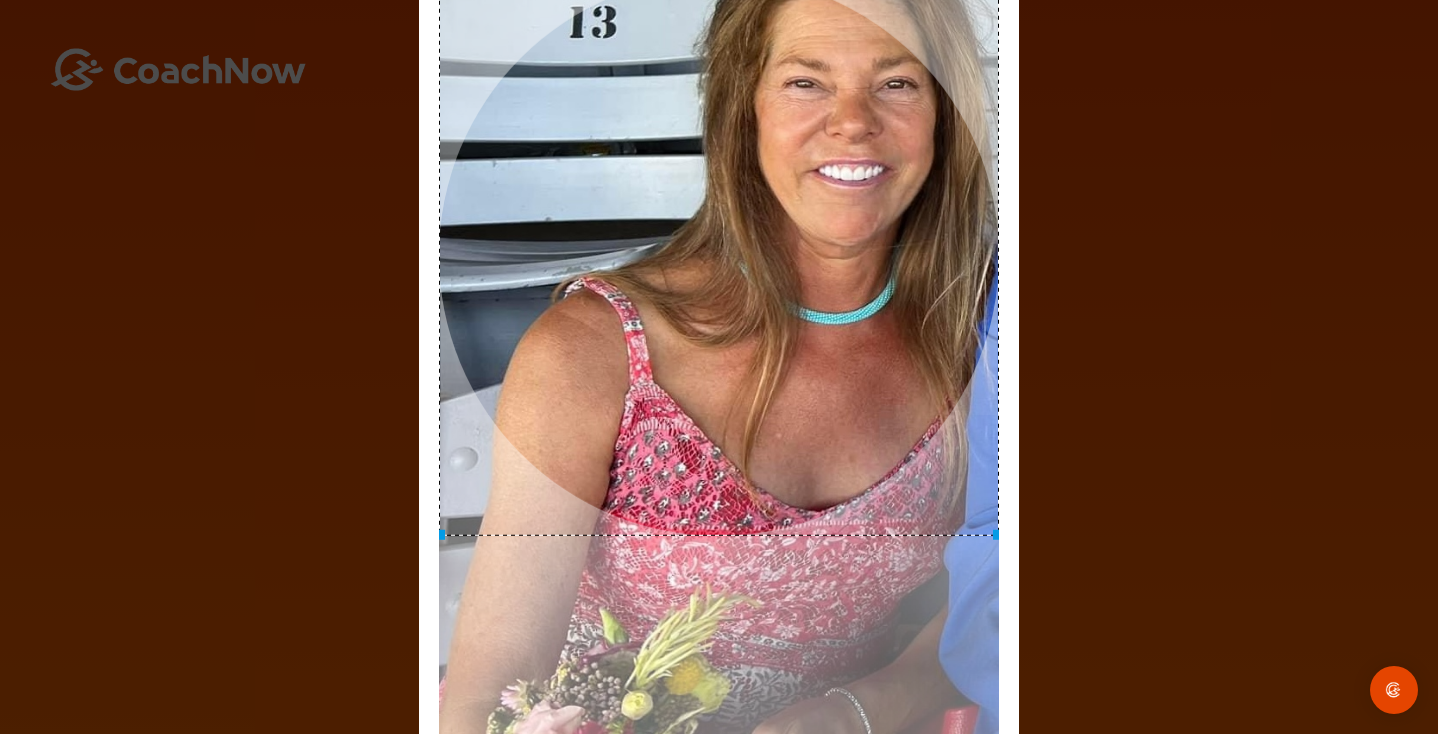 click at bounding box center (719, 255) 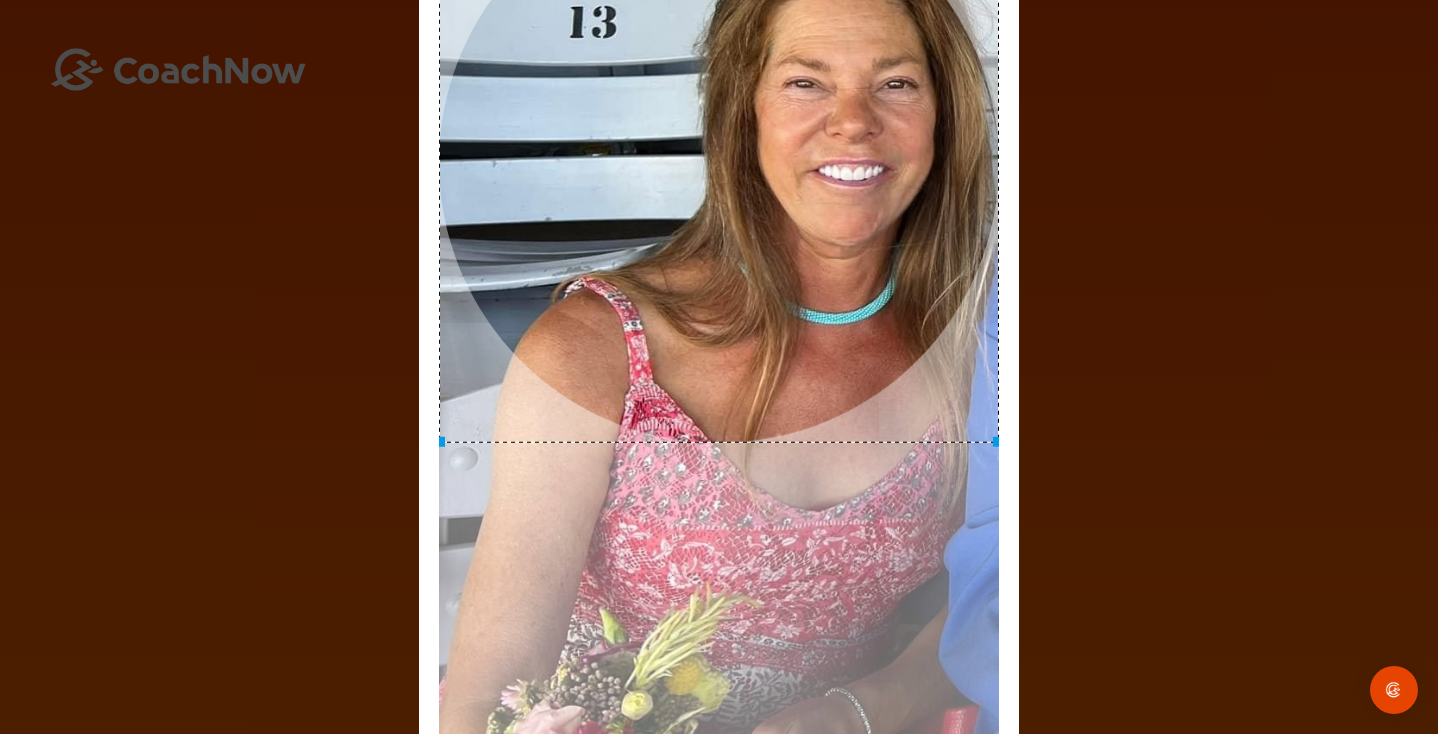 drag, startPoint x: 891, startPoint y: 246, endPoint x: 976, endPoint y: 144, distance: 132.77425 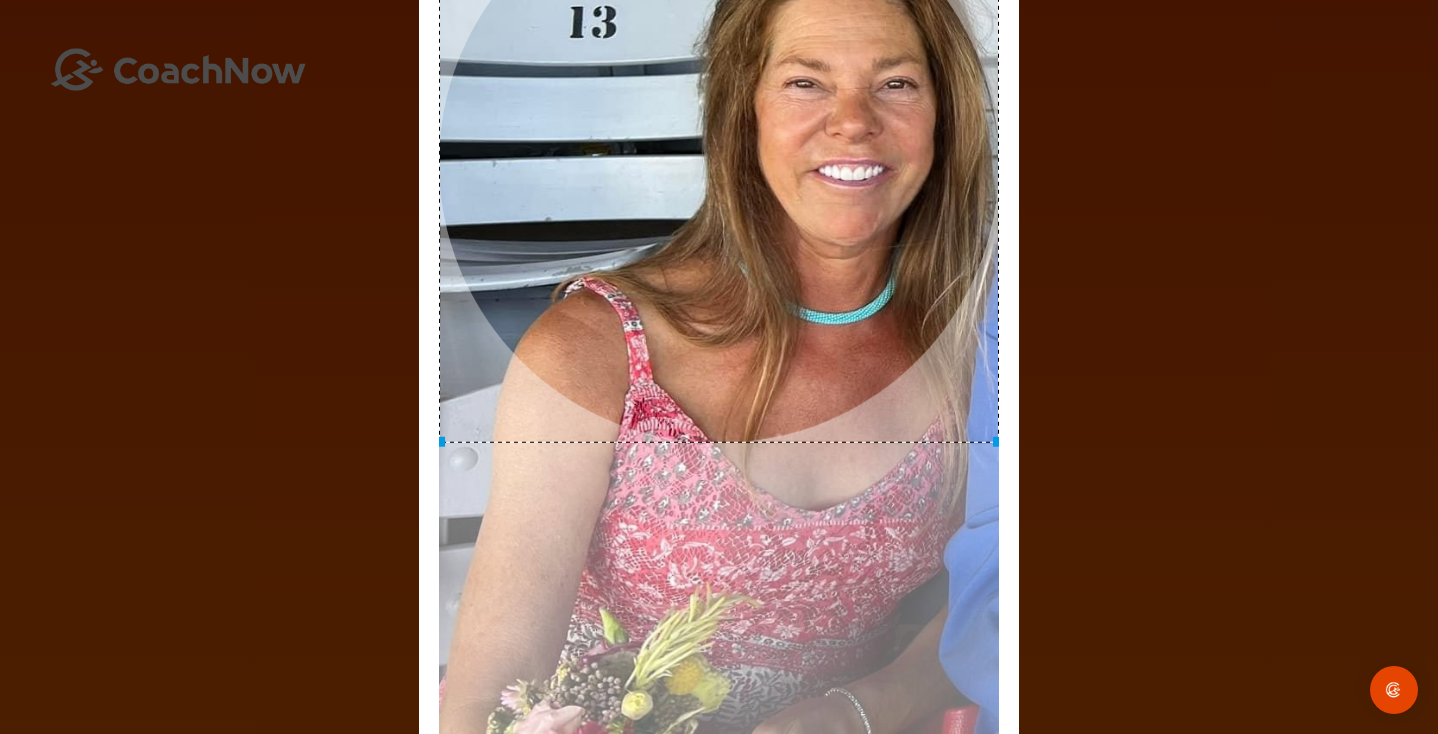 click at bounding box center [719, 163] 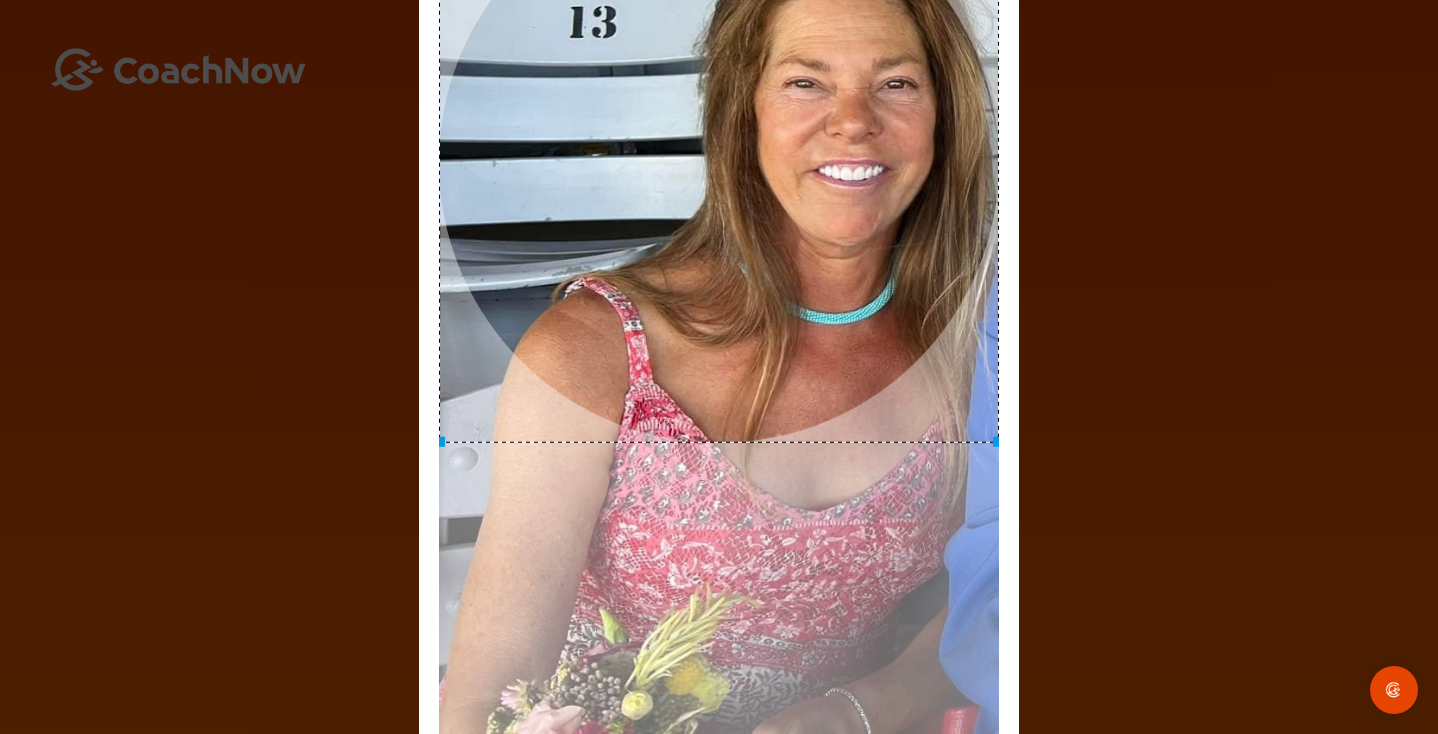 drag, startPoint x: 892, startPoint y: 155, endPoint x: 952, endPoint y: 88, distance: 89.938866 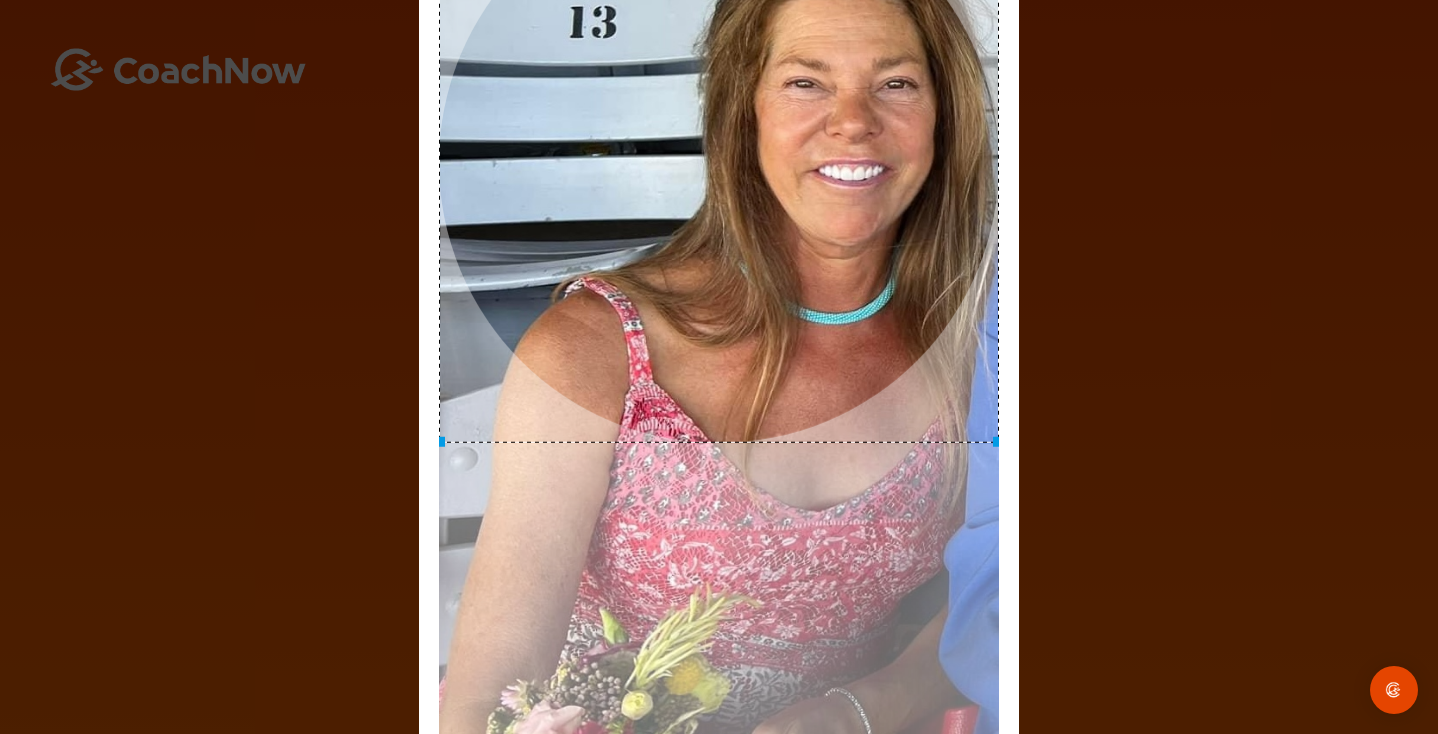 click at bounding box center [719, 163] 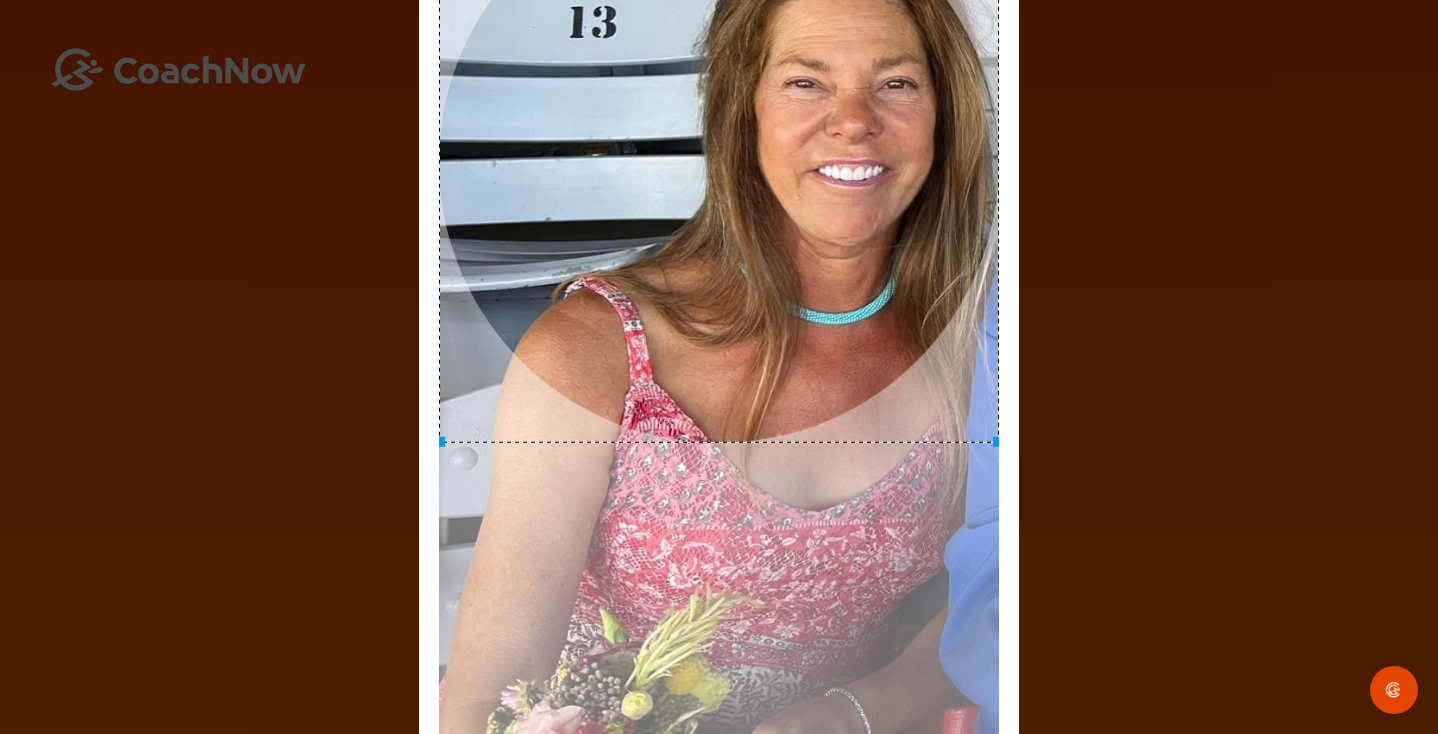 drag, startPoint x: 844, startPoint y: 246, endPoint x: 886, endPoint y: 234, distance: 43.68066 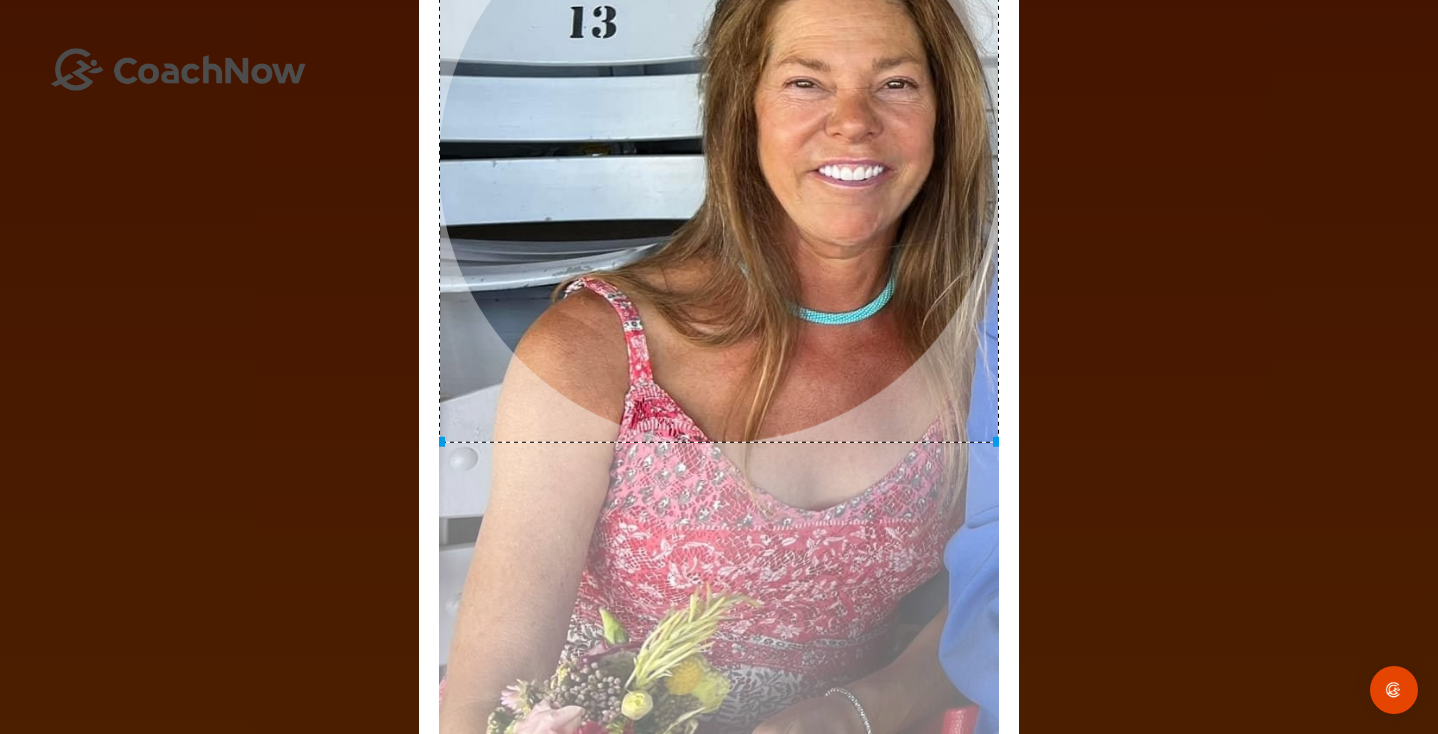 click at bounding box center (719, 163) 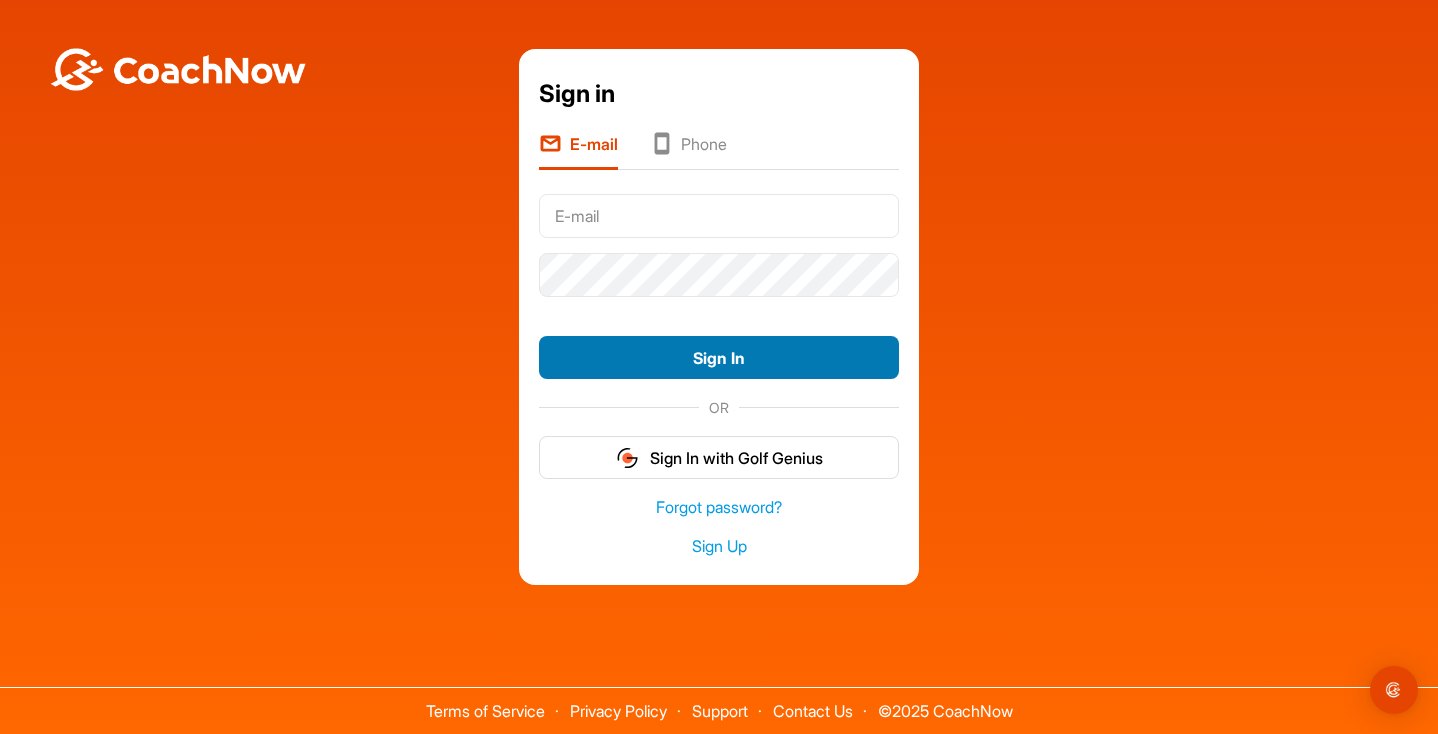 click on "Sign In" at bounding box center (719, 357) 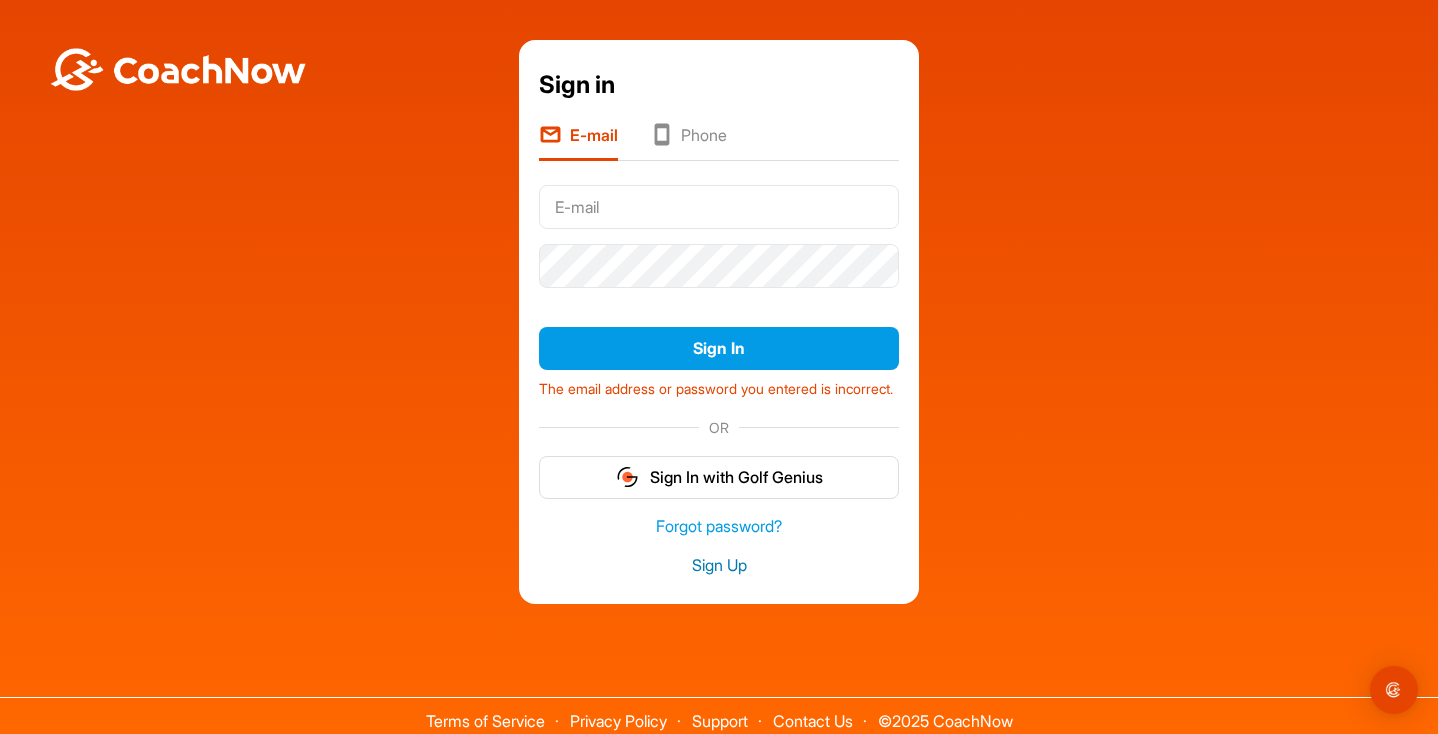 click on "Sign Up" at bounding box center [719, 565] 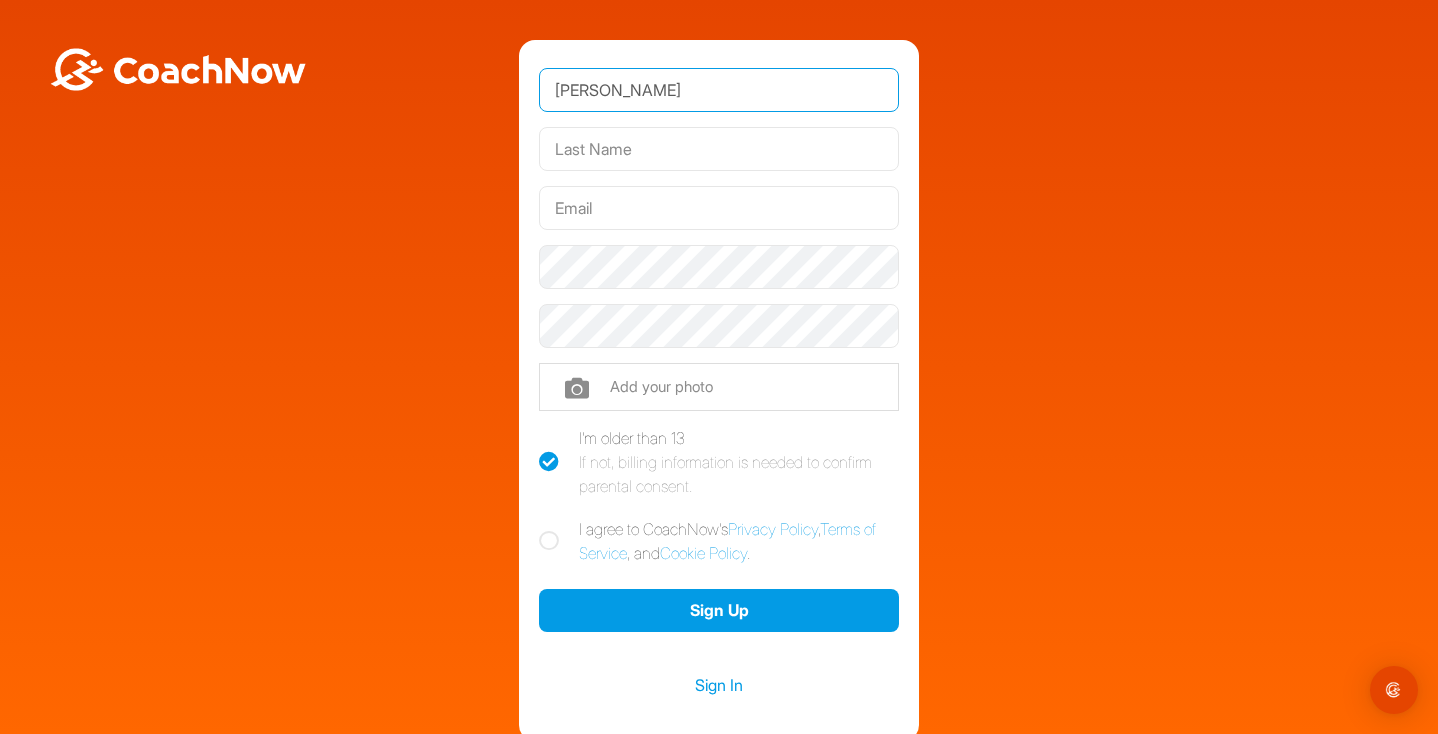 type on "Andrea" 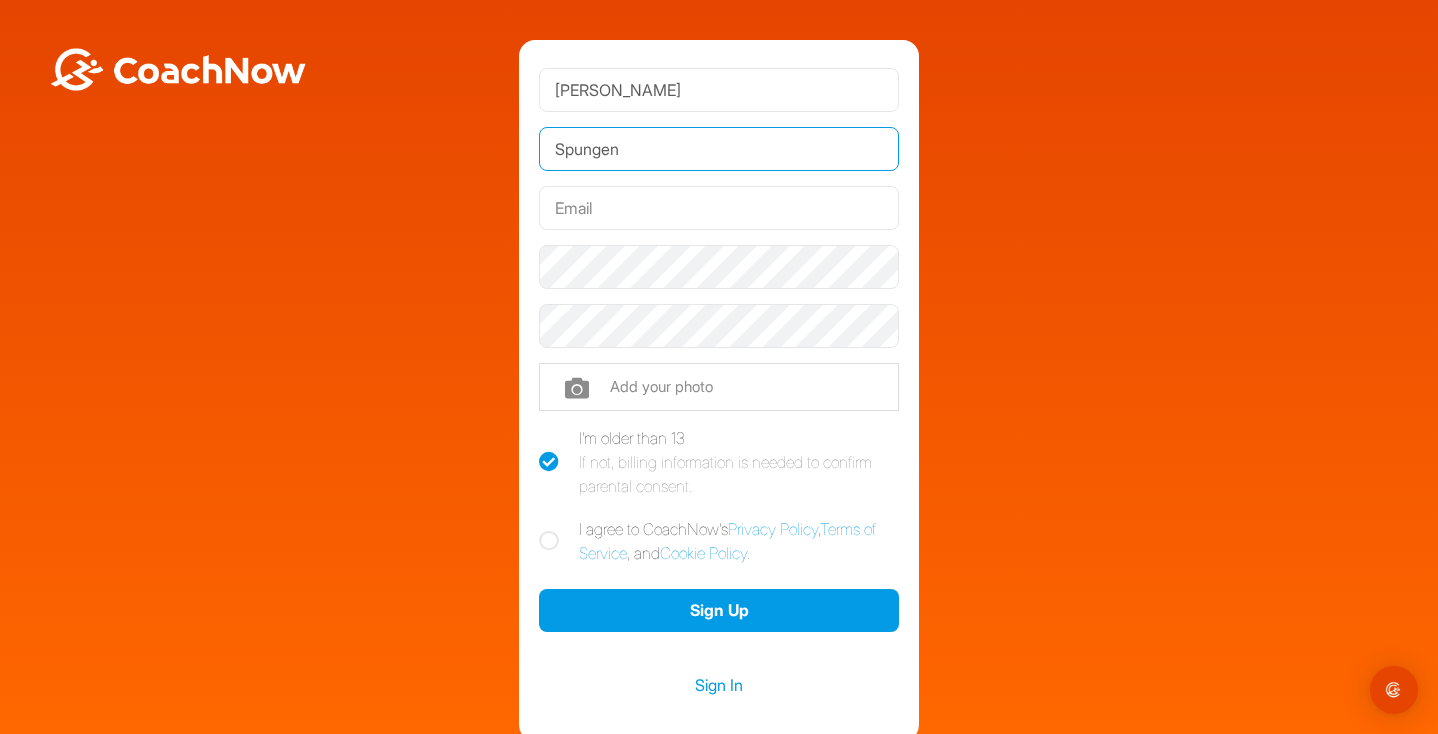 type on "Spungen" 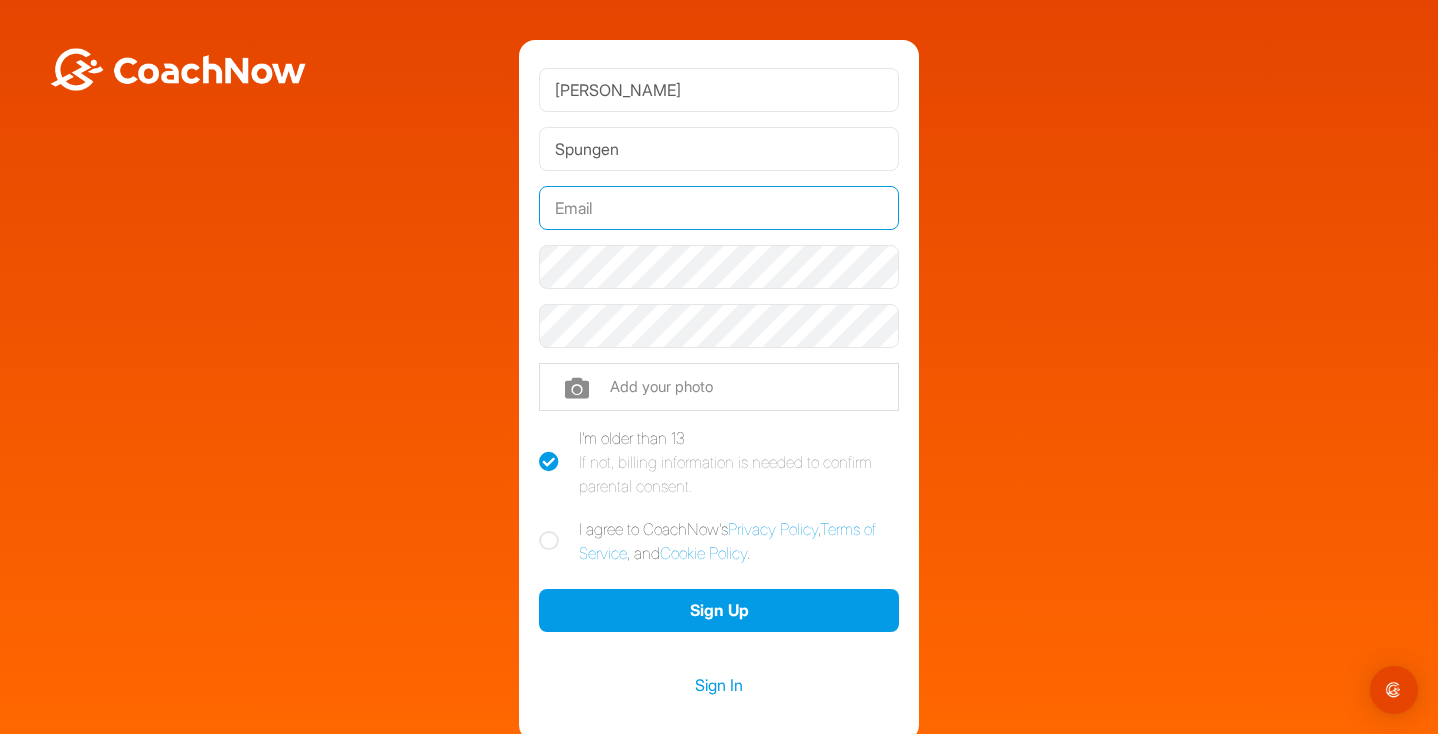 type on "aspungen@me.com" 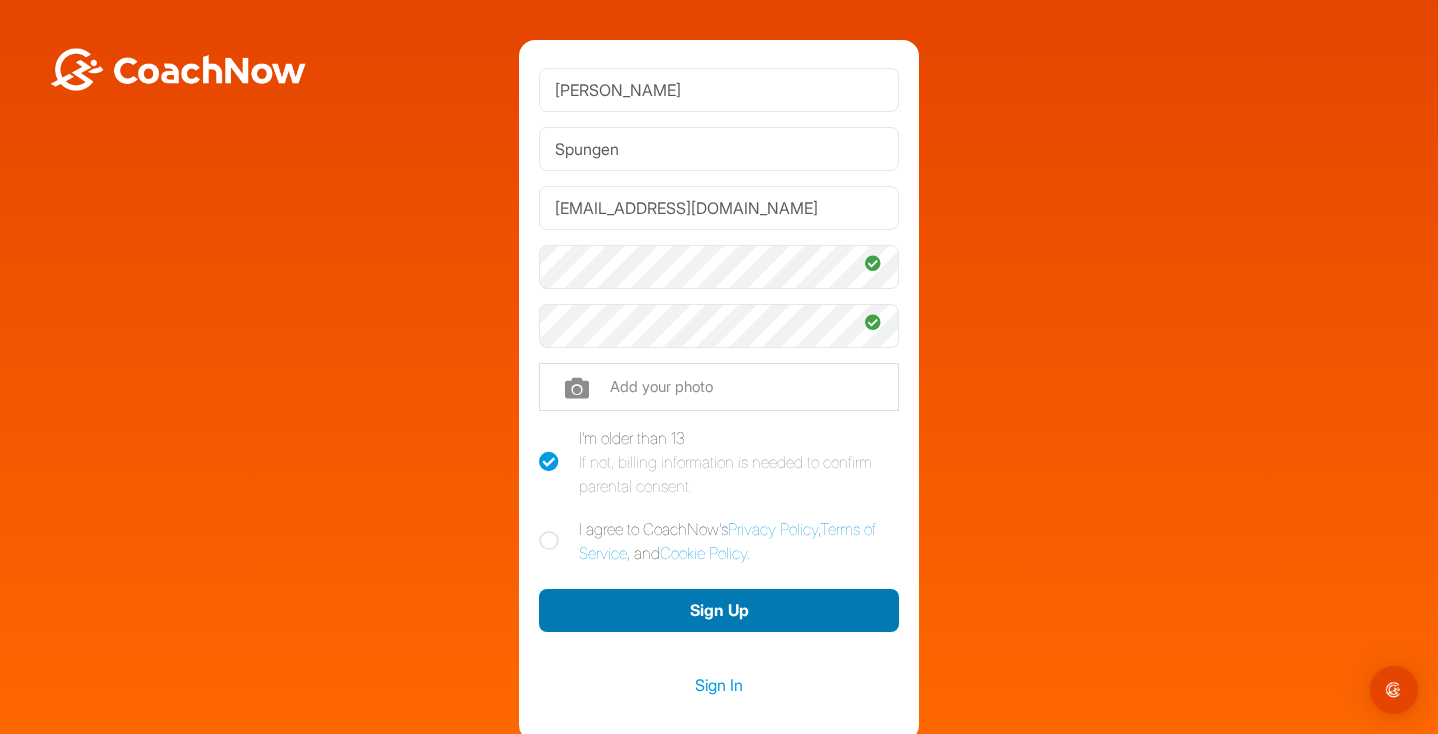 click on "Sign Up" at bounding box center (719, 610) 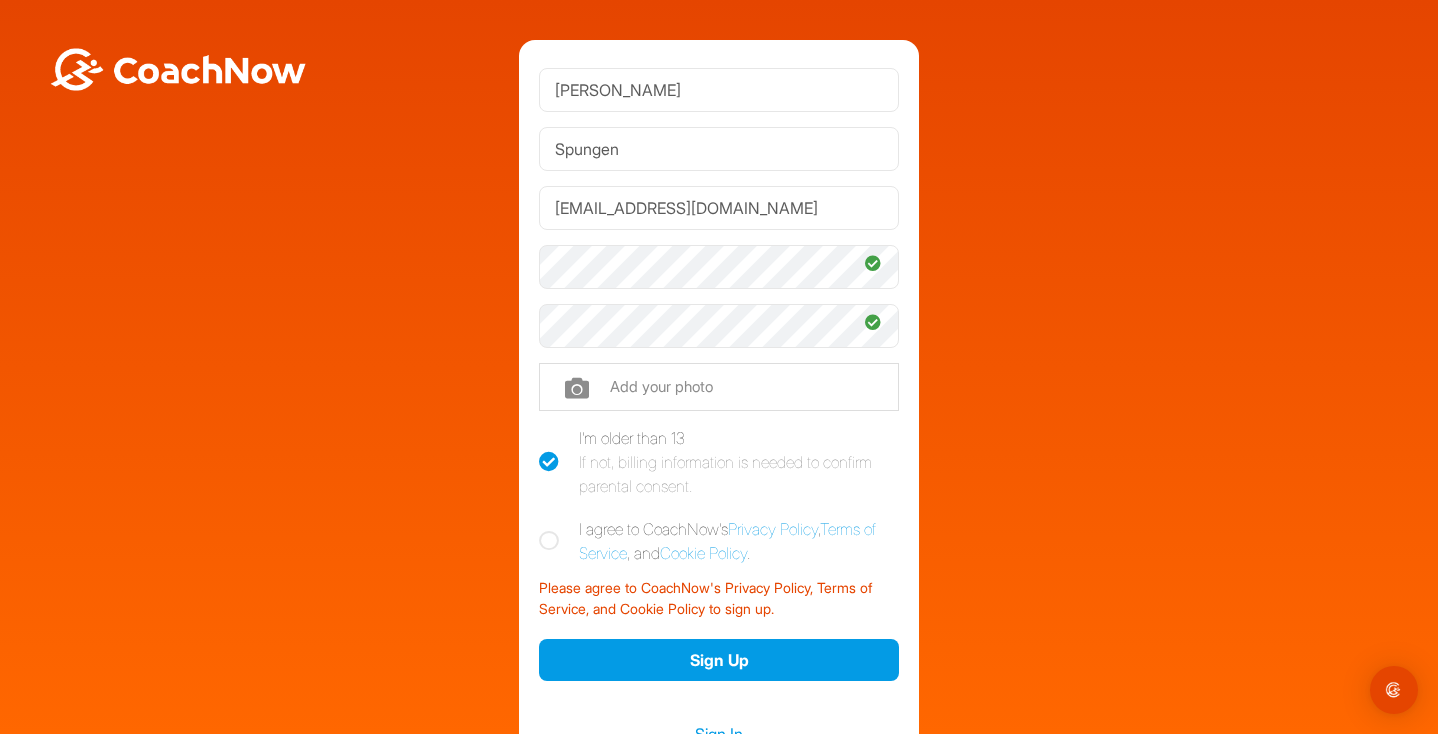 click at bounding box center [549, 541] 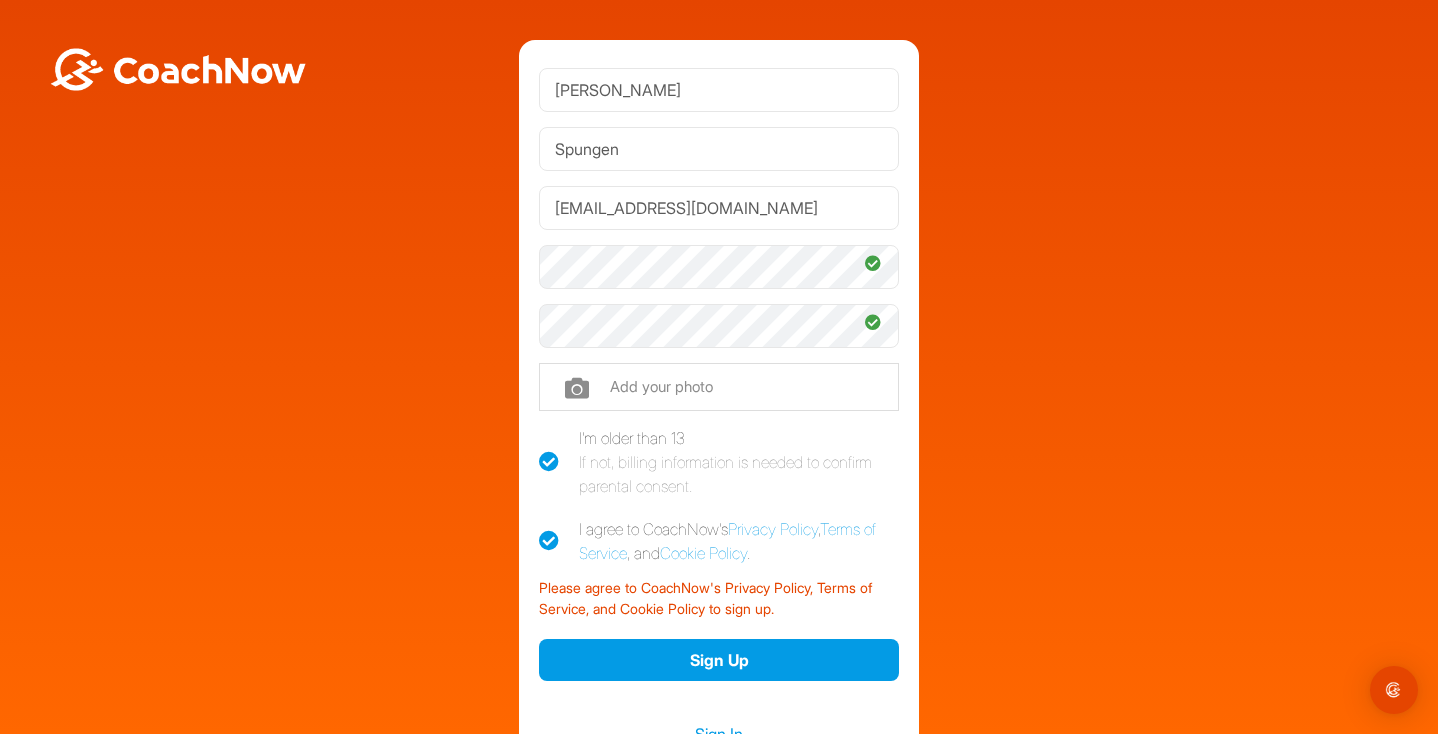 checkbox on "true" 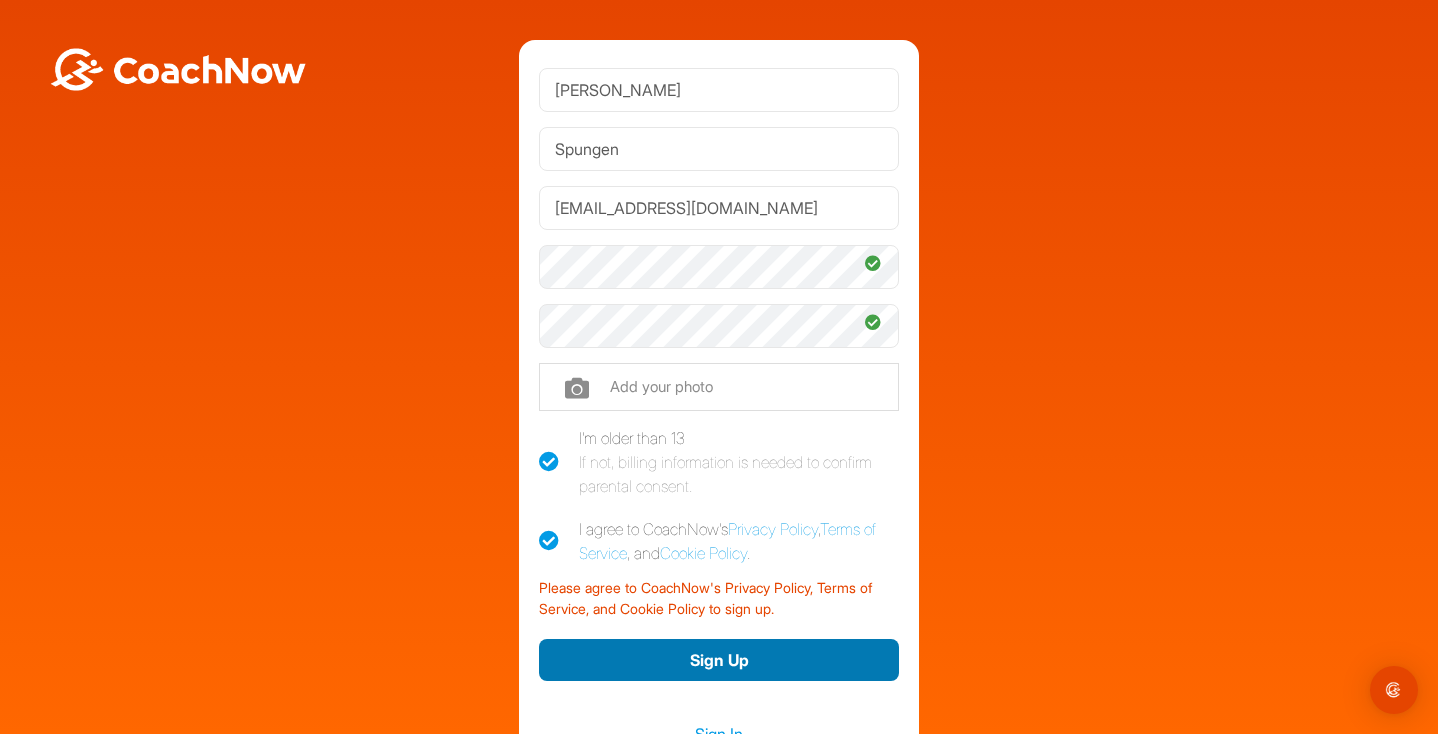 click on "Sign Up" at bounding box center (719, 660) 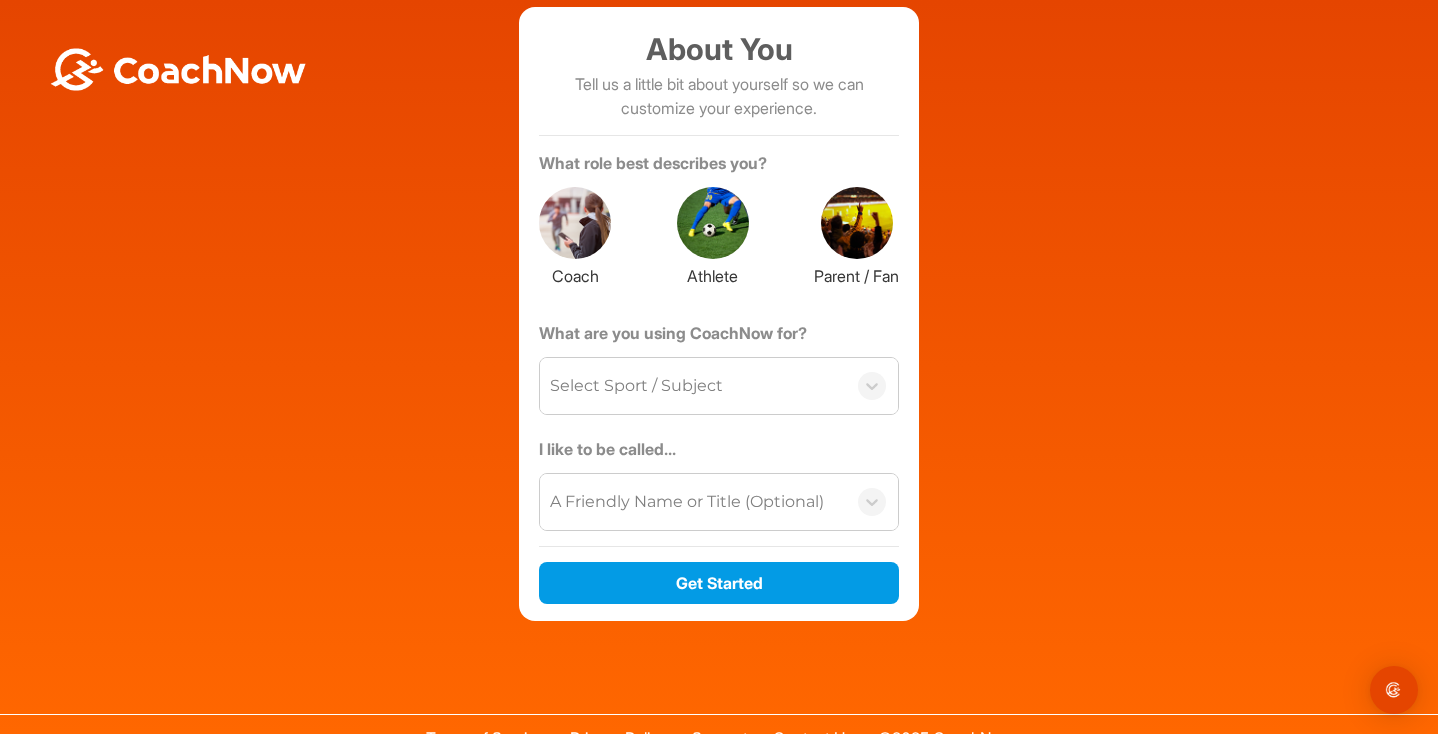 scroll, scrollTop: 0, scrollLeft: 0, axis: both 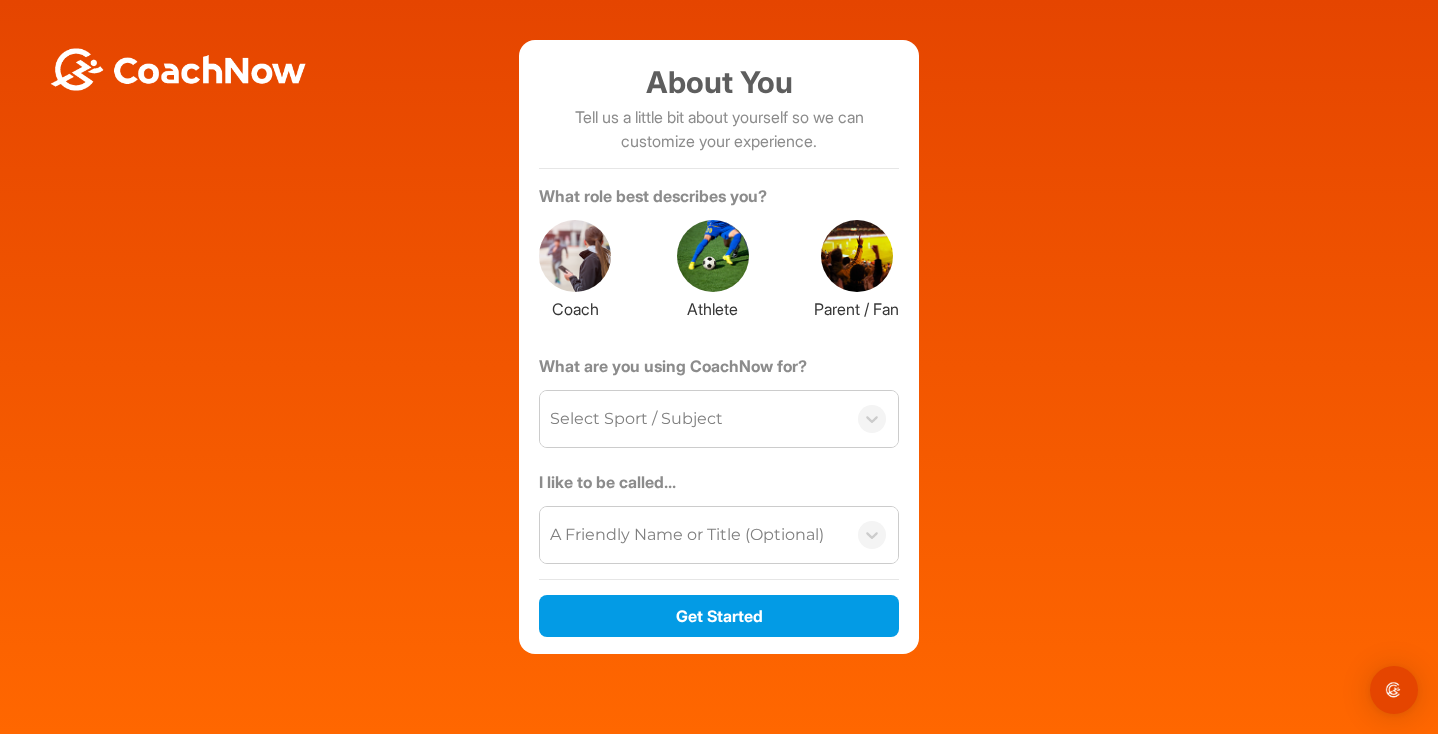 click at bounding box center (857, 256) 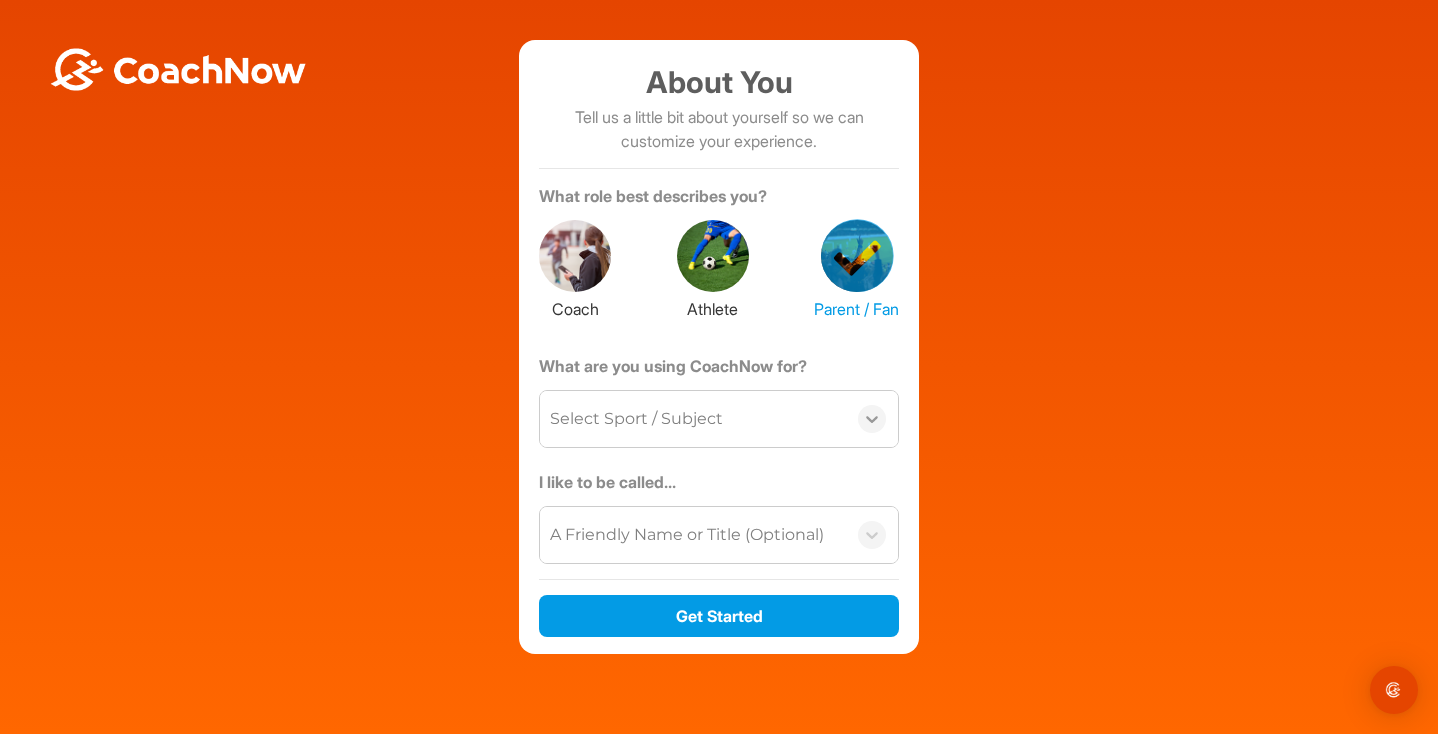 click 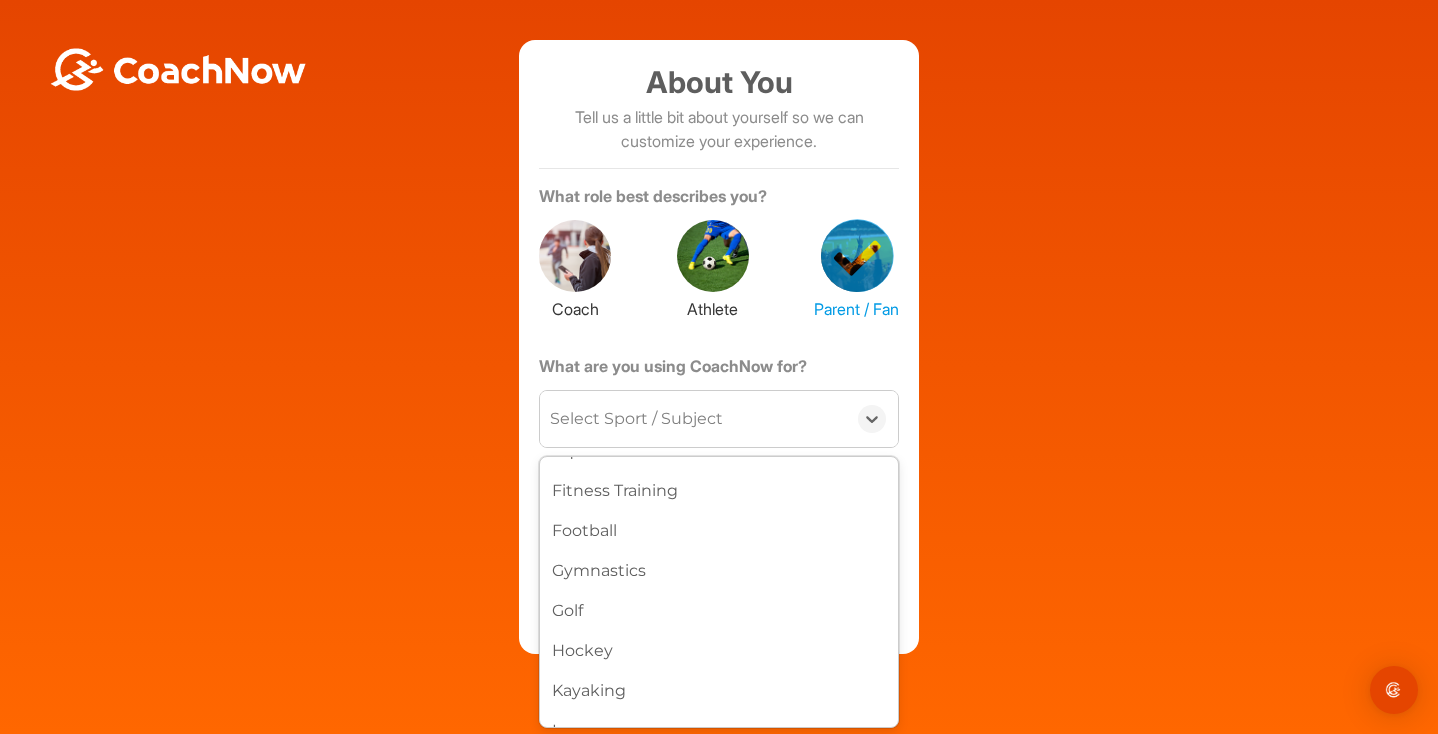 scroll, scrollTop: 466, scrollLeft: 0, axis: vertical 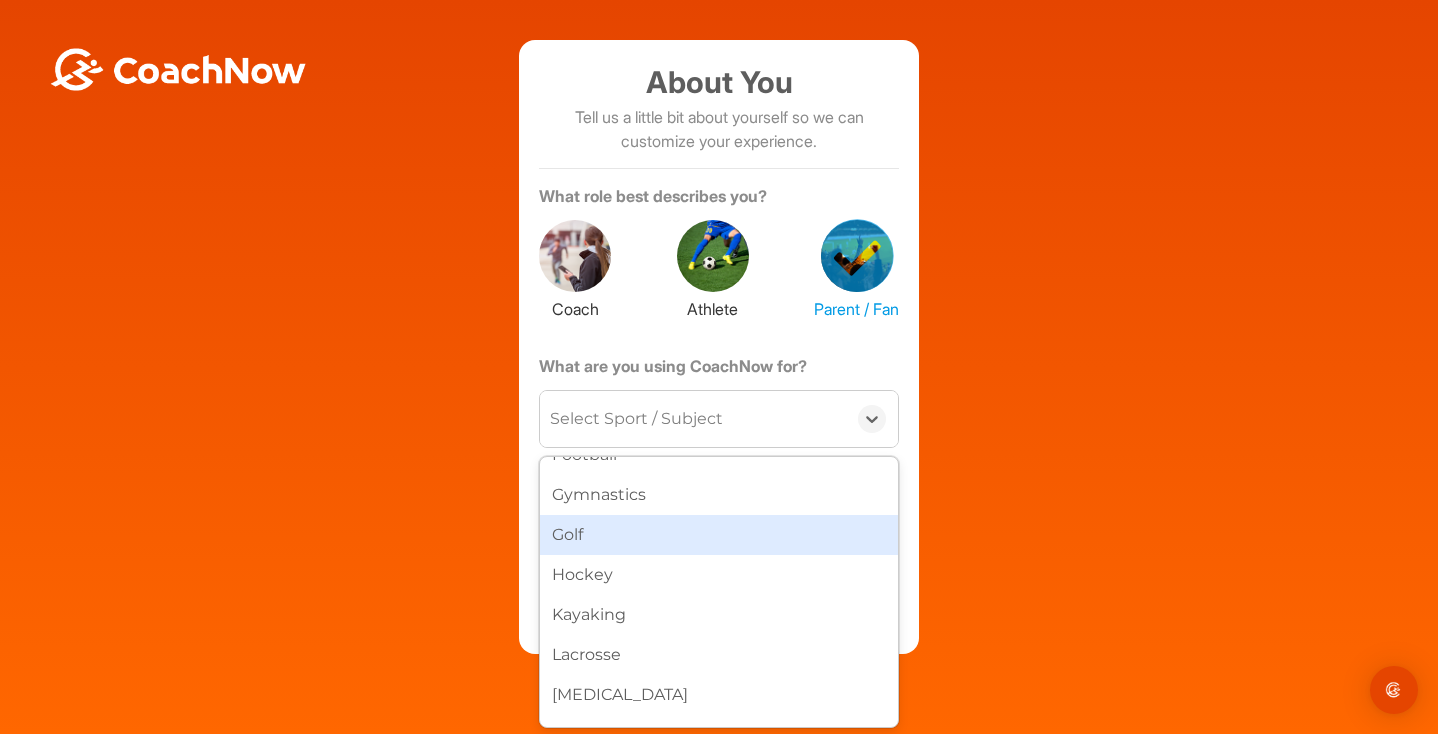 click on "Golf" at bounding box center (719, 535) 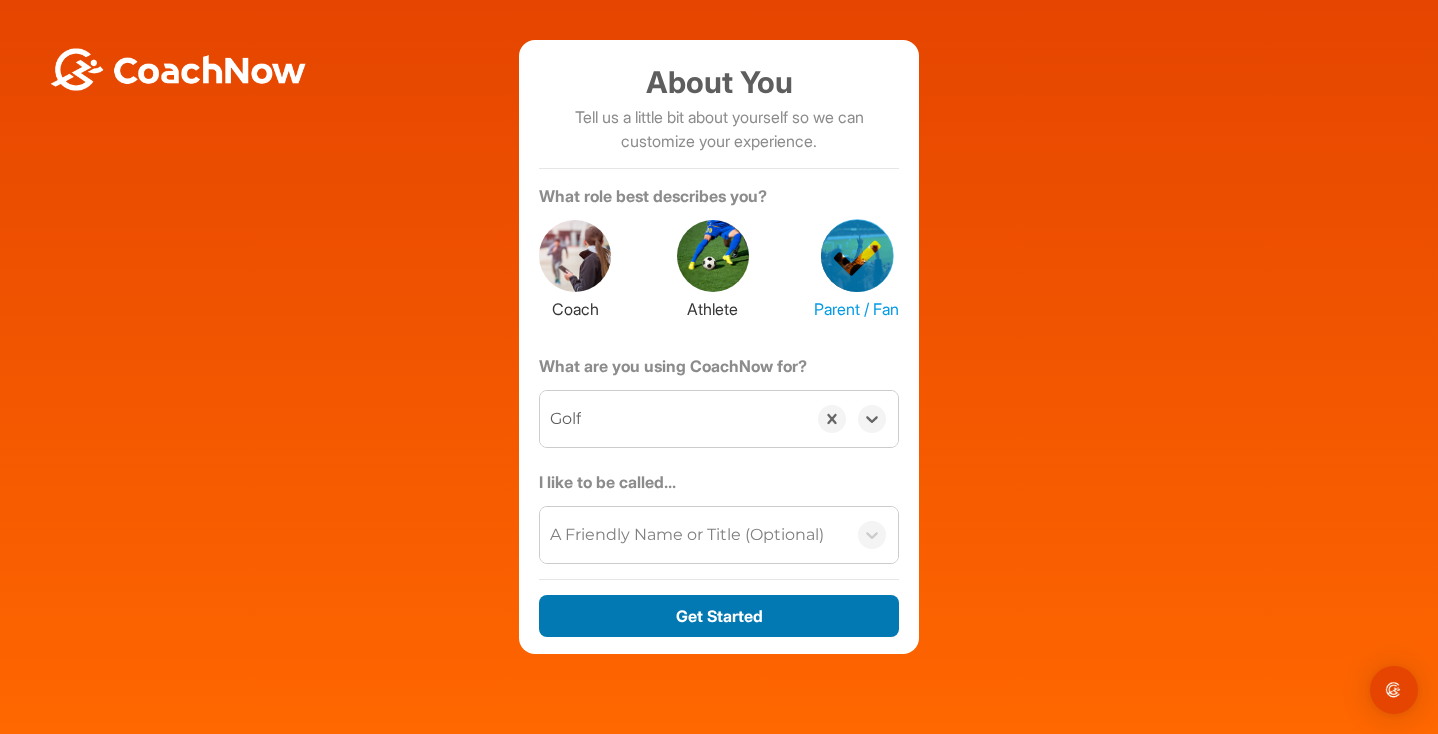 click on "Get Started" at bounding box center [719, 616] 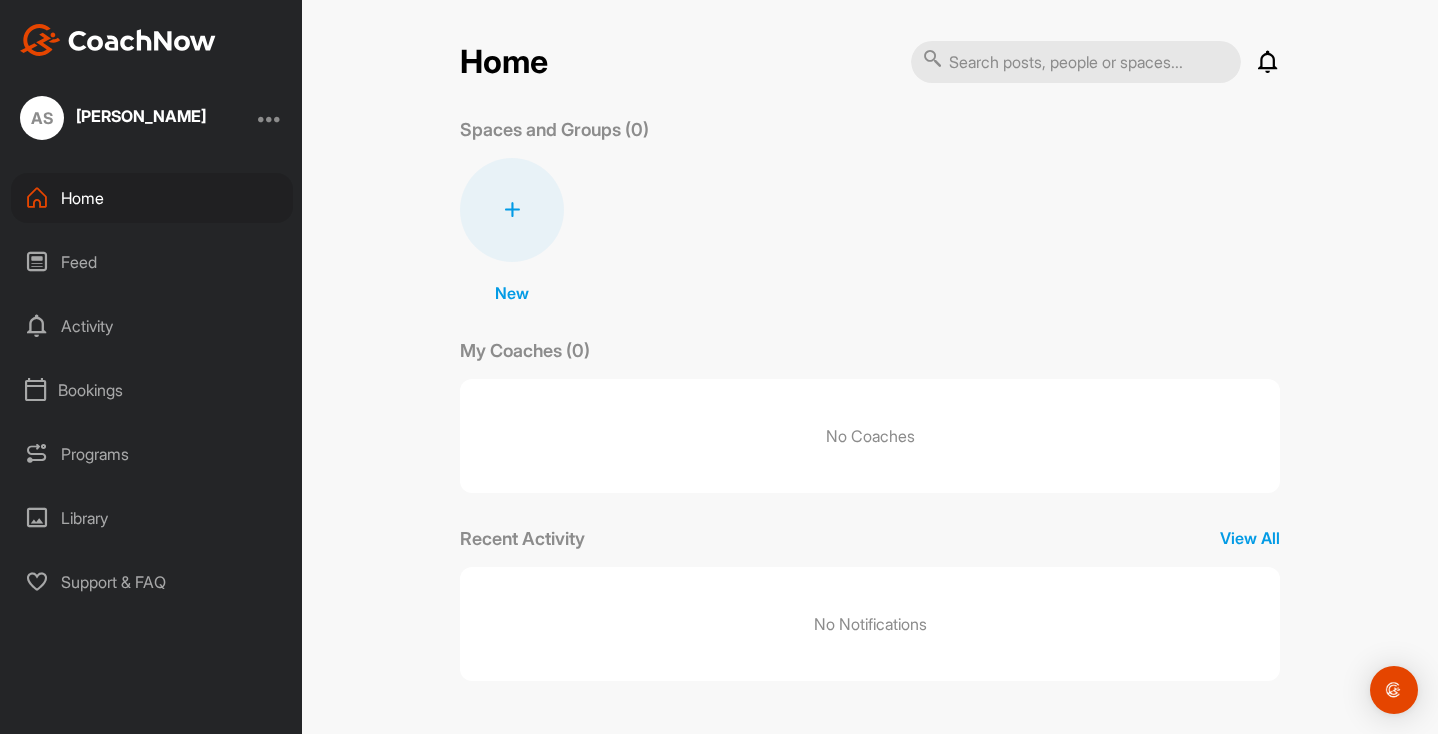 scroll, scrollTop: 0, scrollLeft: 0, axis: both 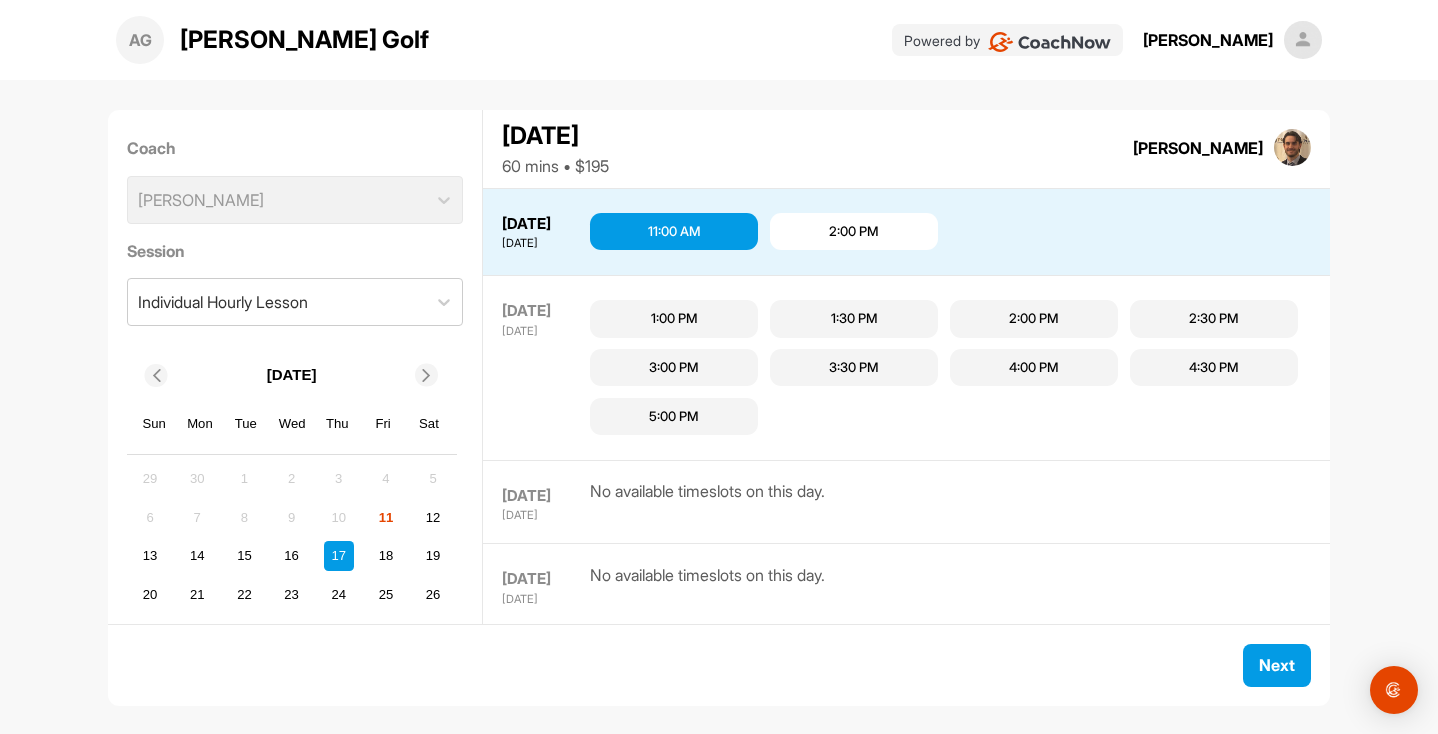 click on "No available timeslots on this day." at bounding box center [707, 585] 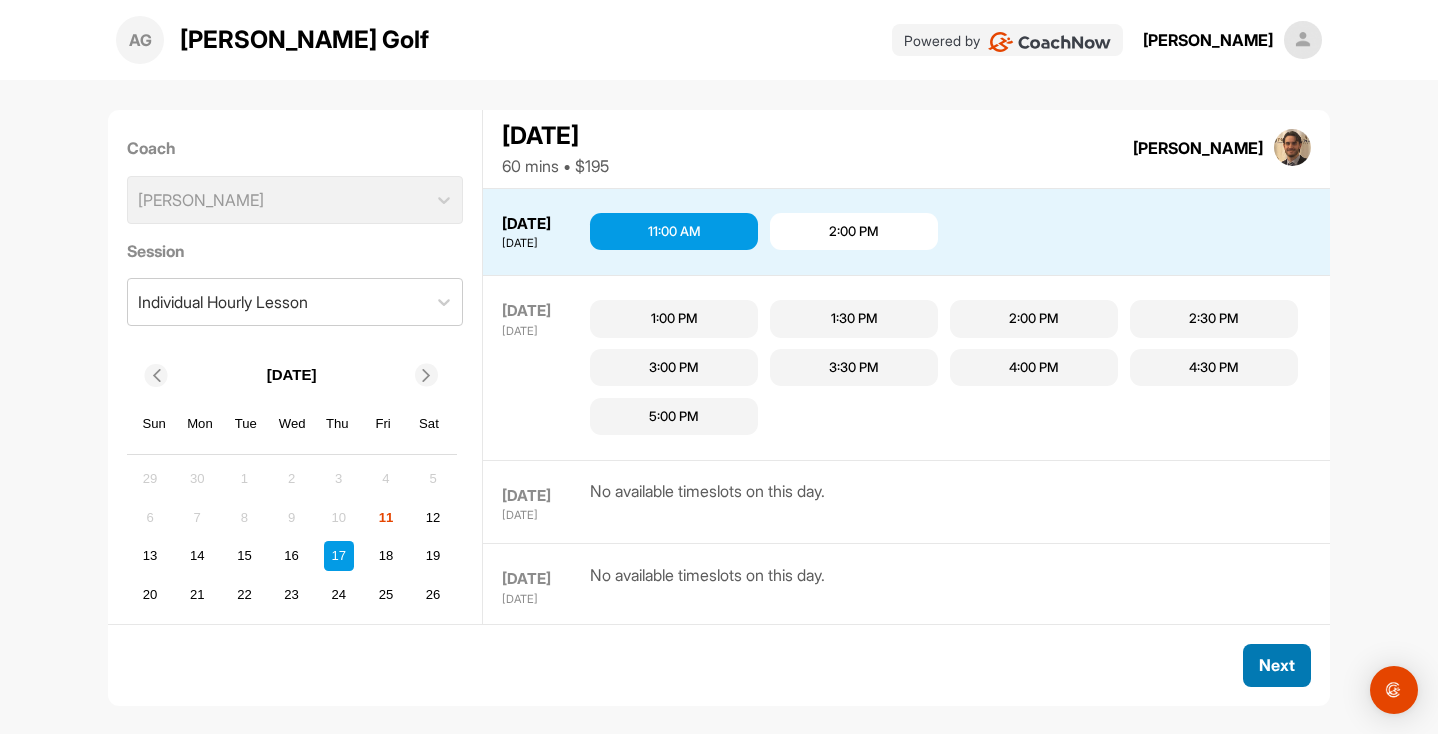 click on "Next" at bounding box center [1277, 665] 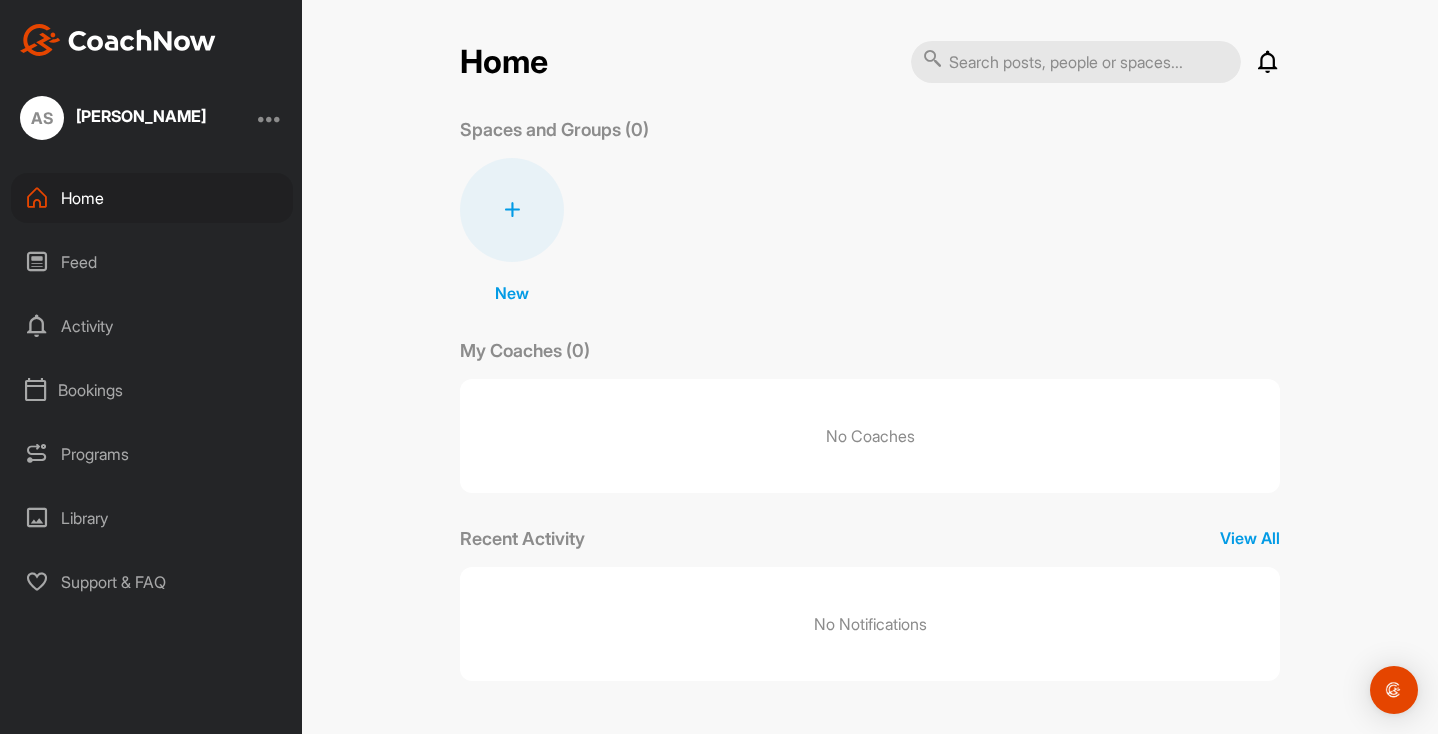 scroll, scrollTop: 0, scrollLeft: 0, axis: both 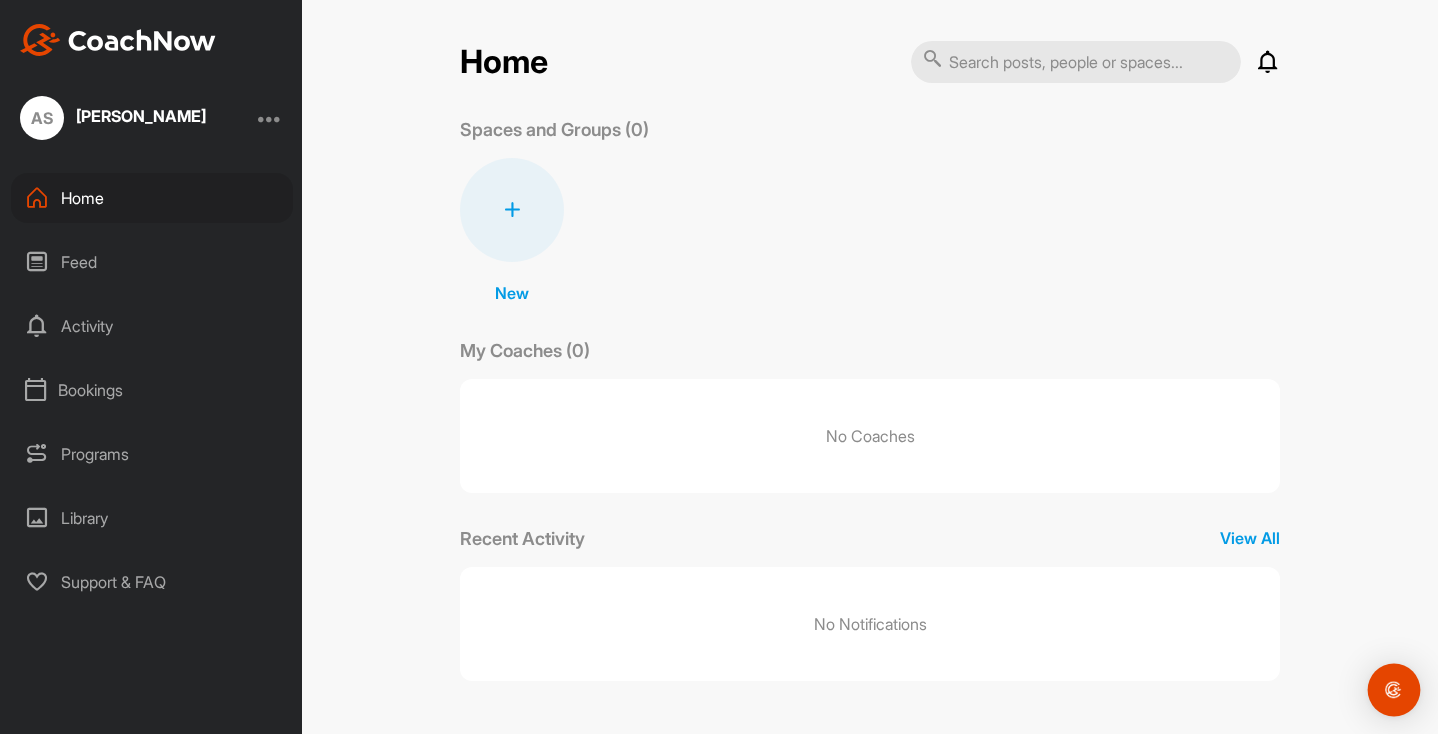 click at bounding box center [1394, 690] 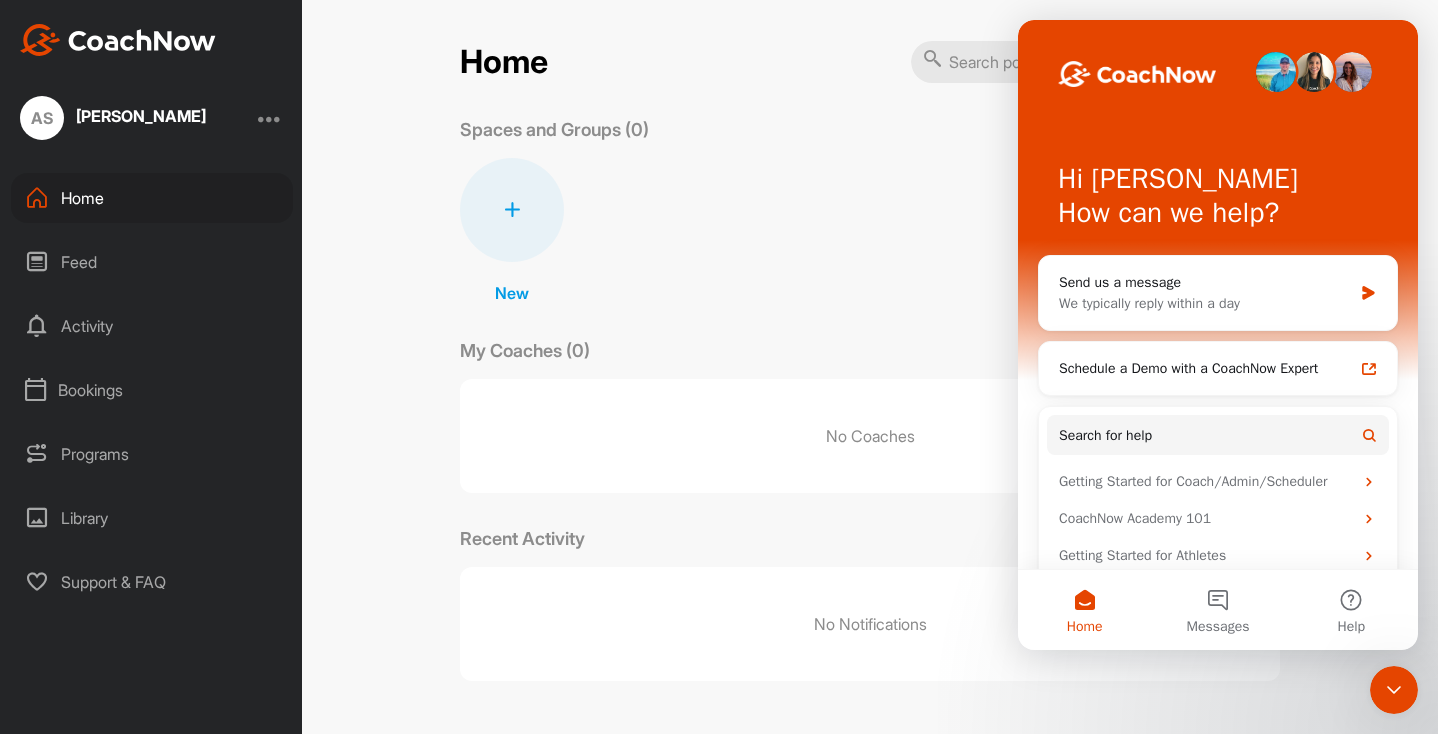 scroll, scrollTop: 0, scrollLeft: 0, axis: both 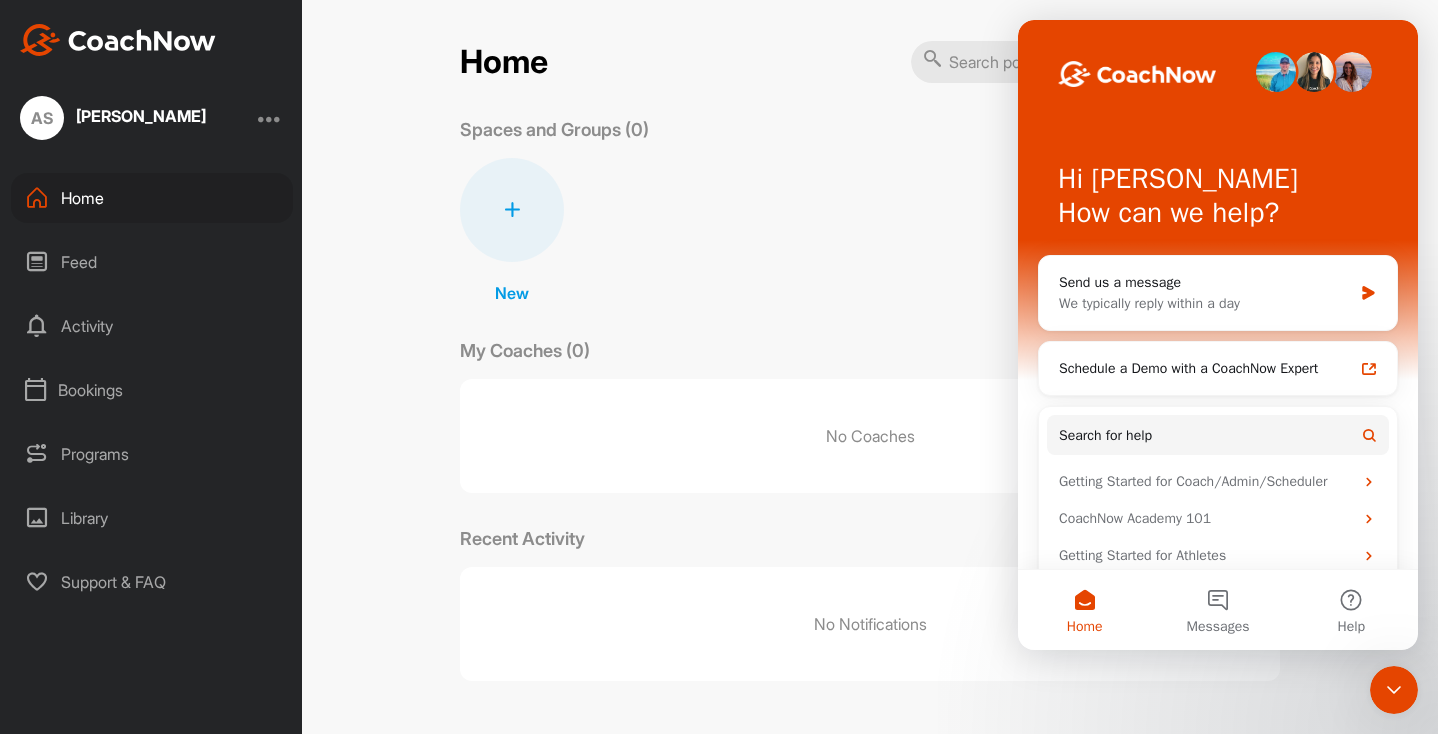 click on "Home" at bounding box center [1084, 610] 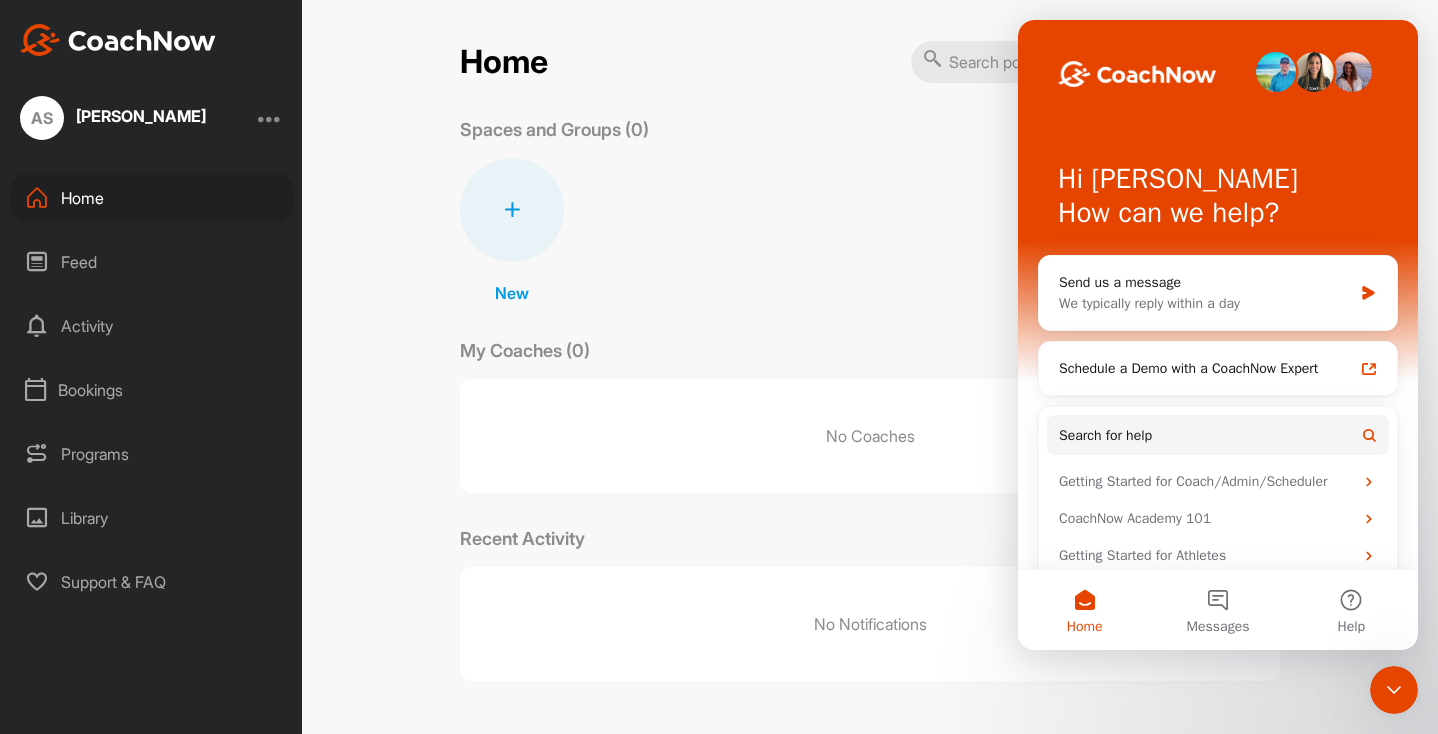click on "Activity" at bounding box center (152, 326) 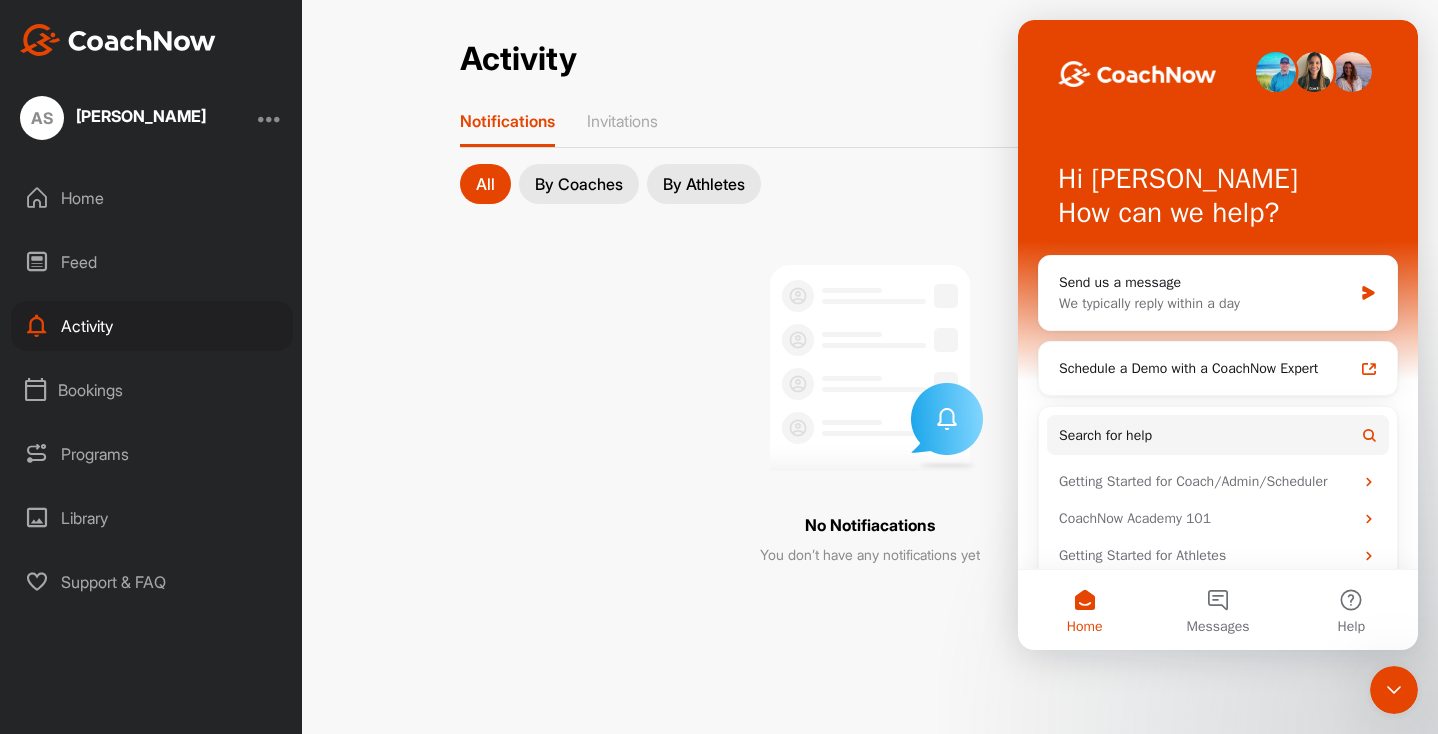 click on "Bookings" at bounding box center [152, 390] 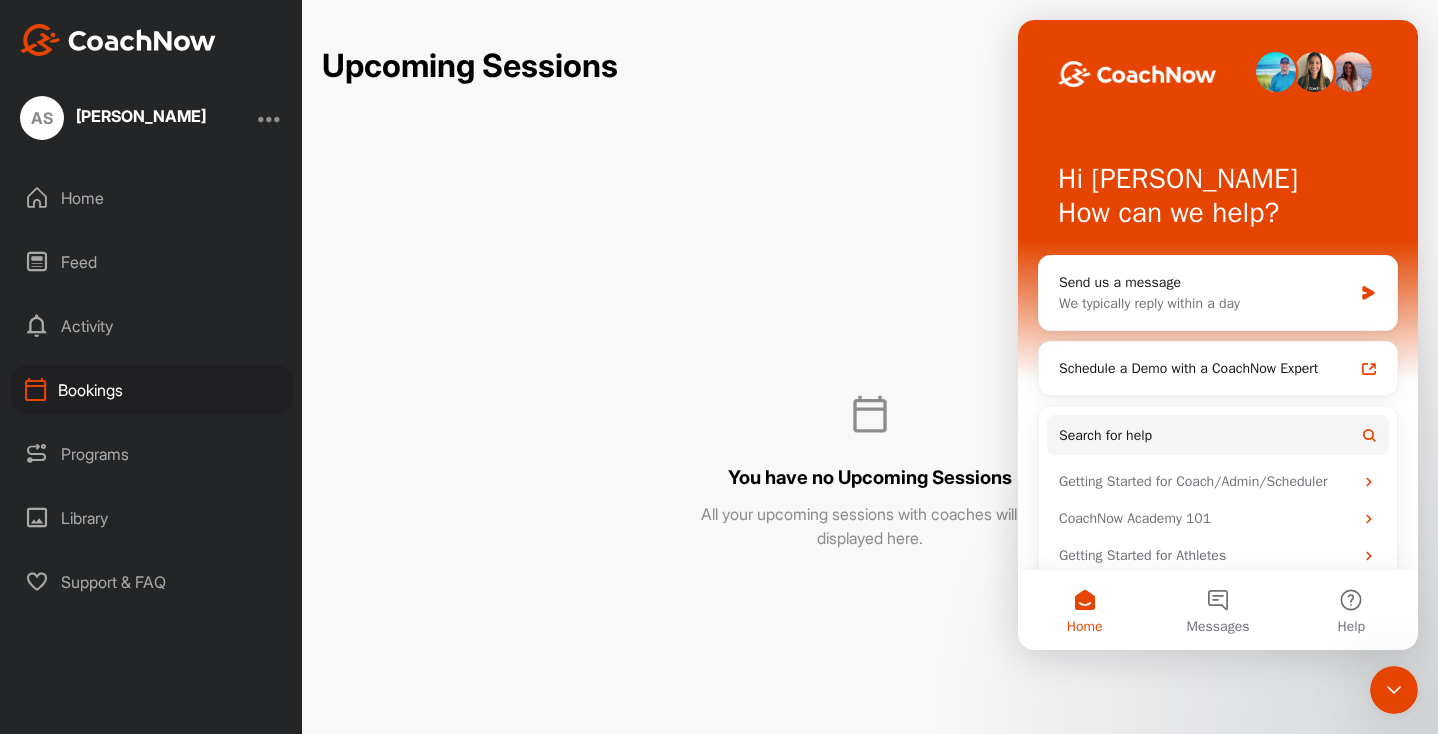 click on "You have no Upcoming Sessions All your upcoming sessions with coaches will be displayed here." at bounding box center [870, 322] 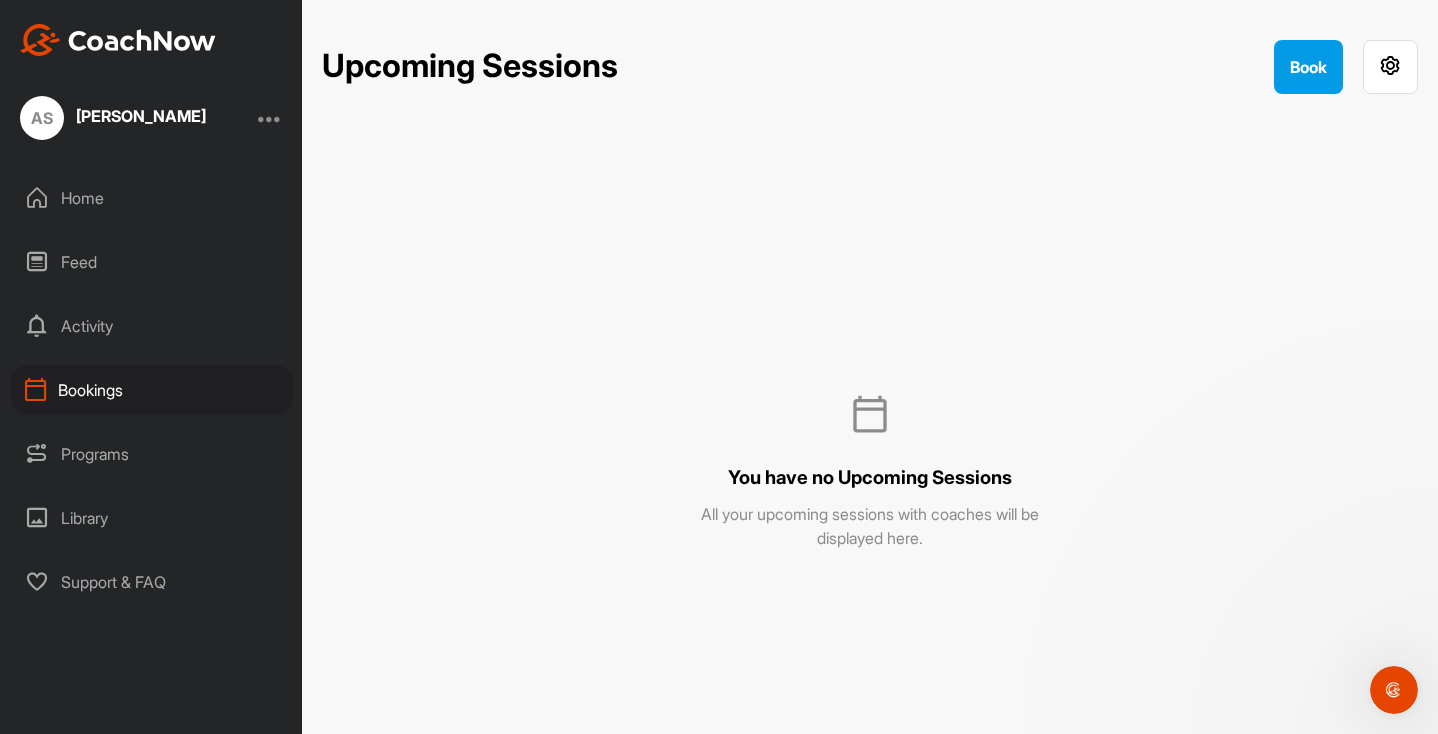 scroll, scrollTop: 0, scrollLeft: 0, axis: both 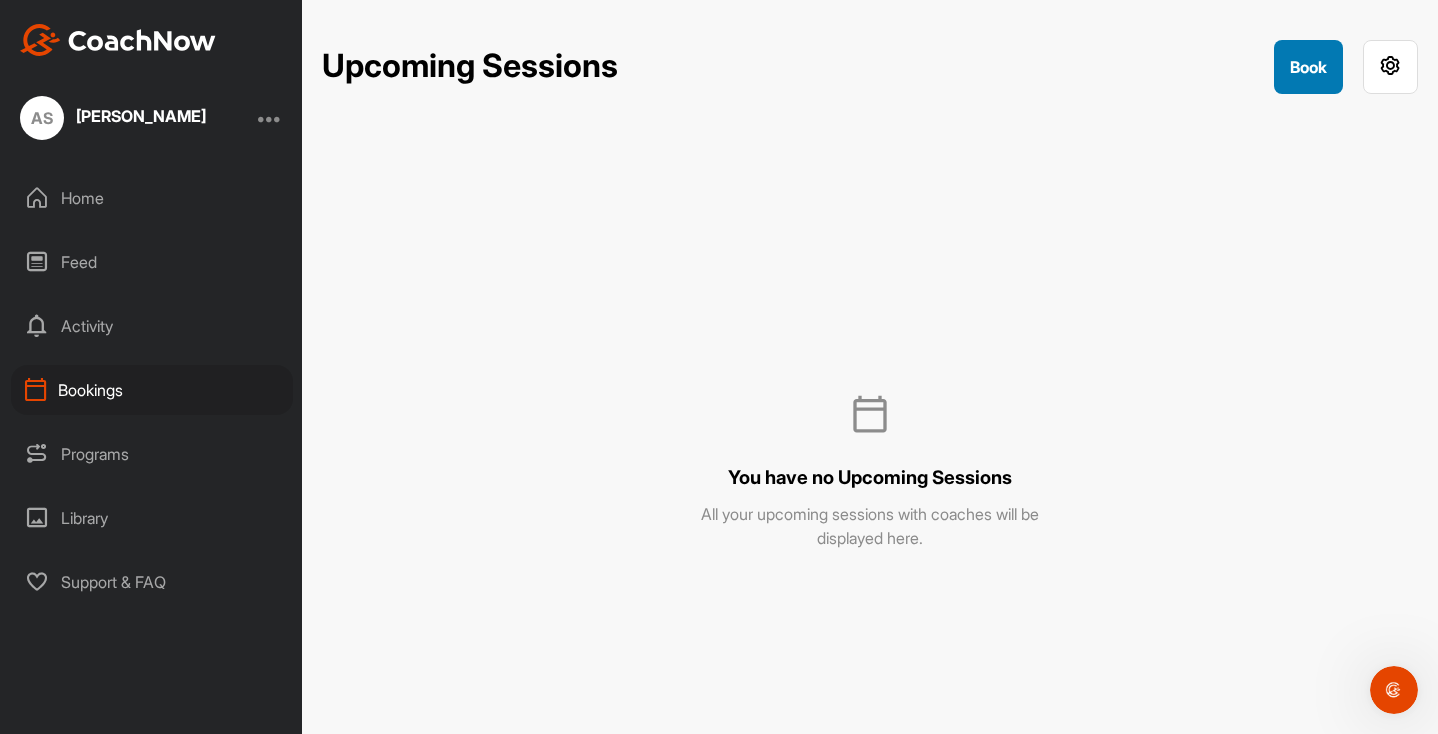 click on "Book" at bounding box center (1308, 67) 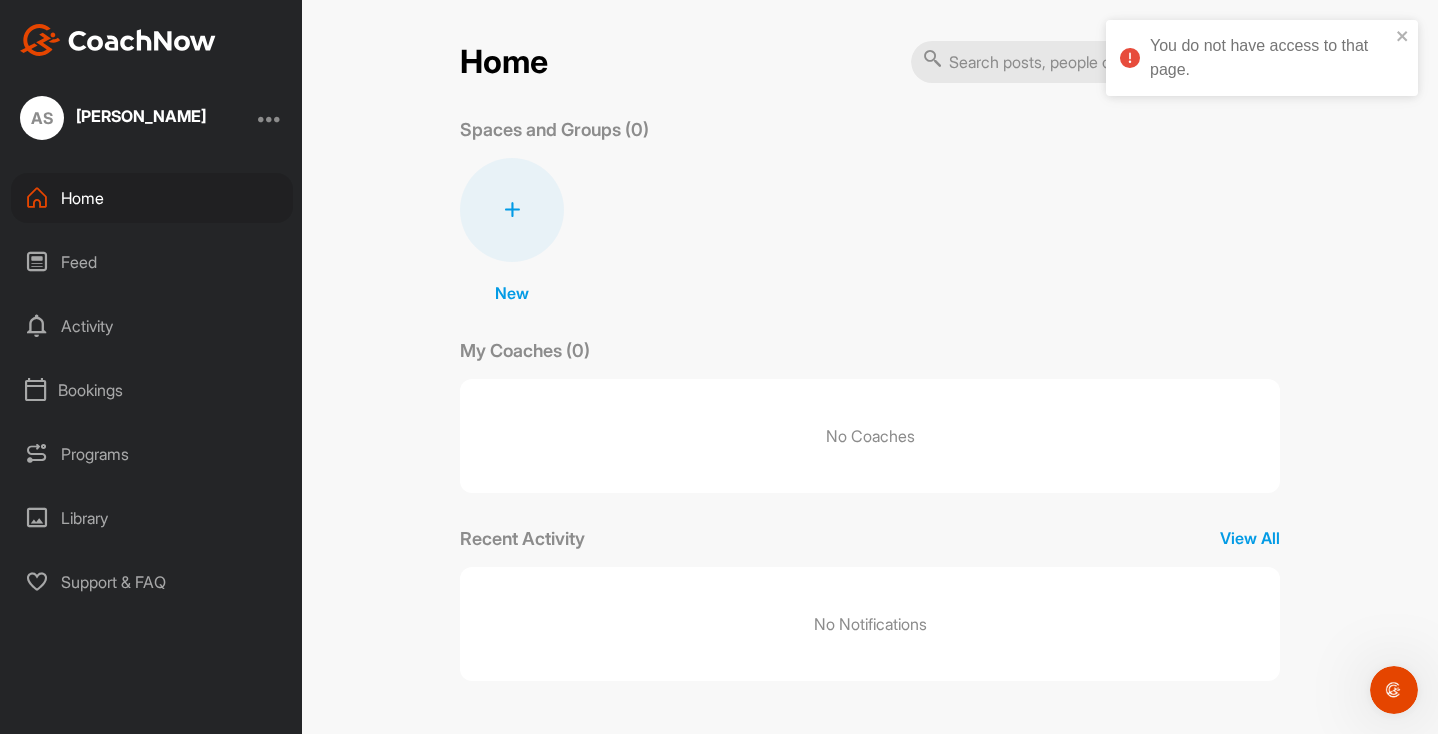 click on "You do not have access to that page." at bounding box center (1270, 58) 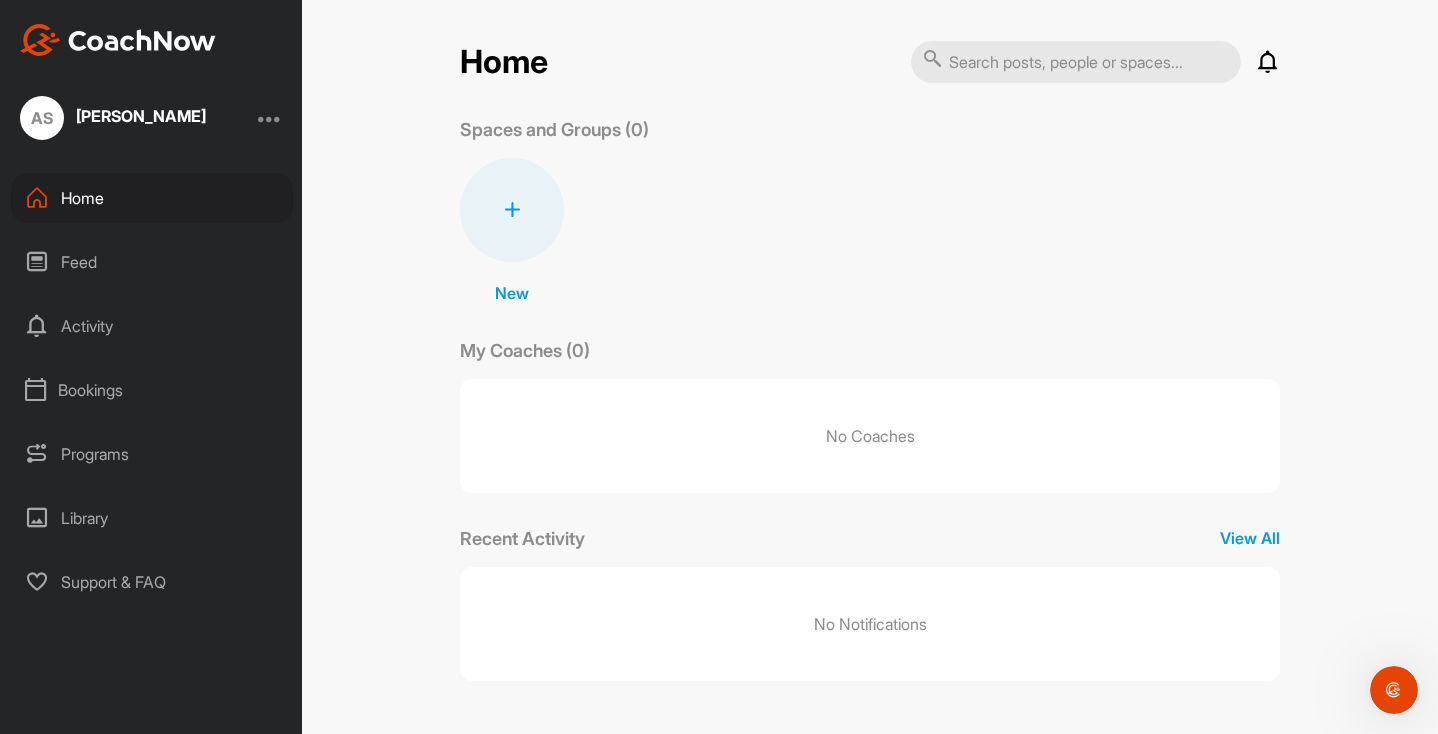 click on "No Coaches" at bounding box center [870, 436] 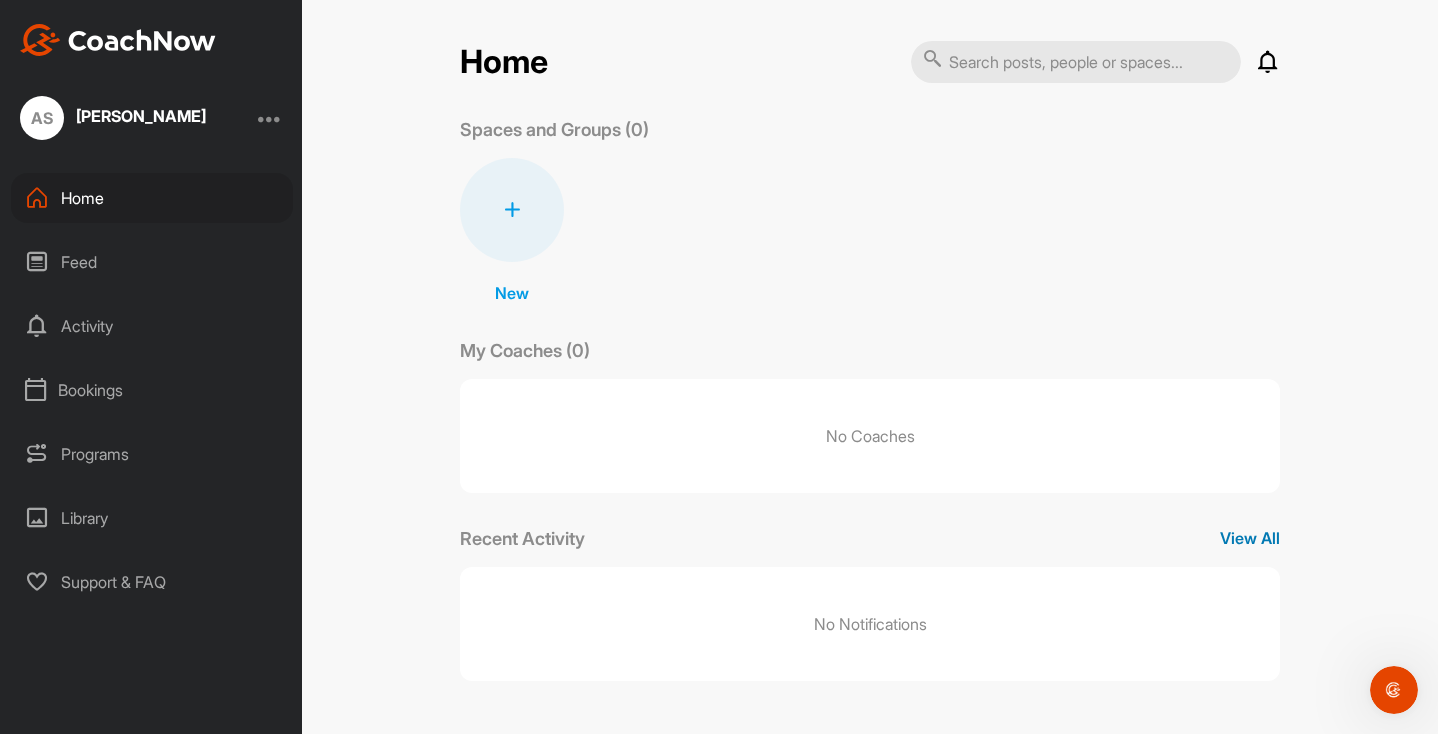 click on "View All" at bounding box center [1250, 538] 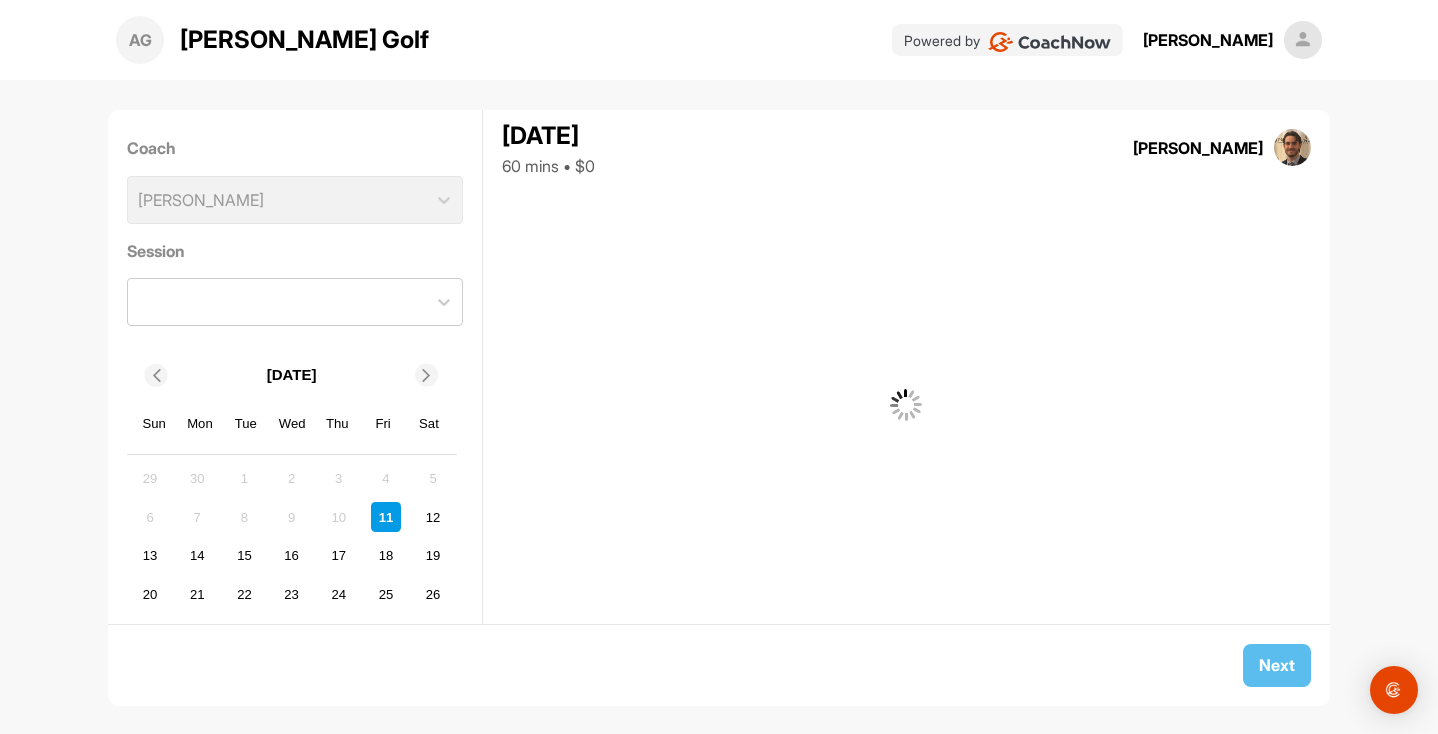 scroll, scrollTop: 0, scrollLeft: 0, axis: both 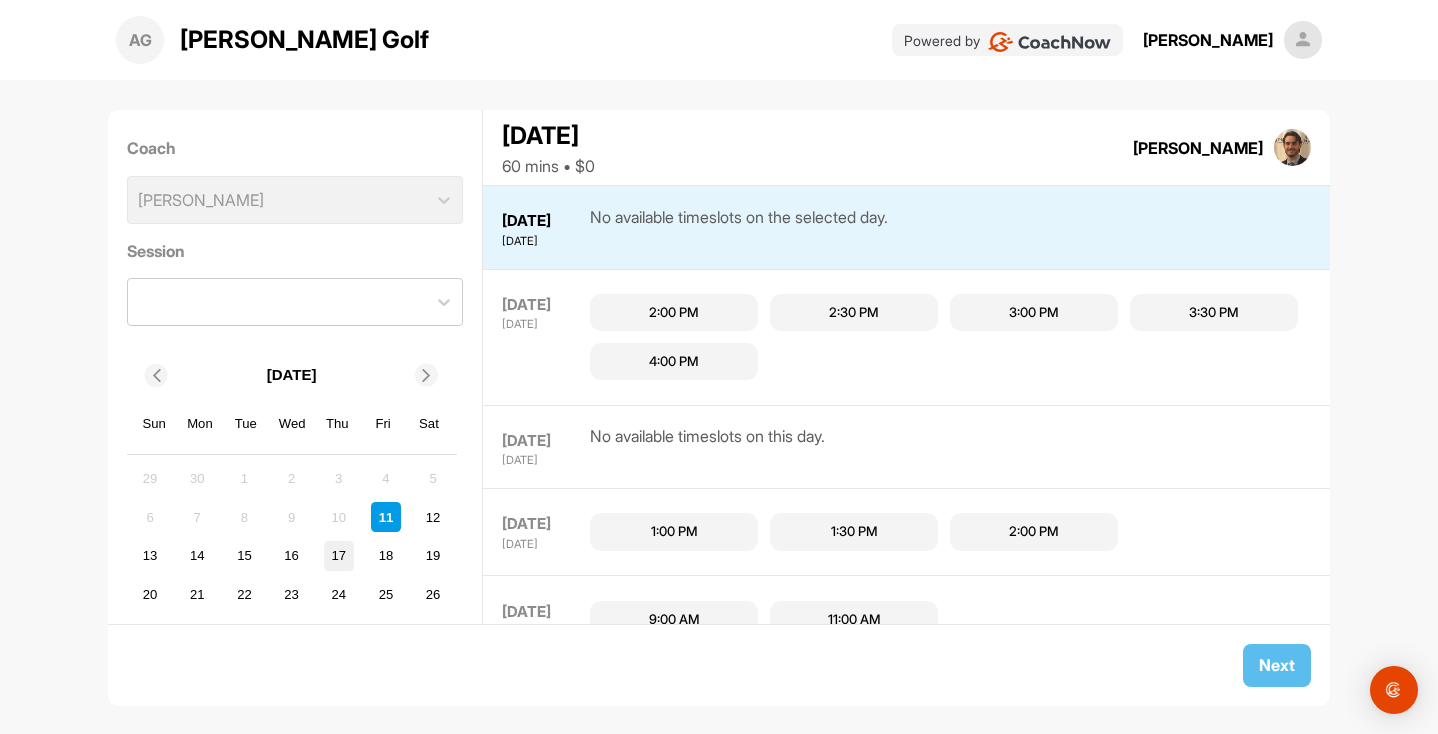 click on "17" at bounding box center (339, 556) 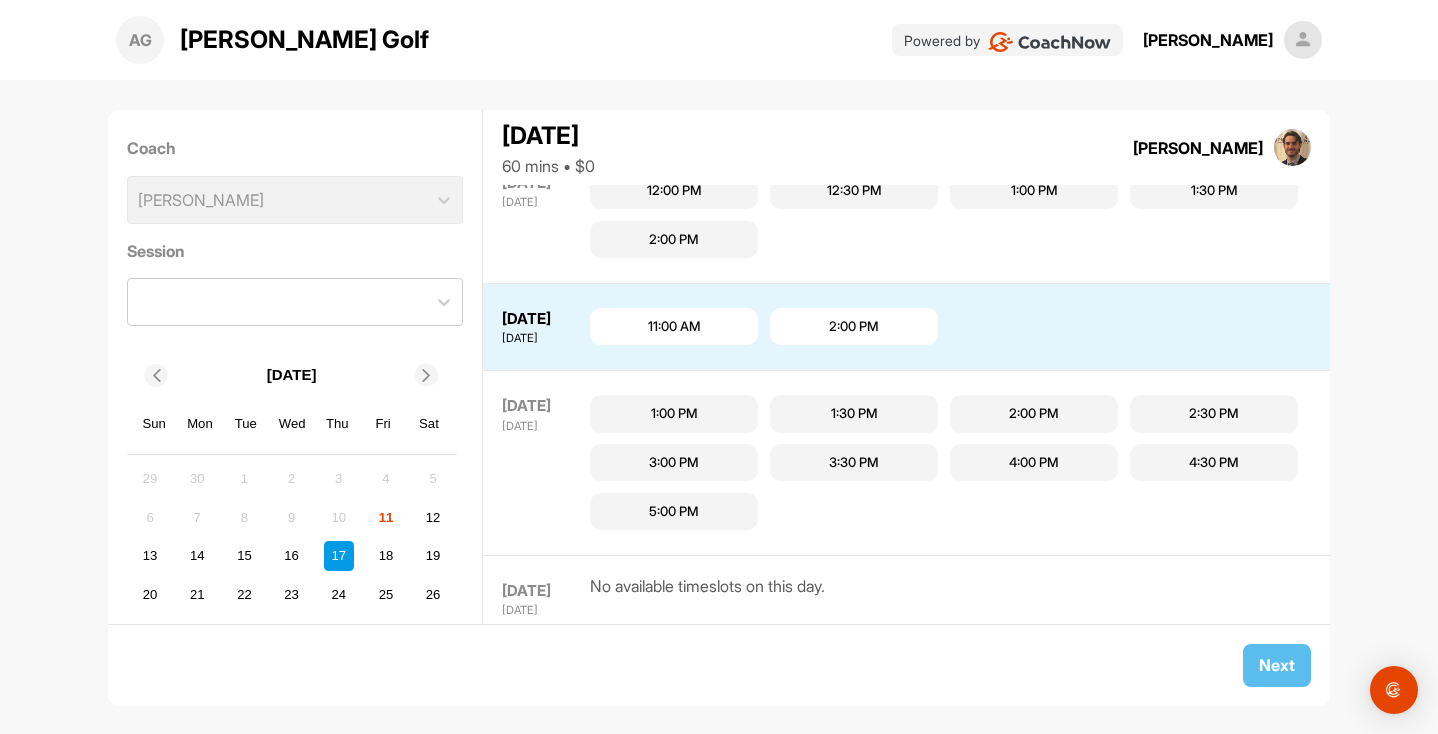 scroll, scrollTop: 611, scrollLeft: 0, axis: vertical 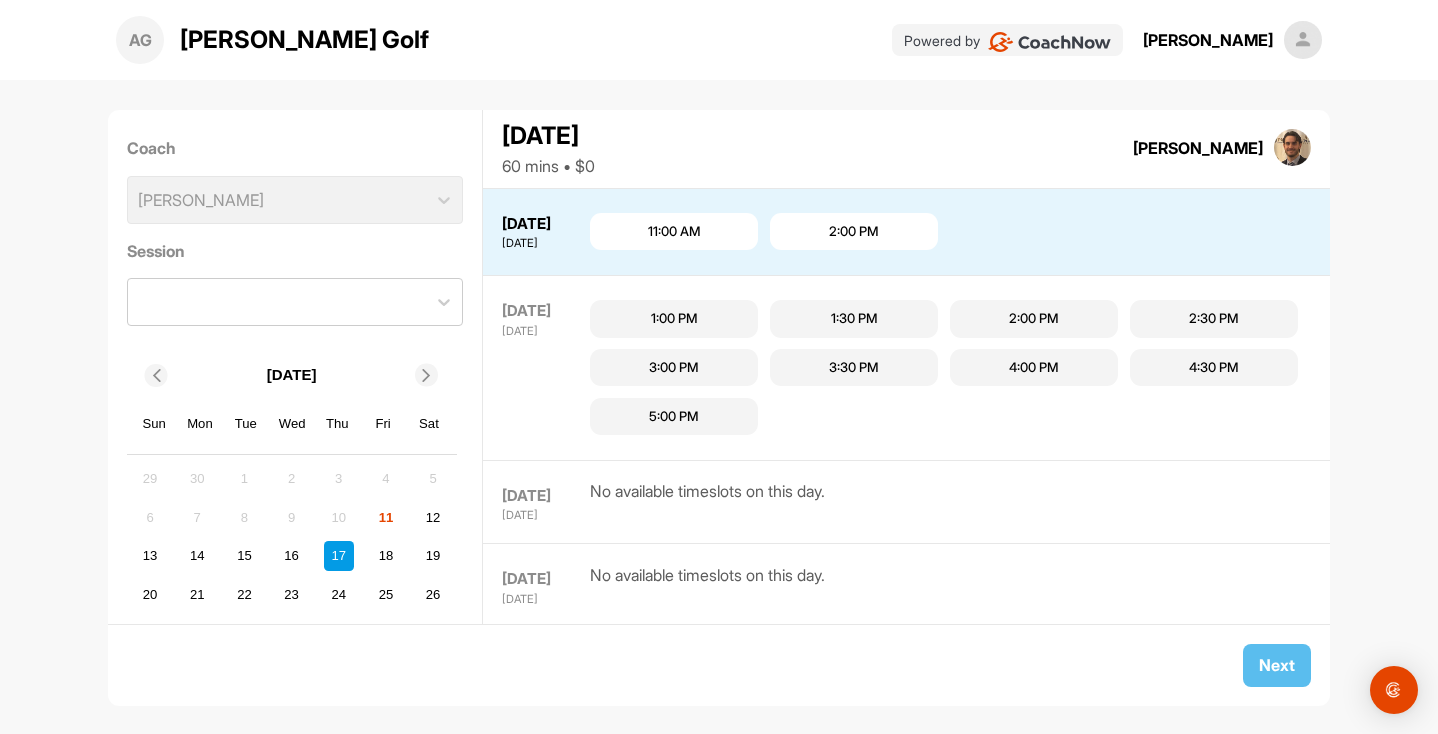 click on "11:00 AM" at bounding box center [674, 232] 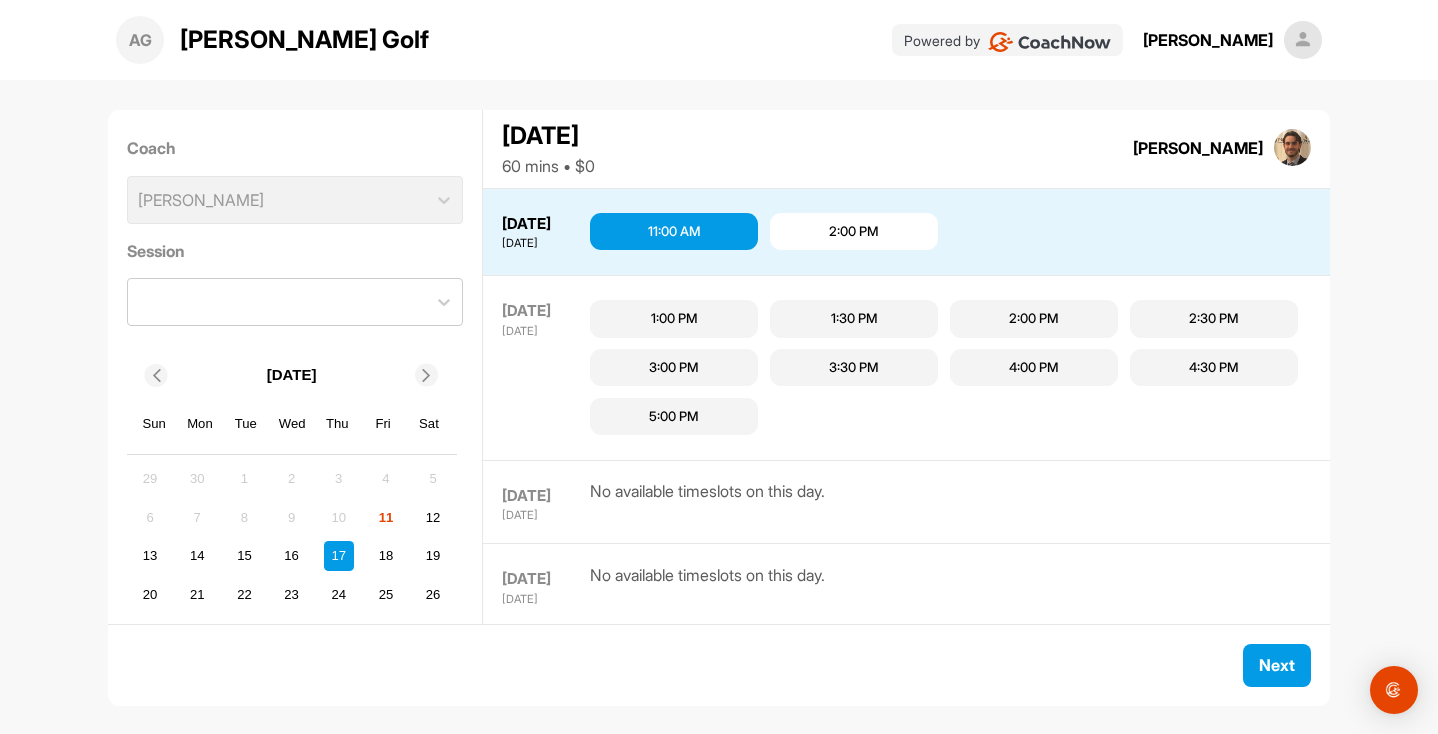 scroll, scrollTop: 0, scrollLeft: 0, axis: both 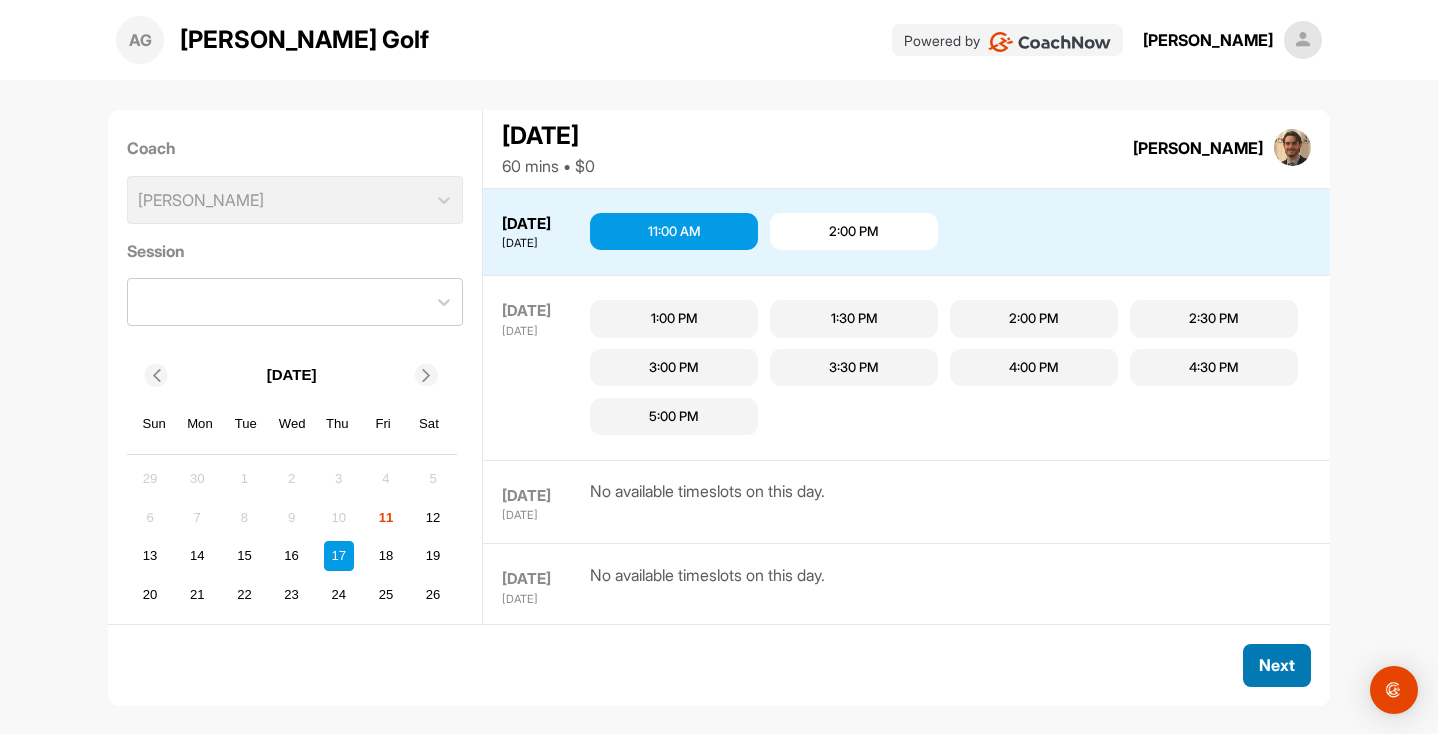 click on "Next" at bounding box center [1277, 665] 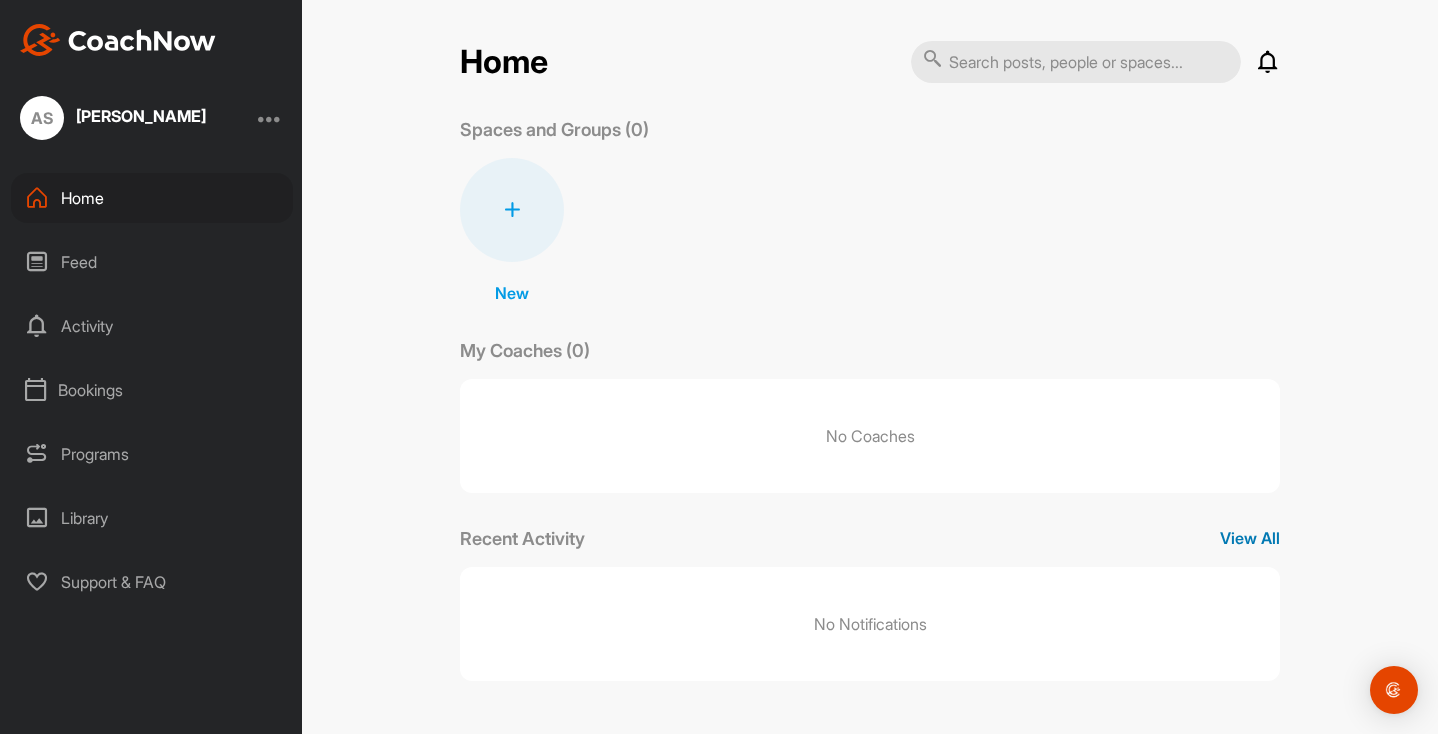 scroll, scrollTop: 0, scrollLeft: 0, axis: both 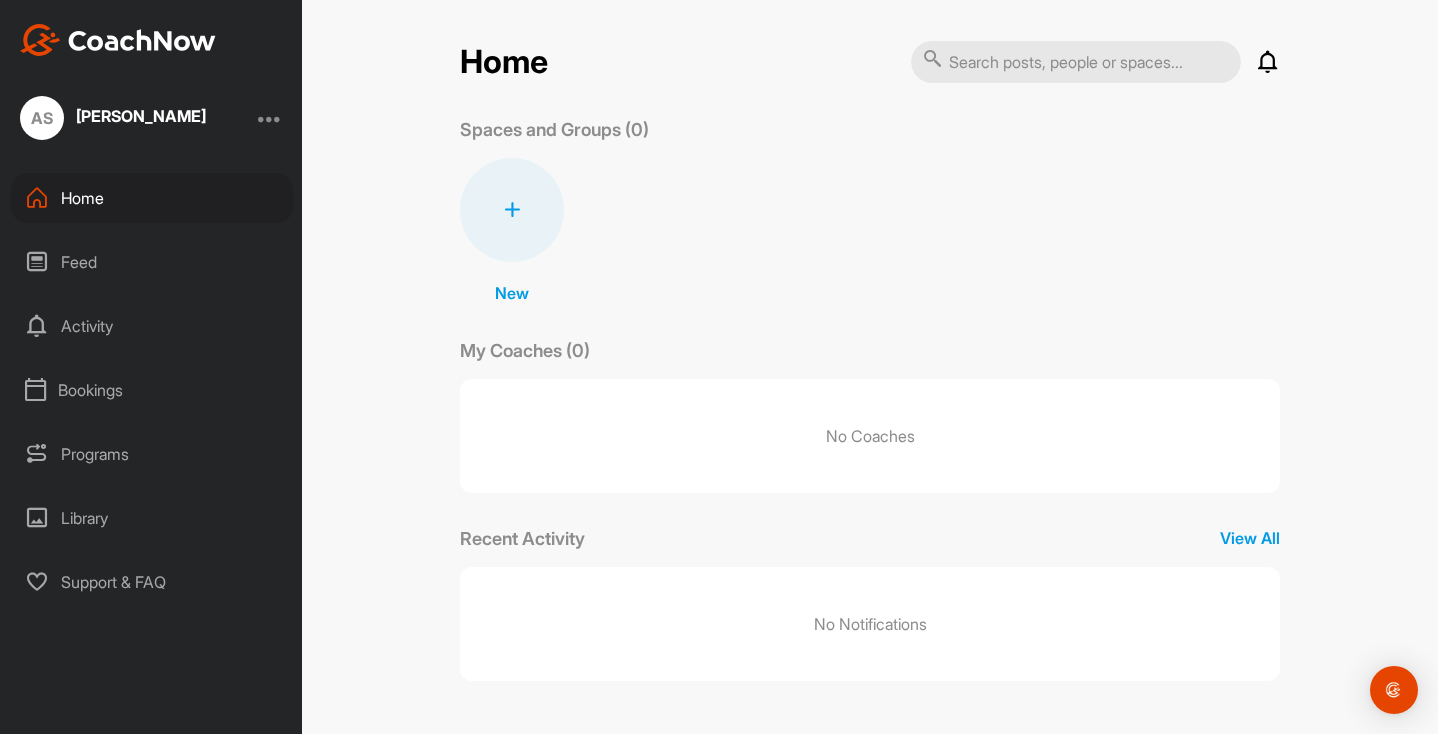 click at bounding box center (270, 118) 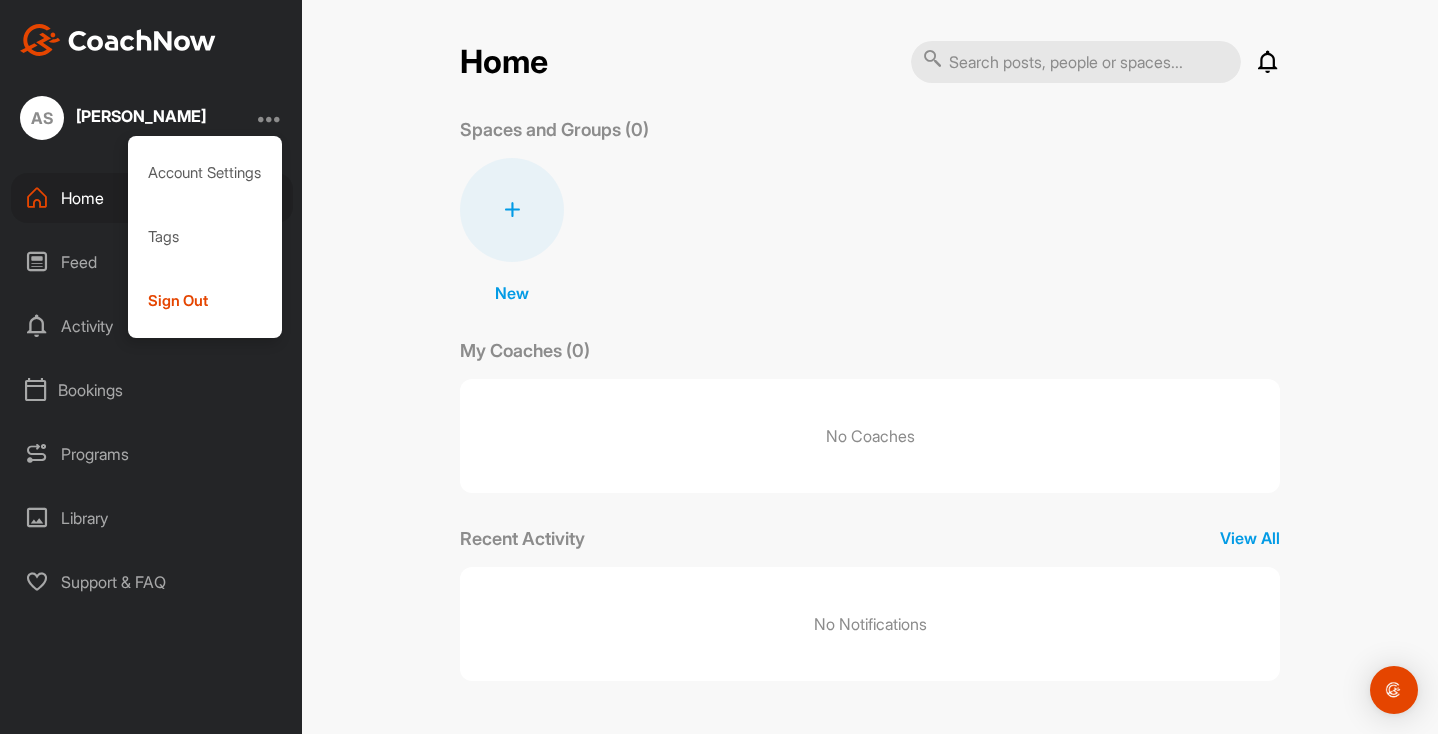 click on "Library" at bounding box center [152, 518] 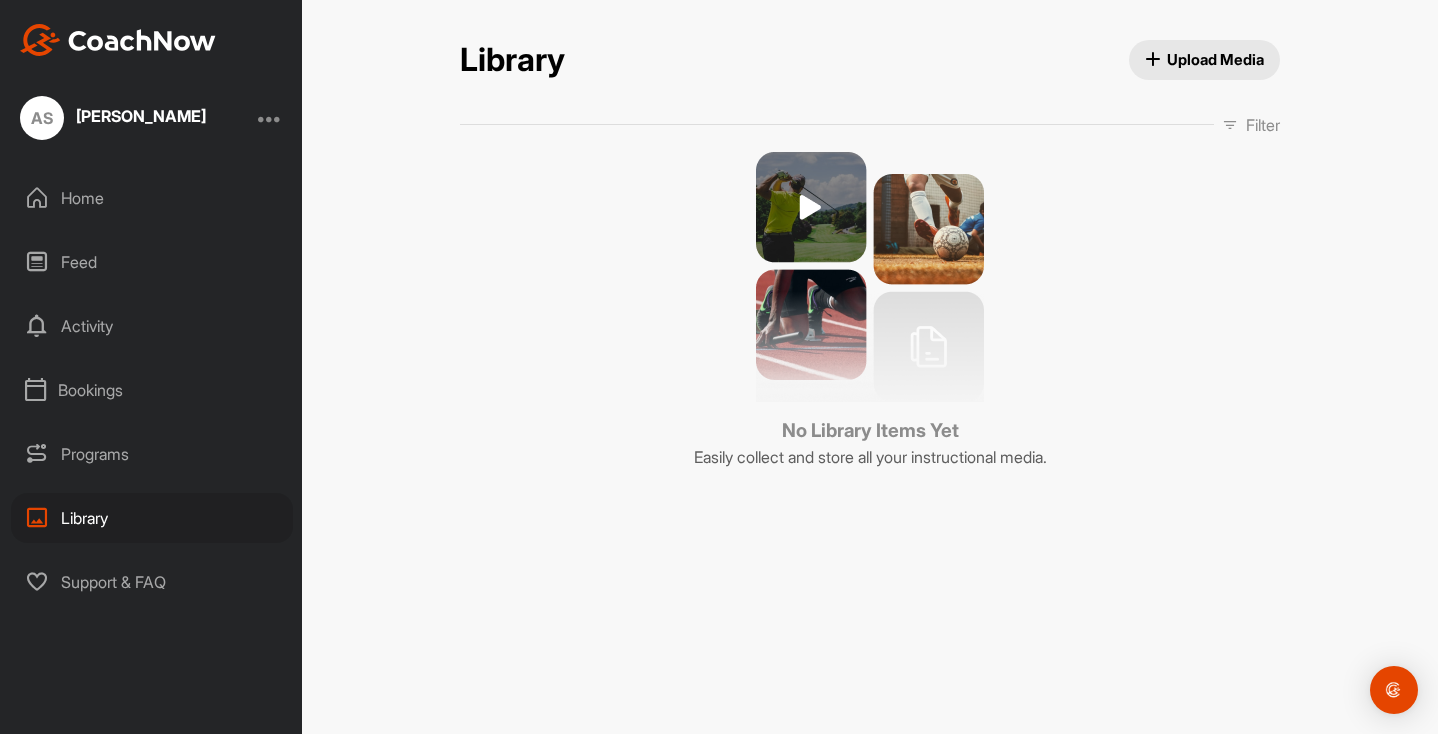 click on "Bookings" at bounding box center (152, 390) 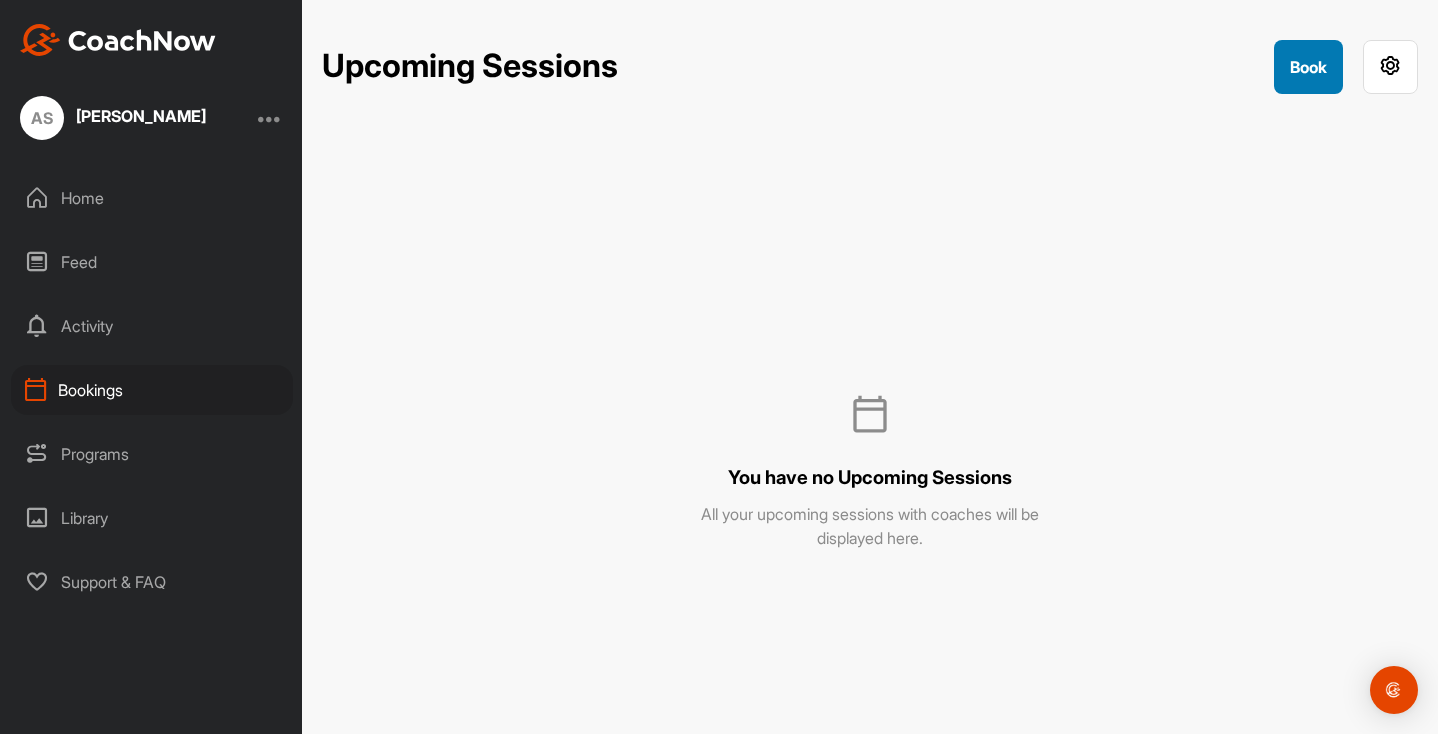 click on "Book" at bounding box center [1308, 67] 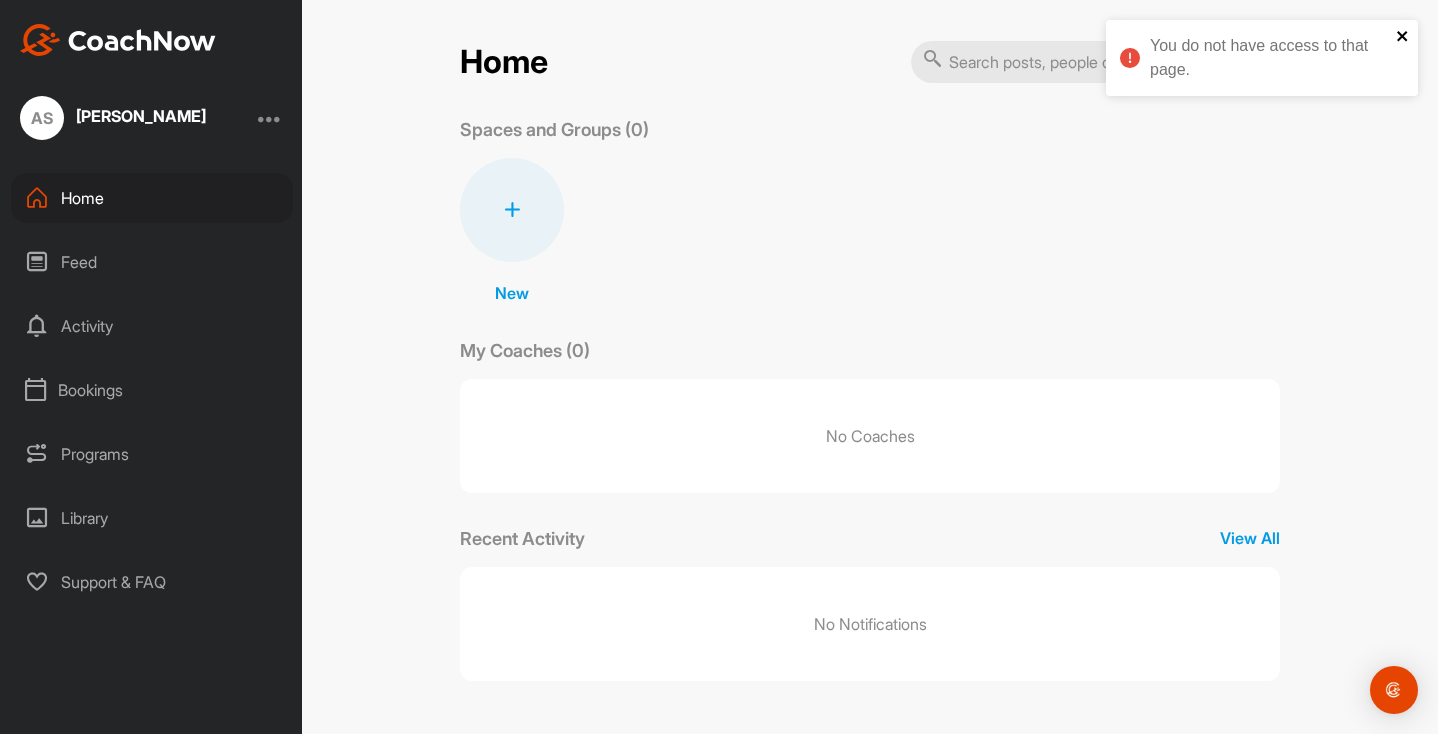 click 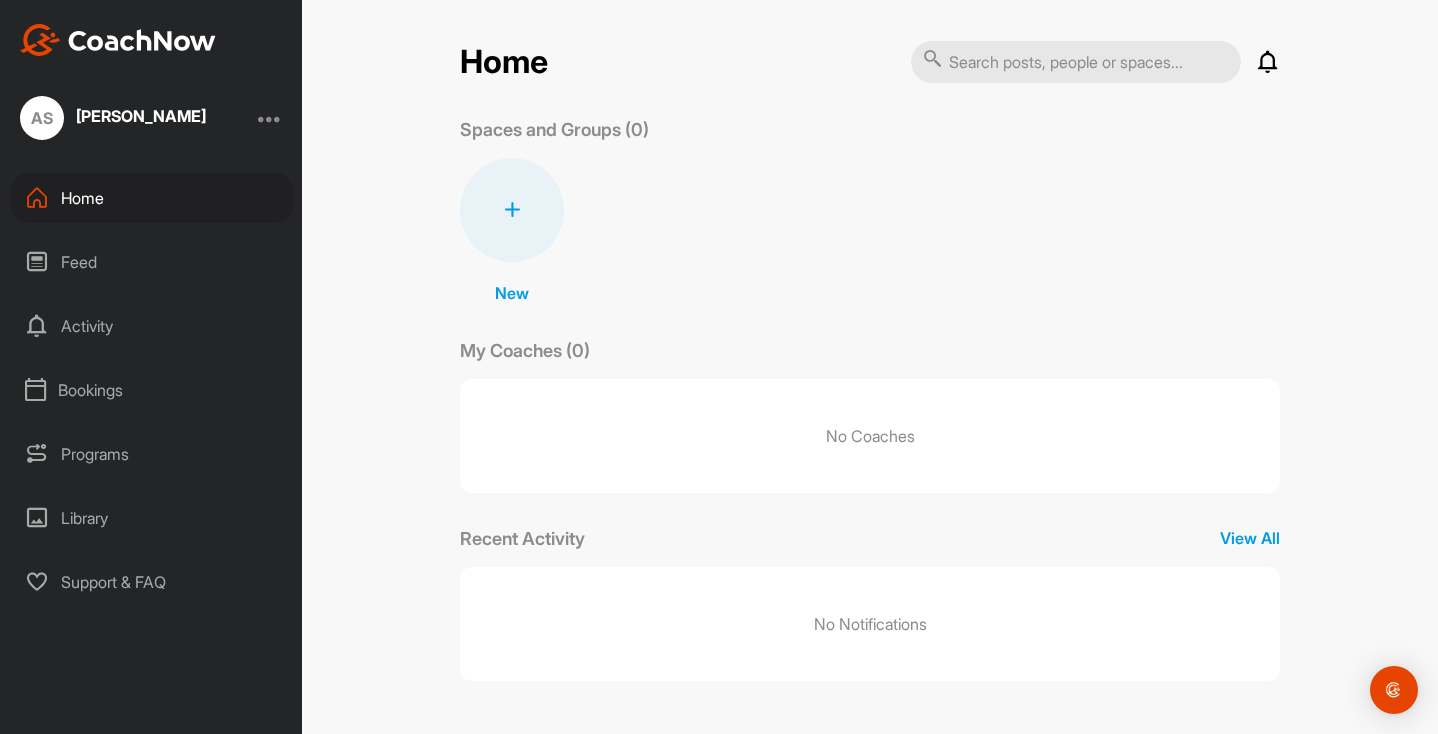 scroll, scrollTop: 0, scrollLeft: 0, axis: both 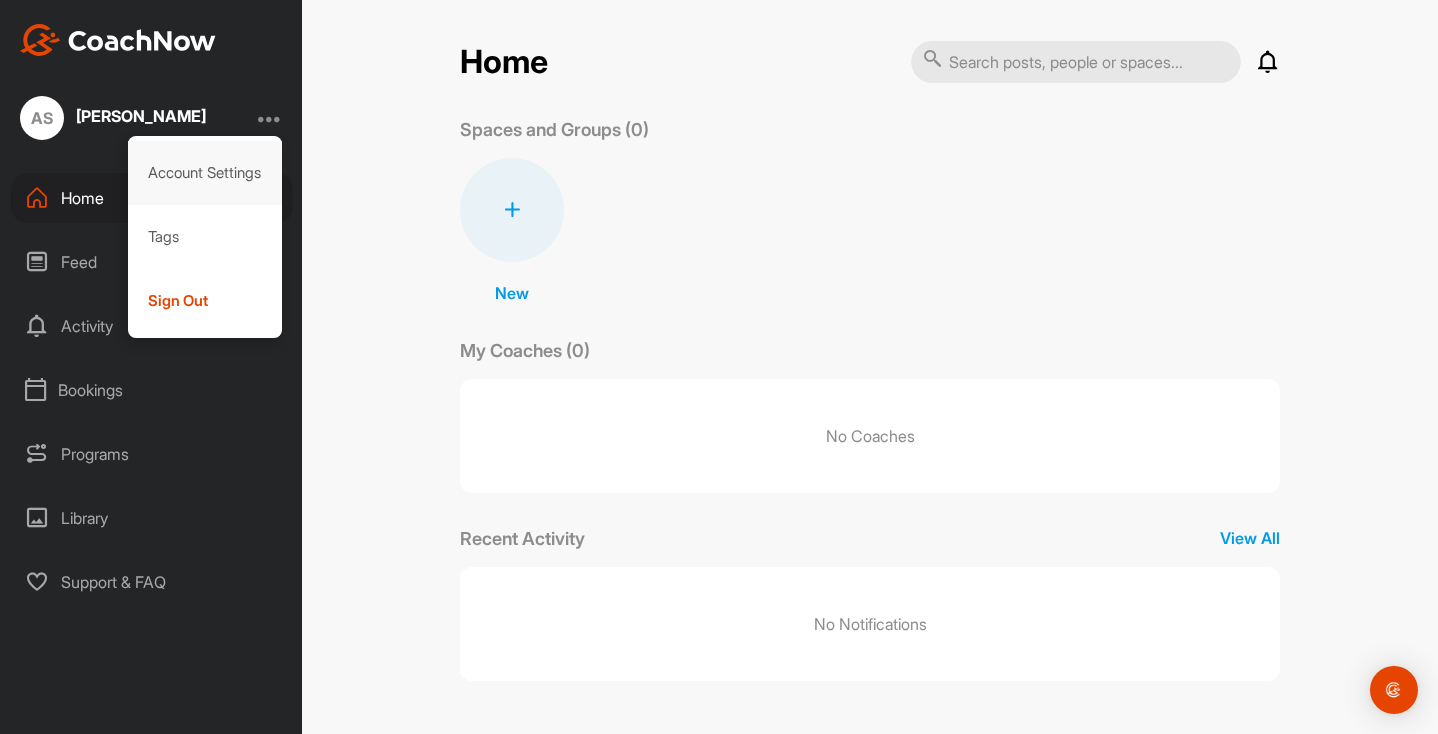 click on "Account Settings" at bounding box center [205, 173] 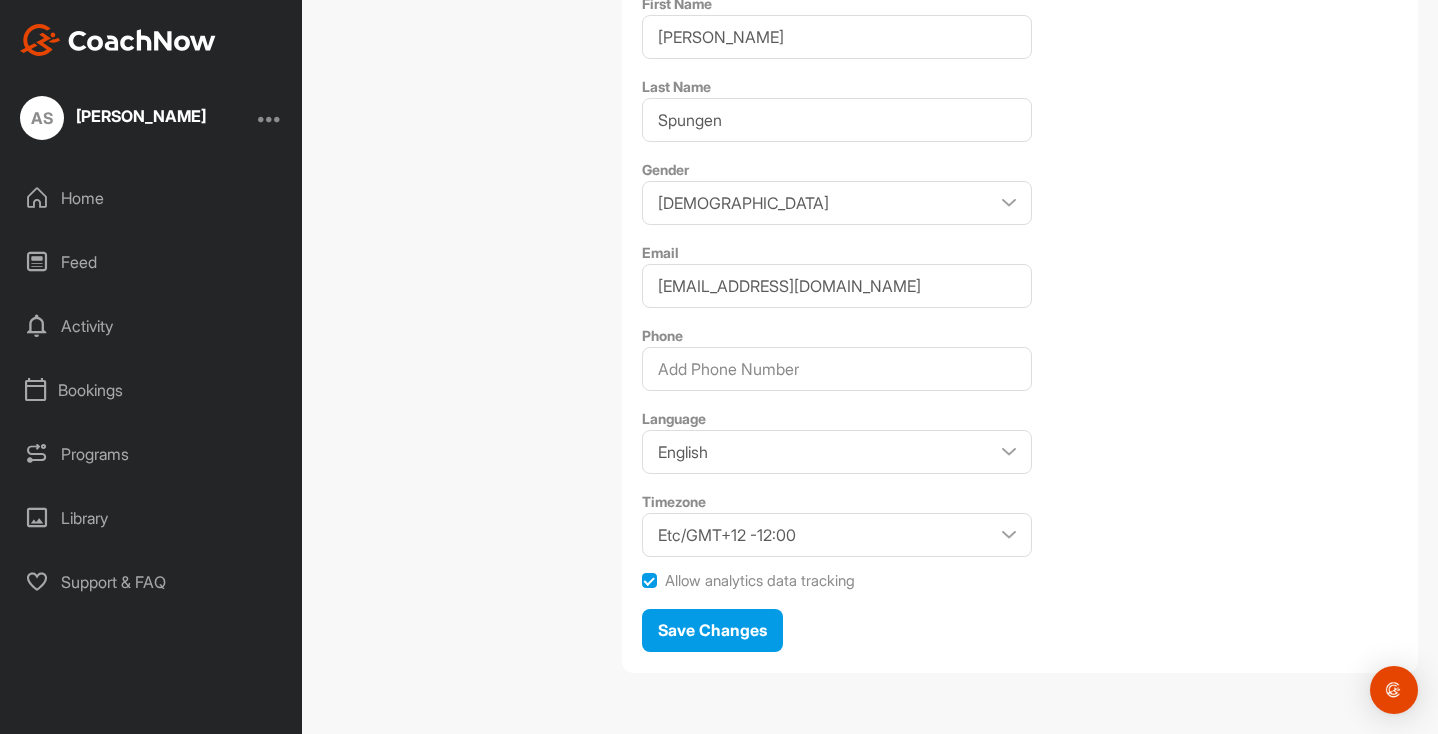 scroll, scrollTop: 410, scrollLeft: 0, axis: vertical 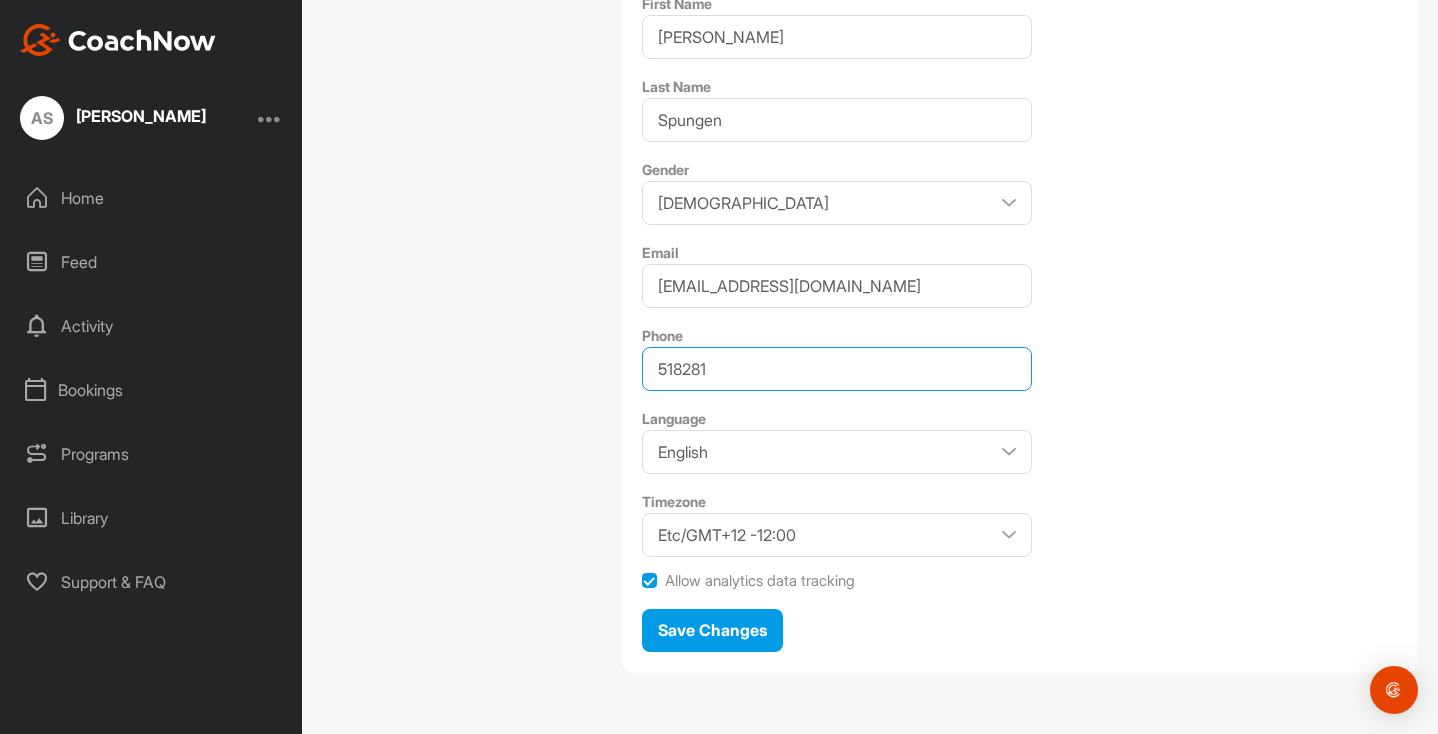 type on "5182812016" 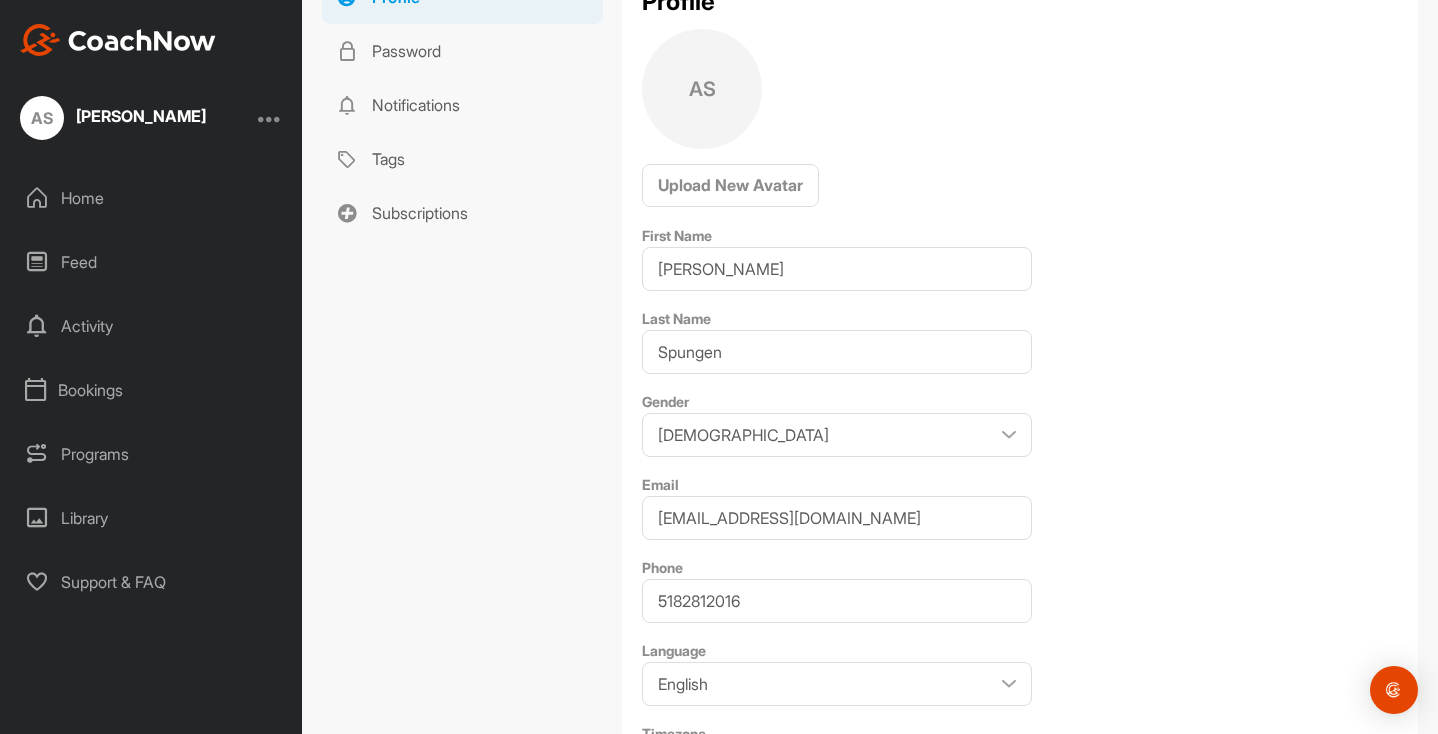 scroll, scrollTop: 131, scrollLeft: 0, axis: vertical 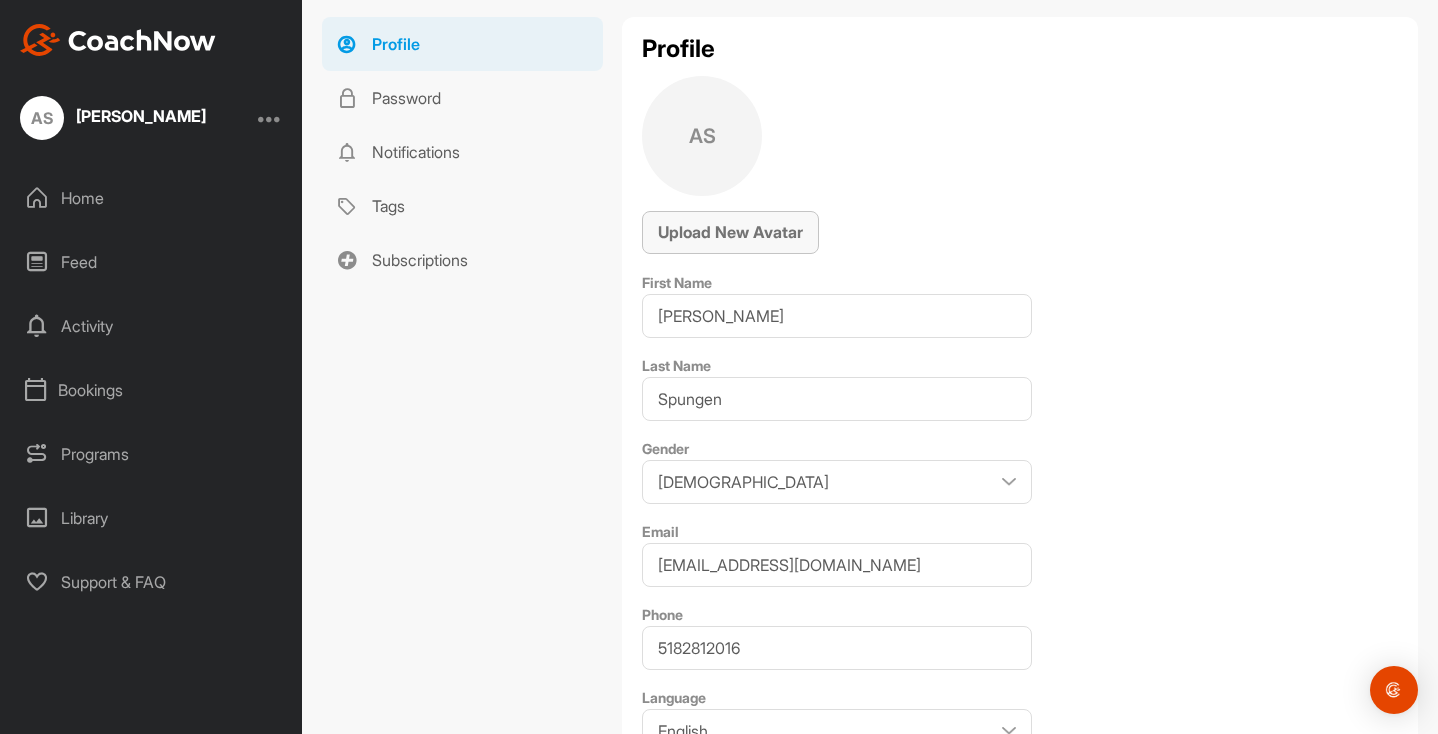 click on "Upload New Avatar" at bounding box center [730, 232] 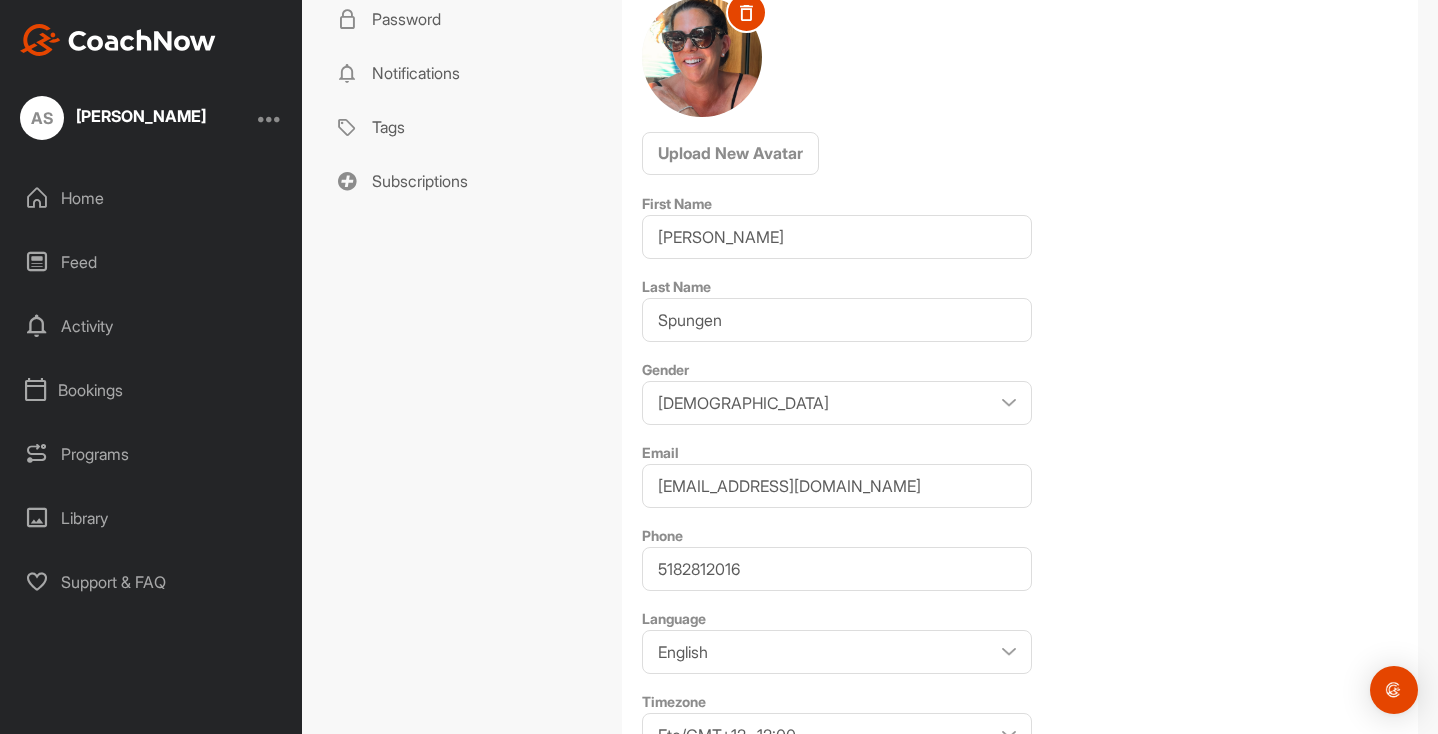 scroll, scrollTop: 240, scrollLeft: 0, axis: vertical 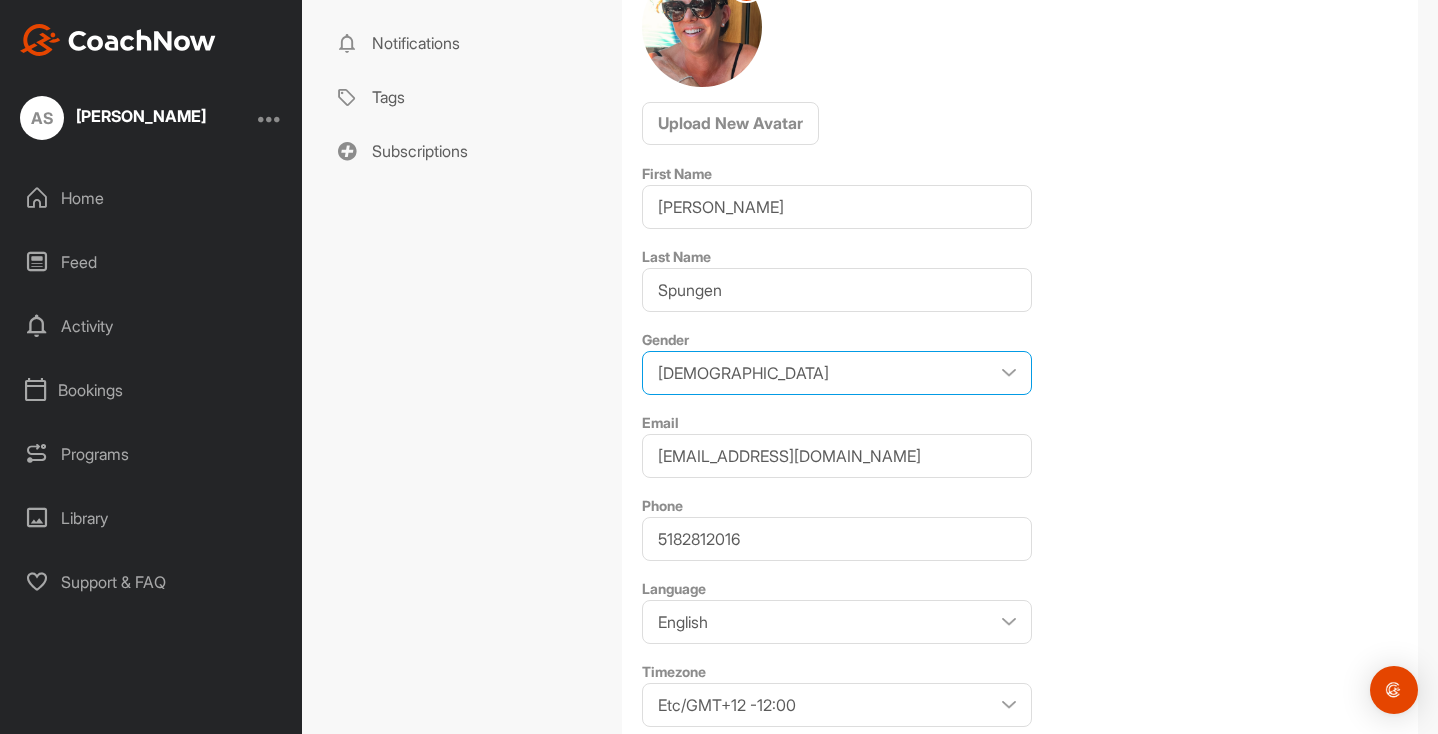 select on "Female" 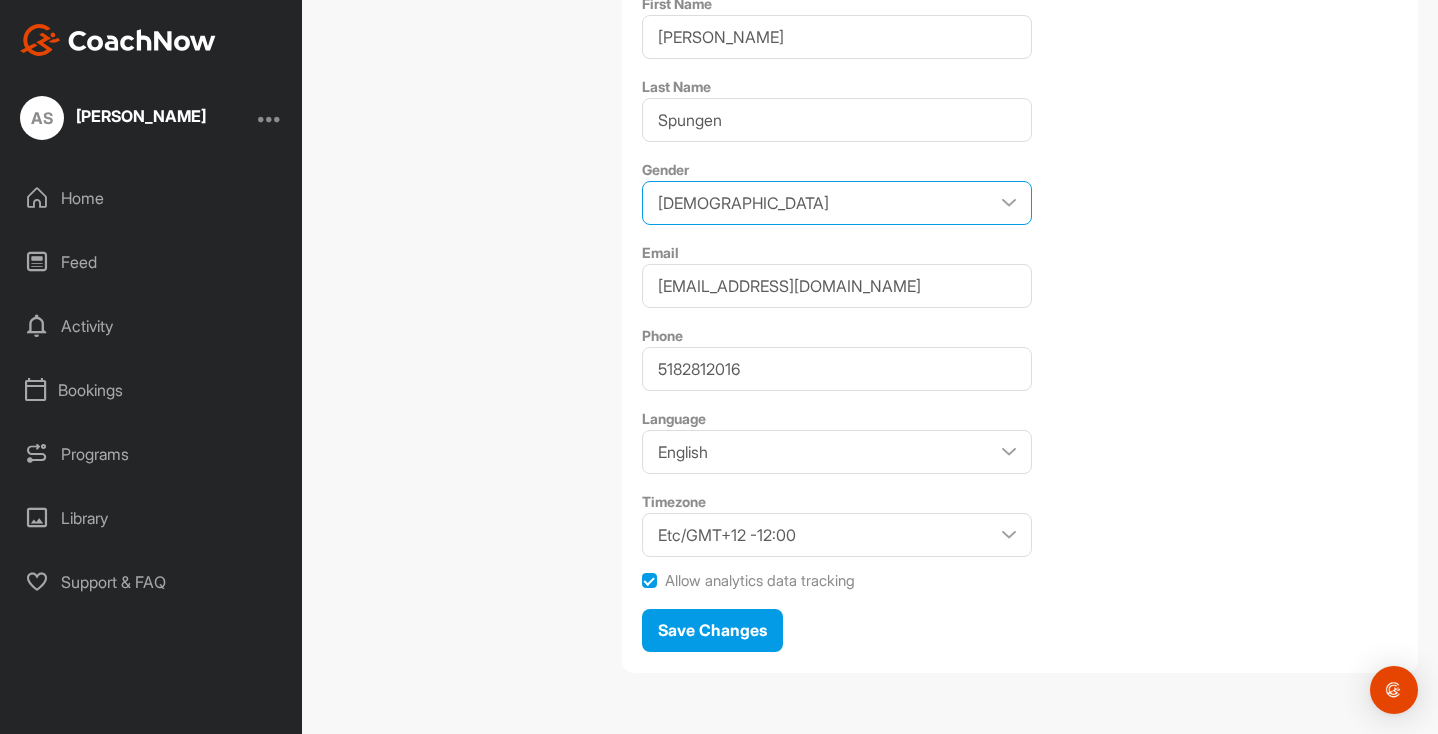 scroll, scrollTop: 410, scrollLeft: 0, axis: vertical 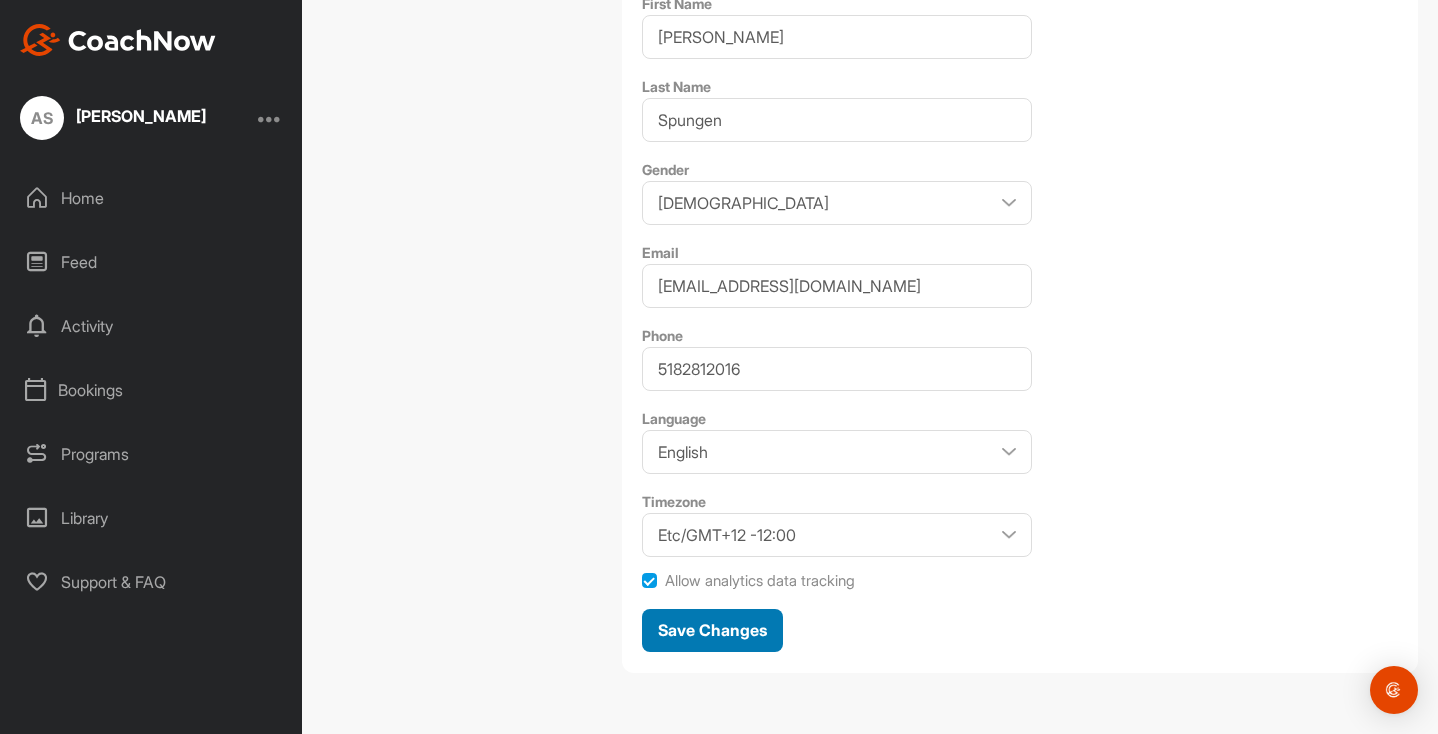 click on "Save Changes" at bounding box center [712, 630] 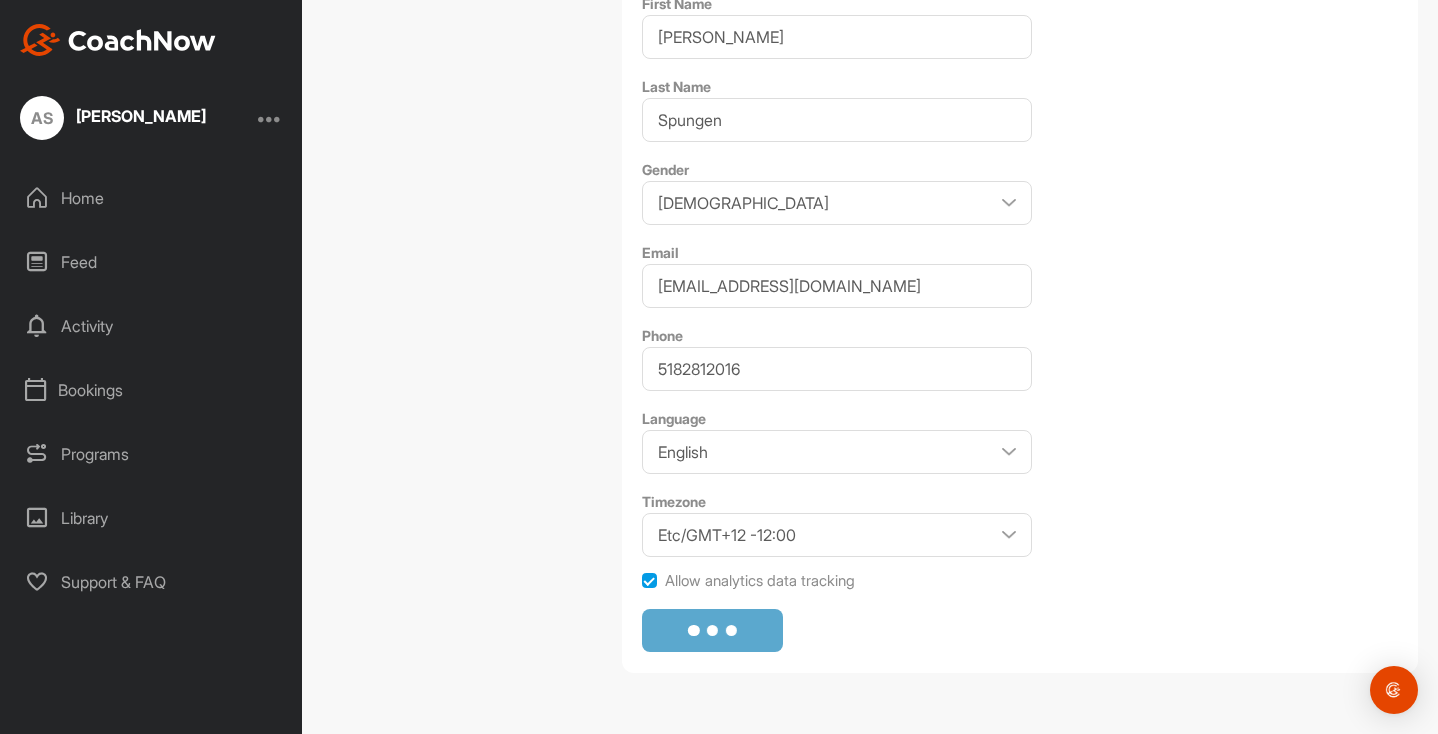 select on "America/New_York -04:00" 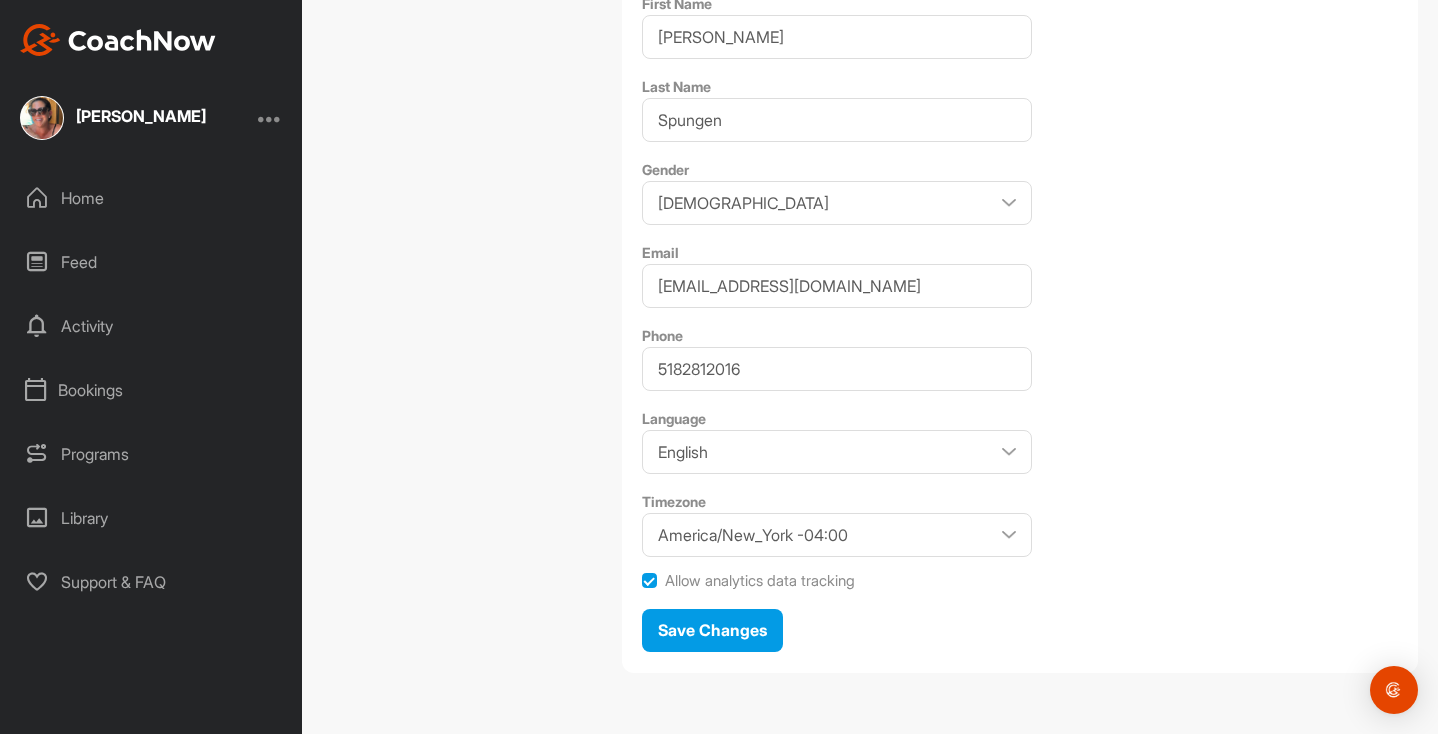 click on "Bookings" at bounding box center (152, 390) 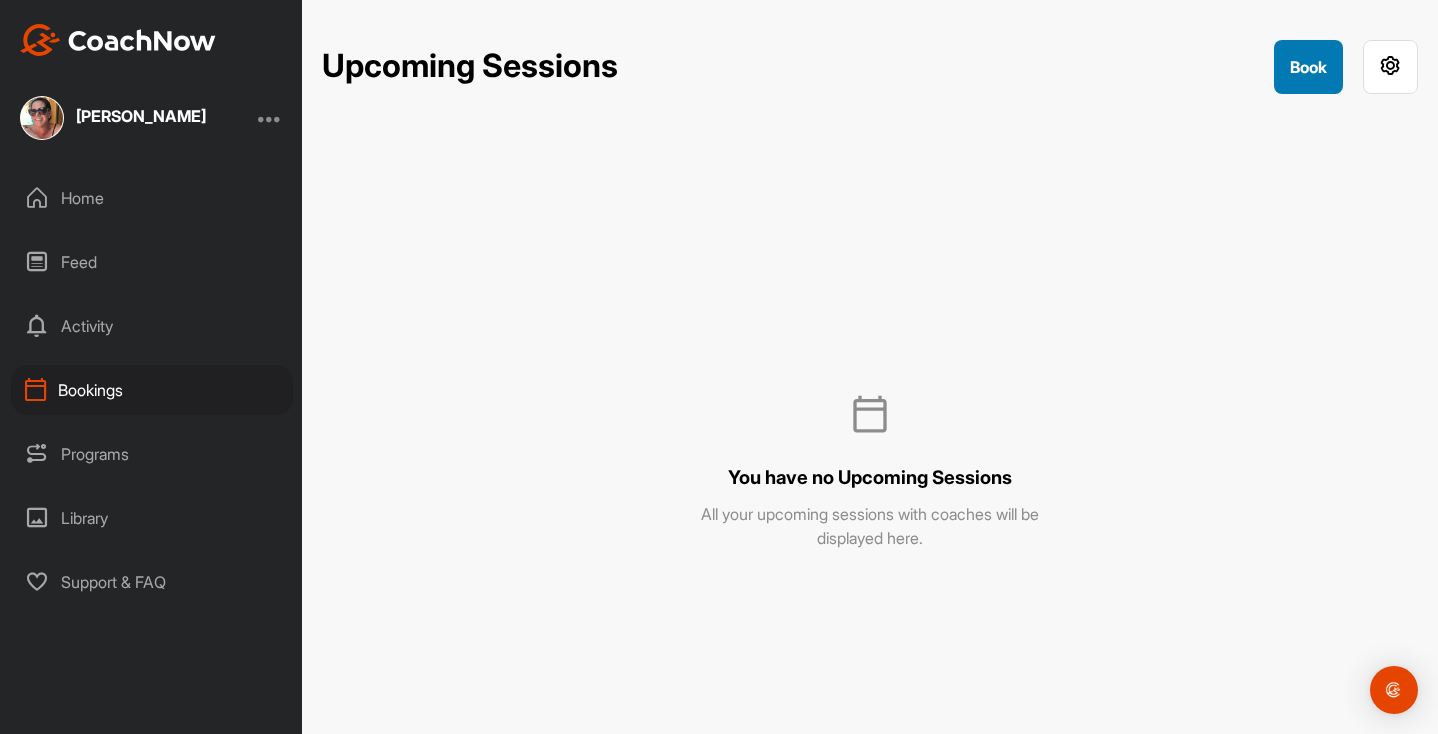click on "Book" at bounding box center [1308, 67] 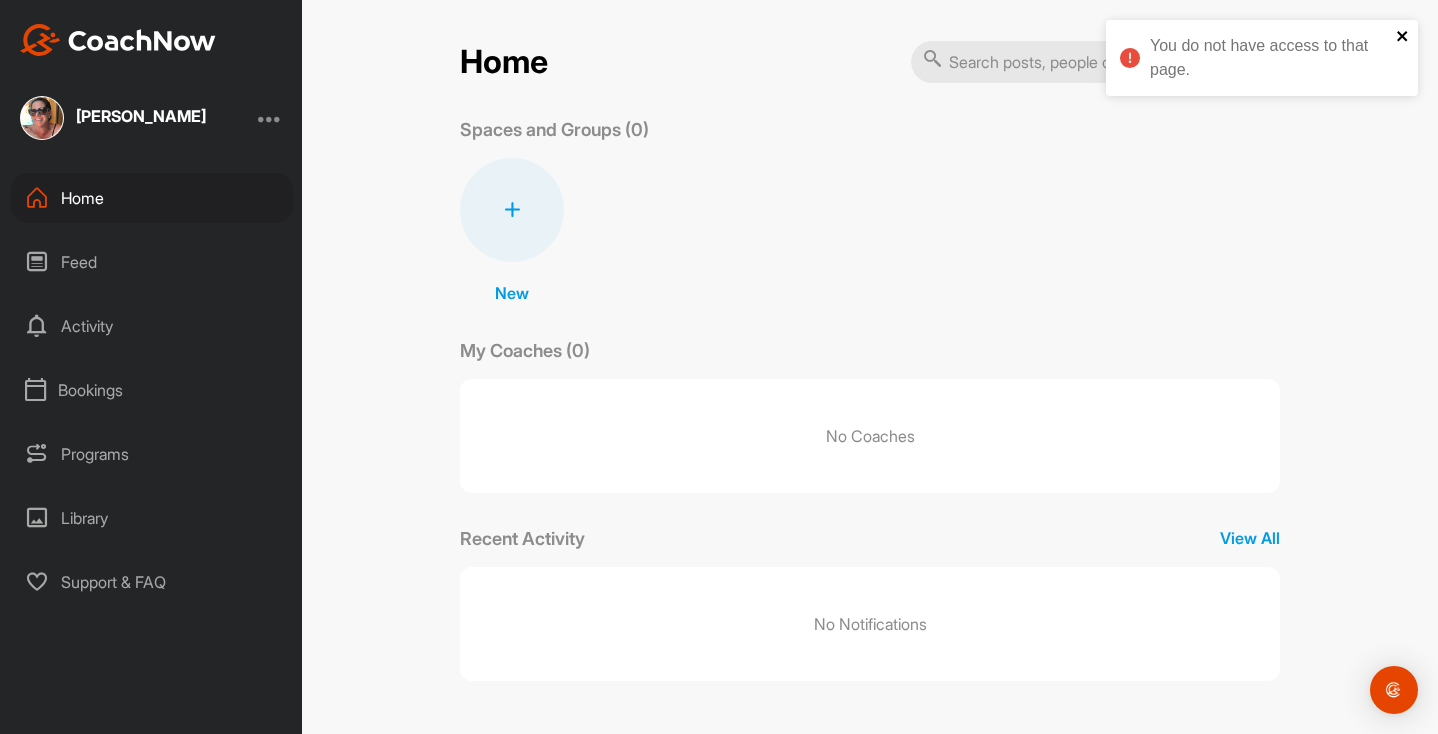 click 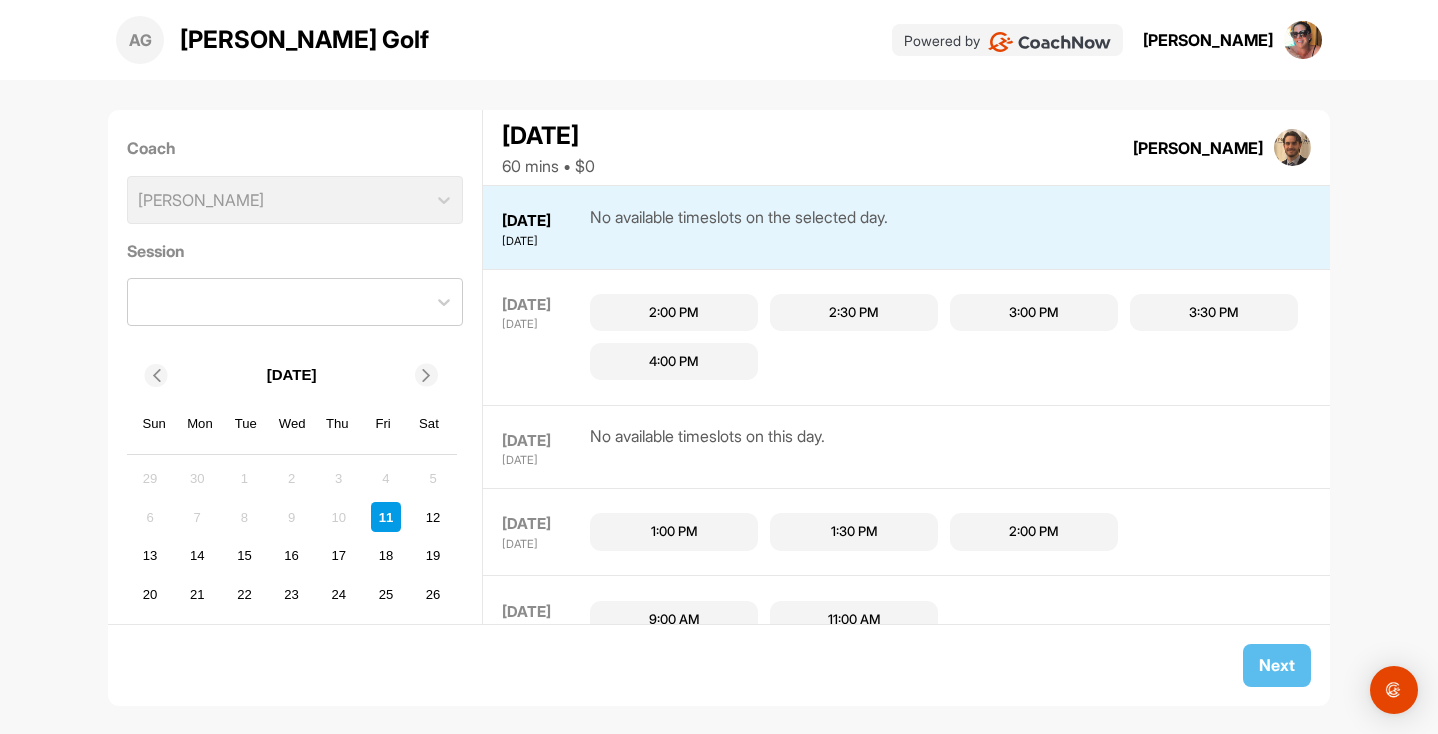 scroll, scrollTop: 0, scrollLeft: 0, axis: both 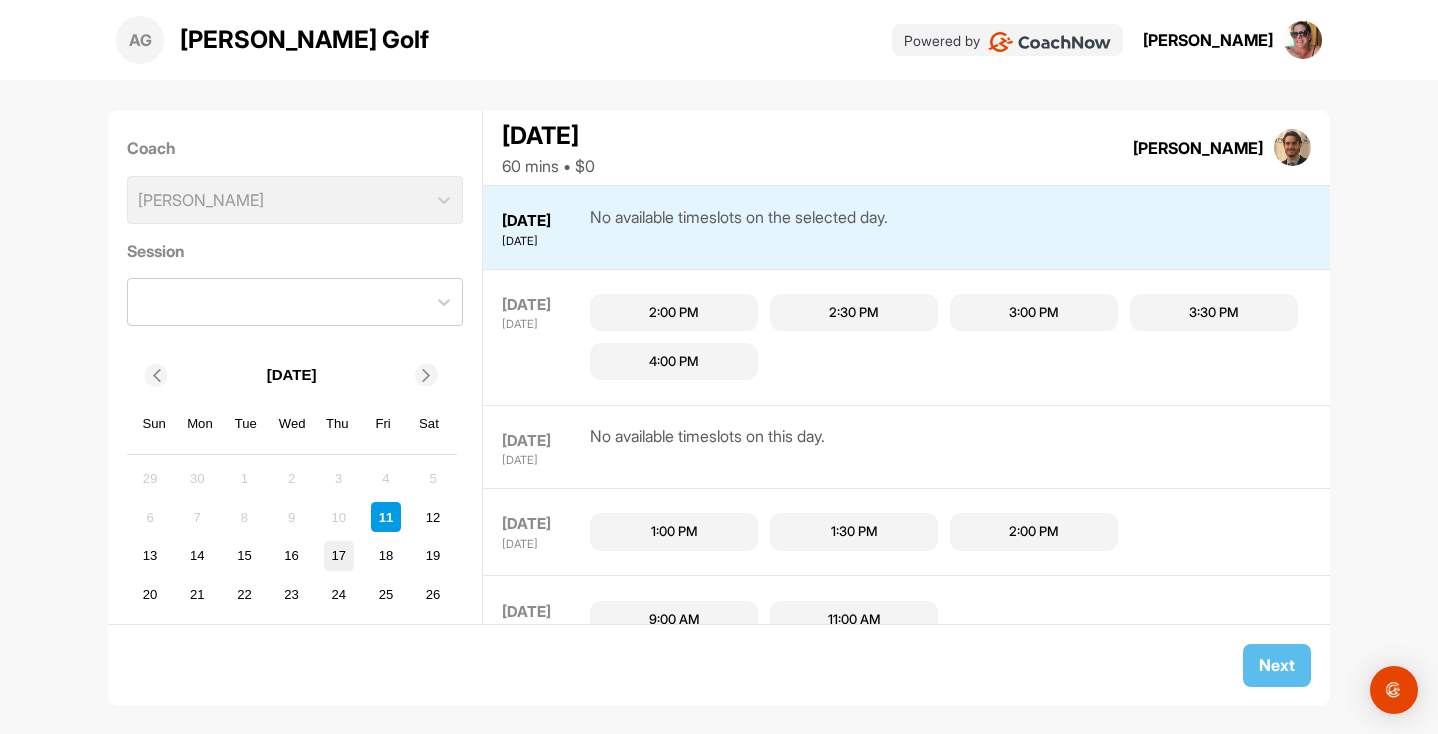 click on "17" at bounding box center [339, 556] 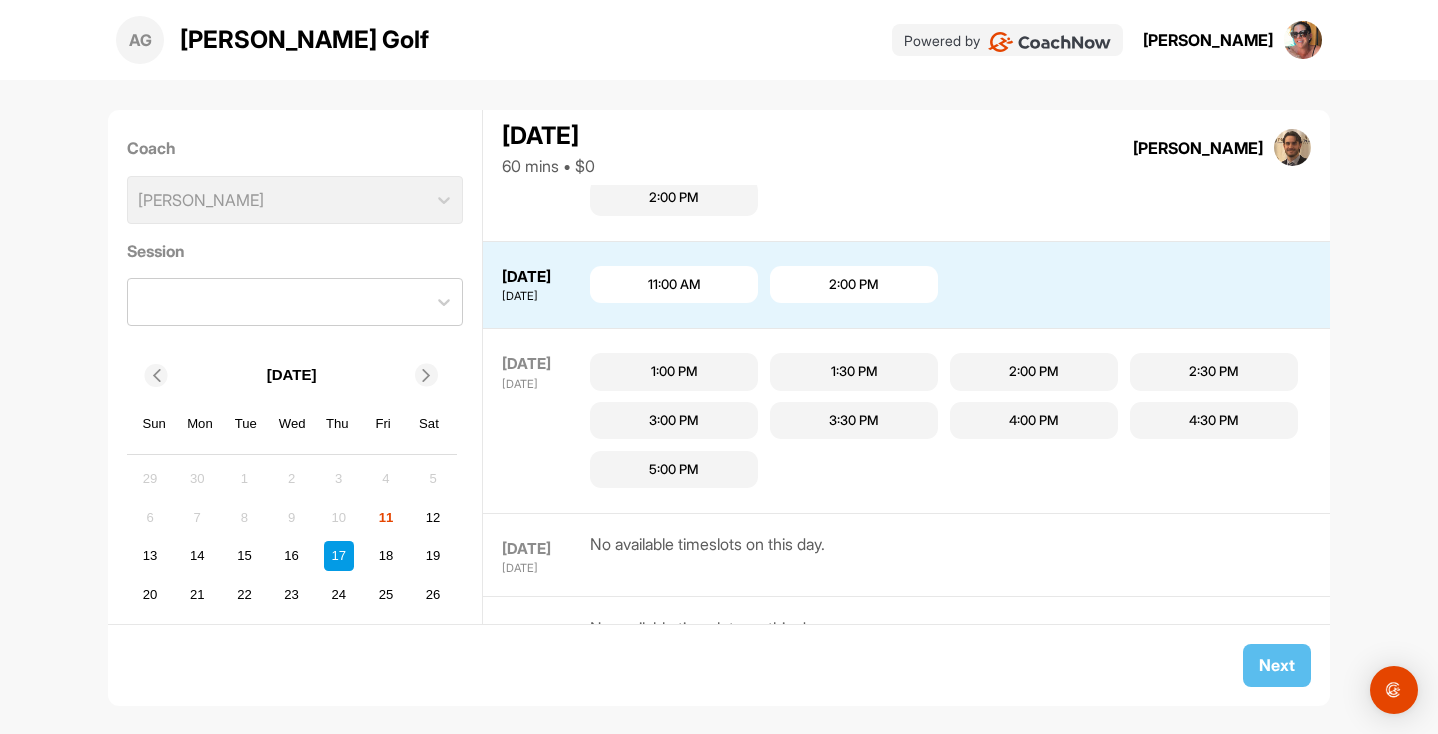 scroll, scrollTop: 611, scrollLeft: 0, axis: vertical 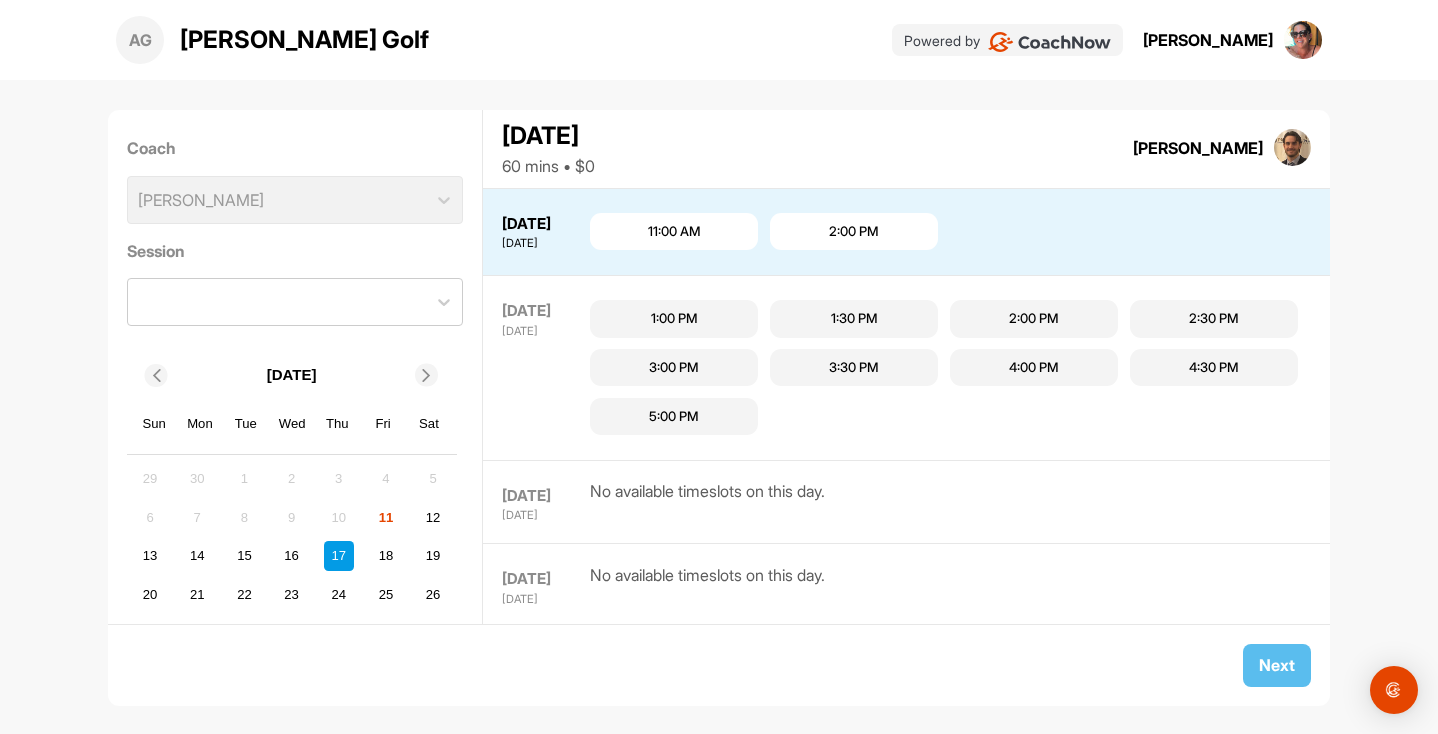 click on "11:00 AM" at bounding box center (674, 232) 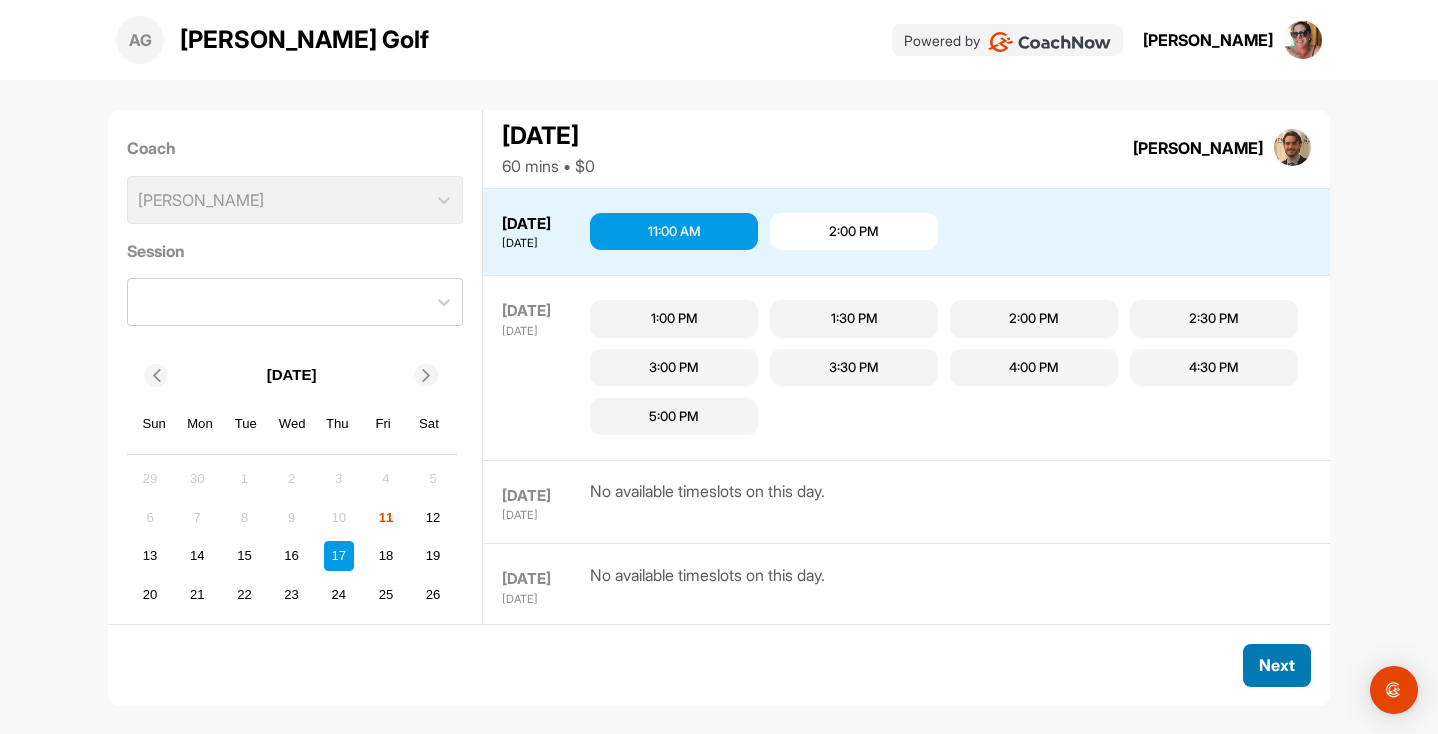 click on "Next" at bounding box center (1277, 665) 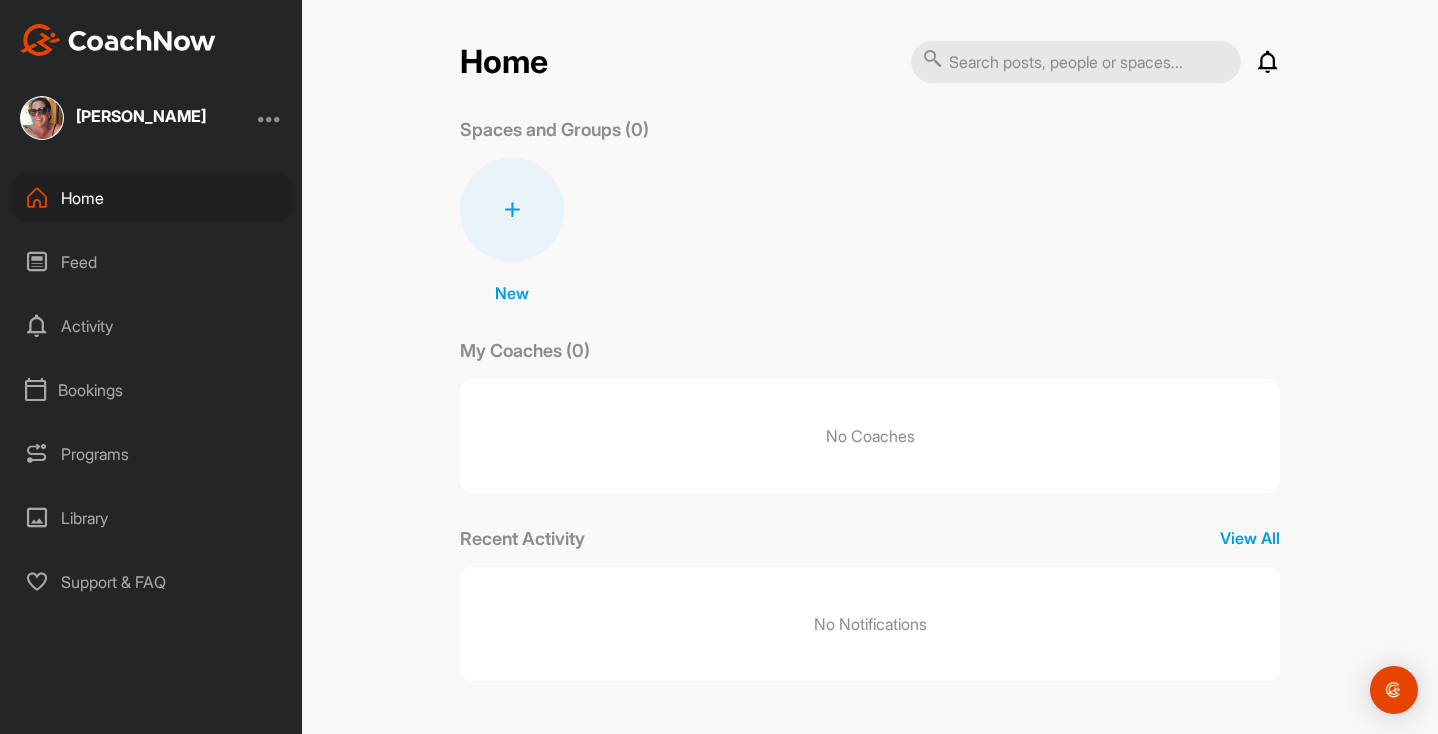 scroll, scrollTop: 0, scrollLeft: 0, axis: both 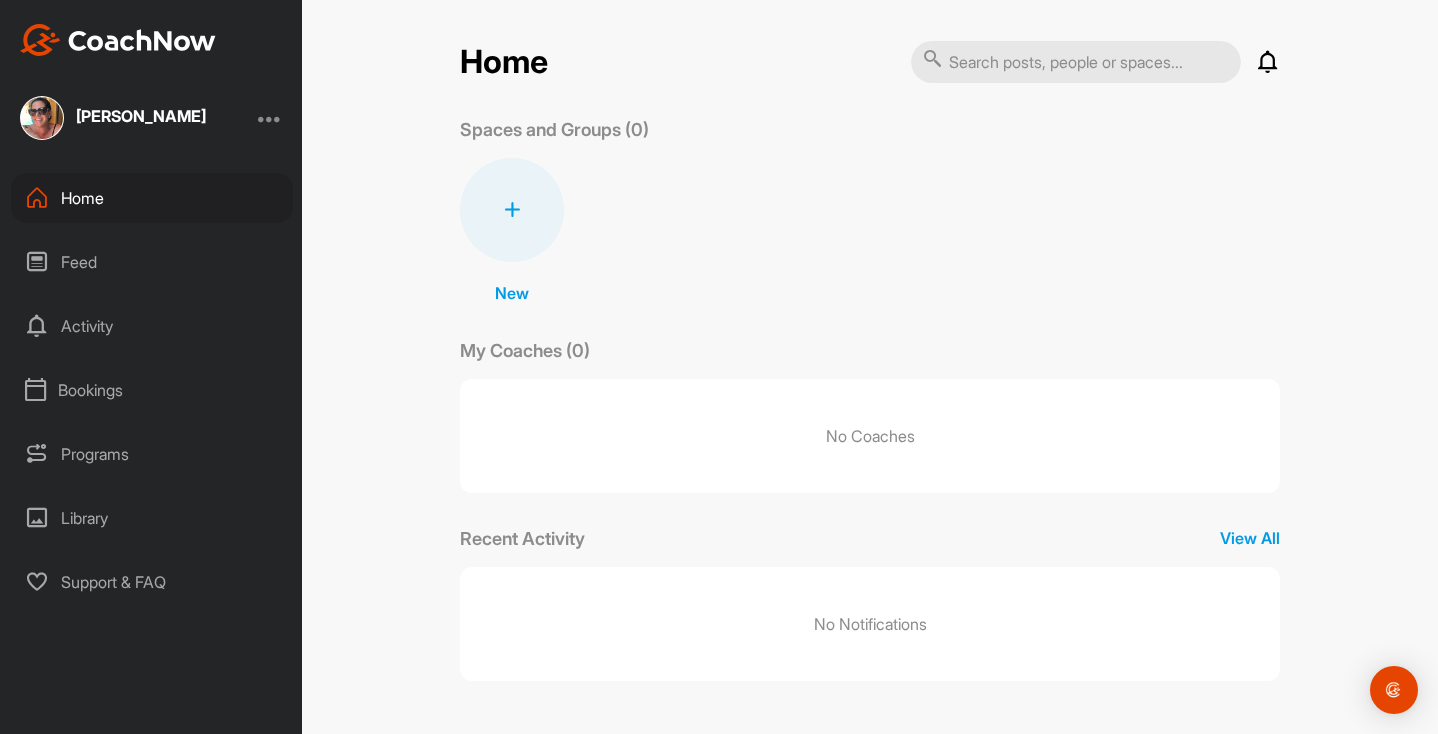 click on "New" at bounding box center (512, 293) 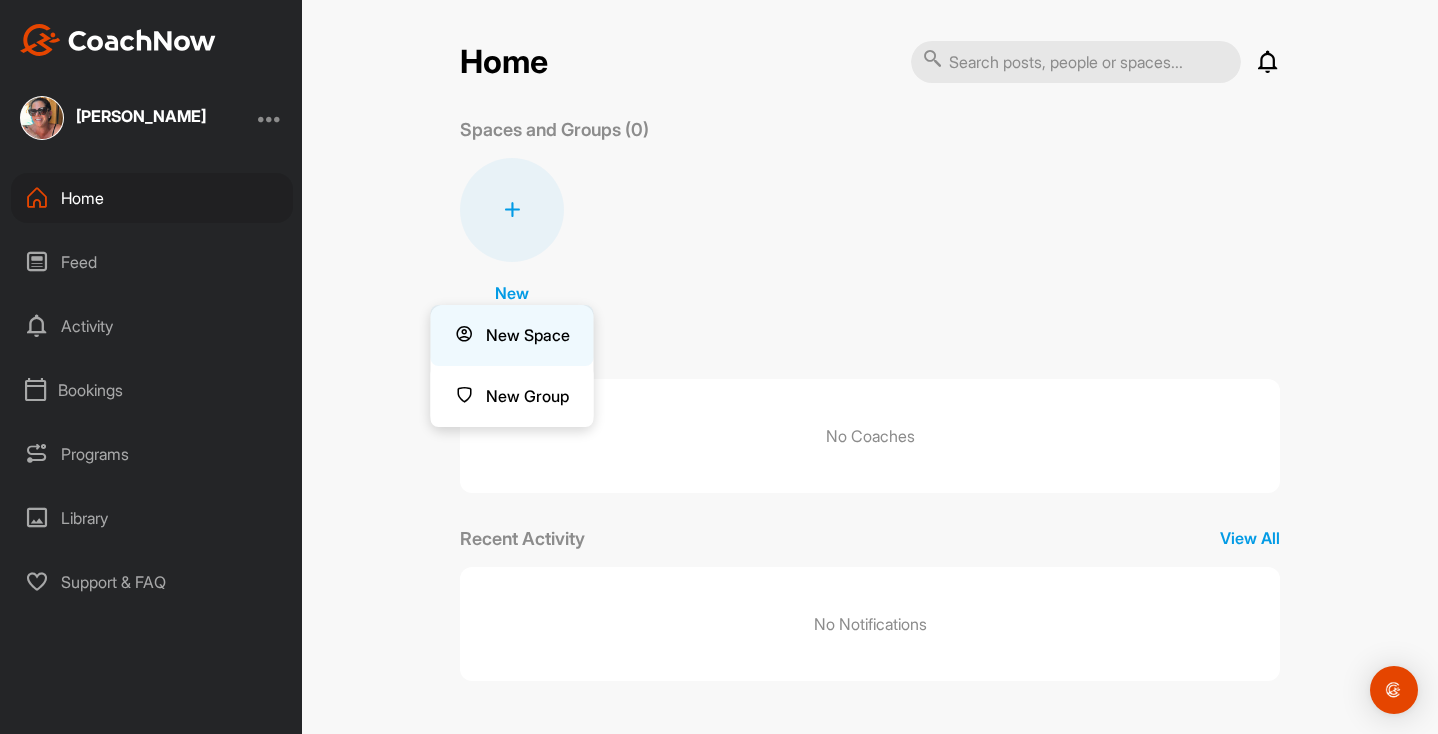 click on "New Space" at bounding box center [512, 335] 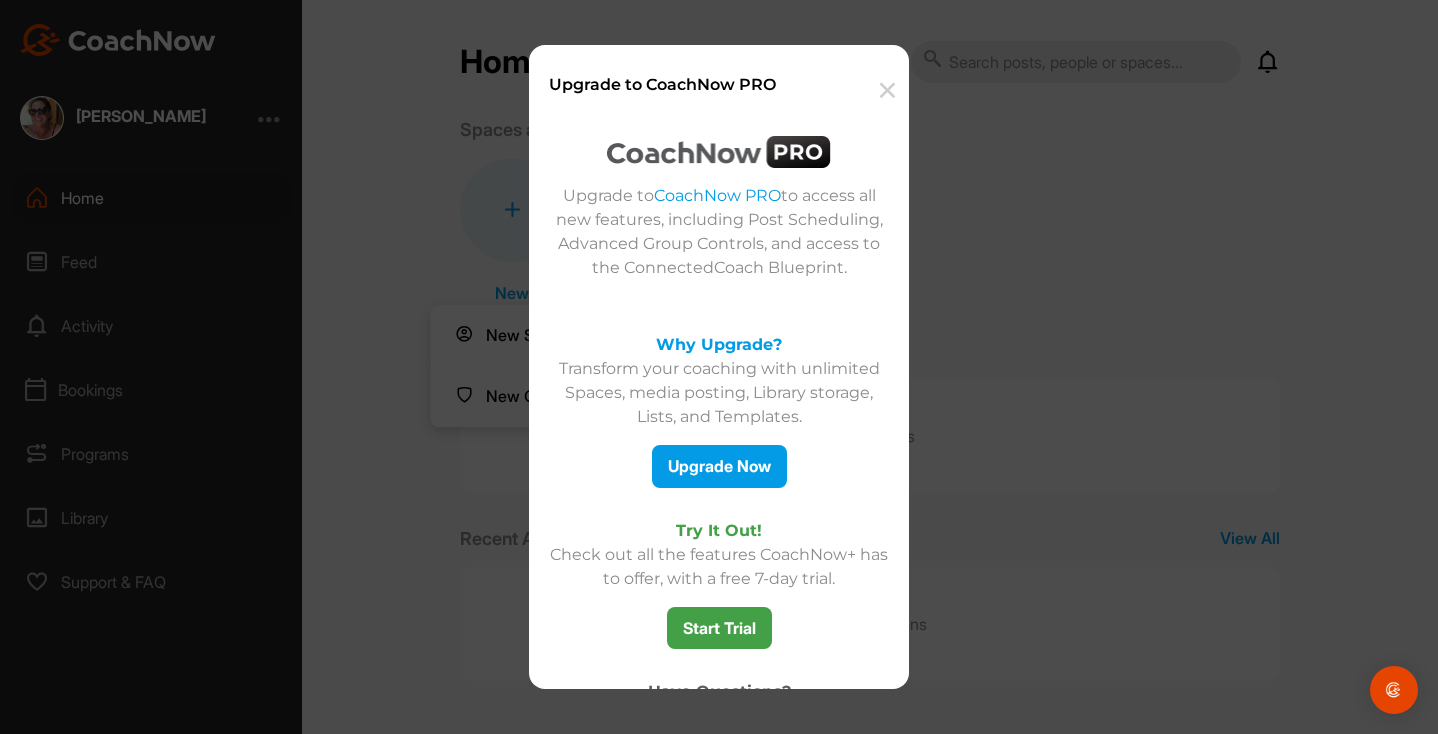 click on "✕" at bounding box center [886, 90] 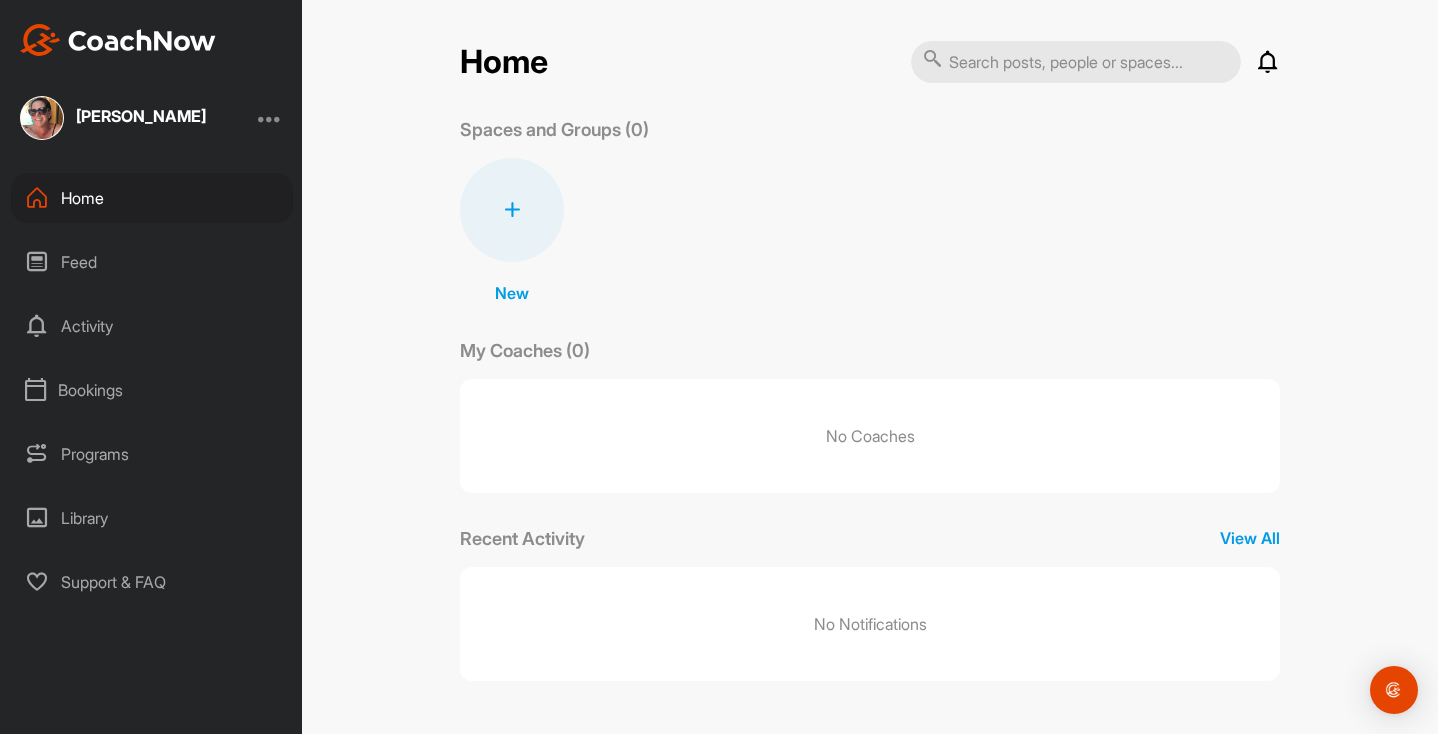 scroll, scrollTop: 0, scrollLeft: 0, axis: both 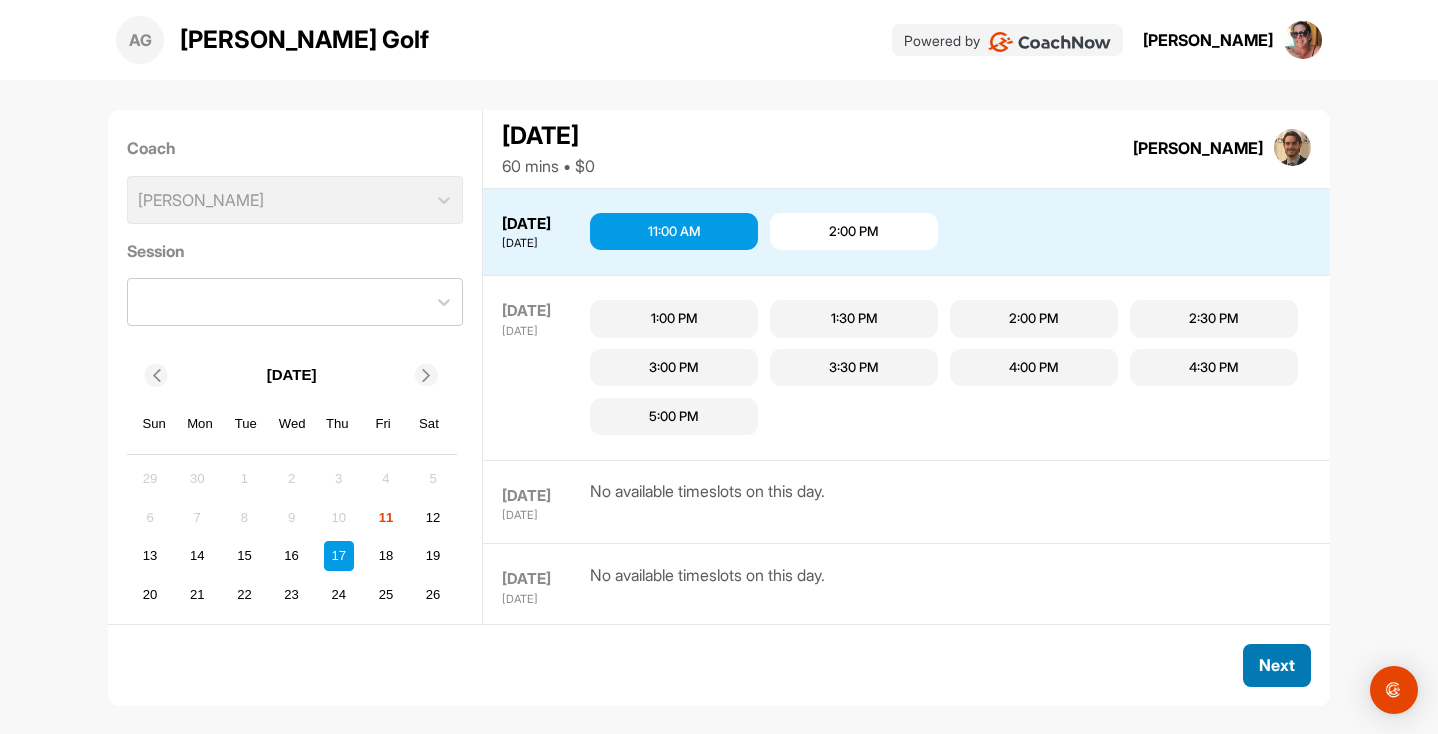click on "Next" at bounding box center (1277, 665) 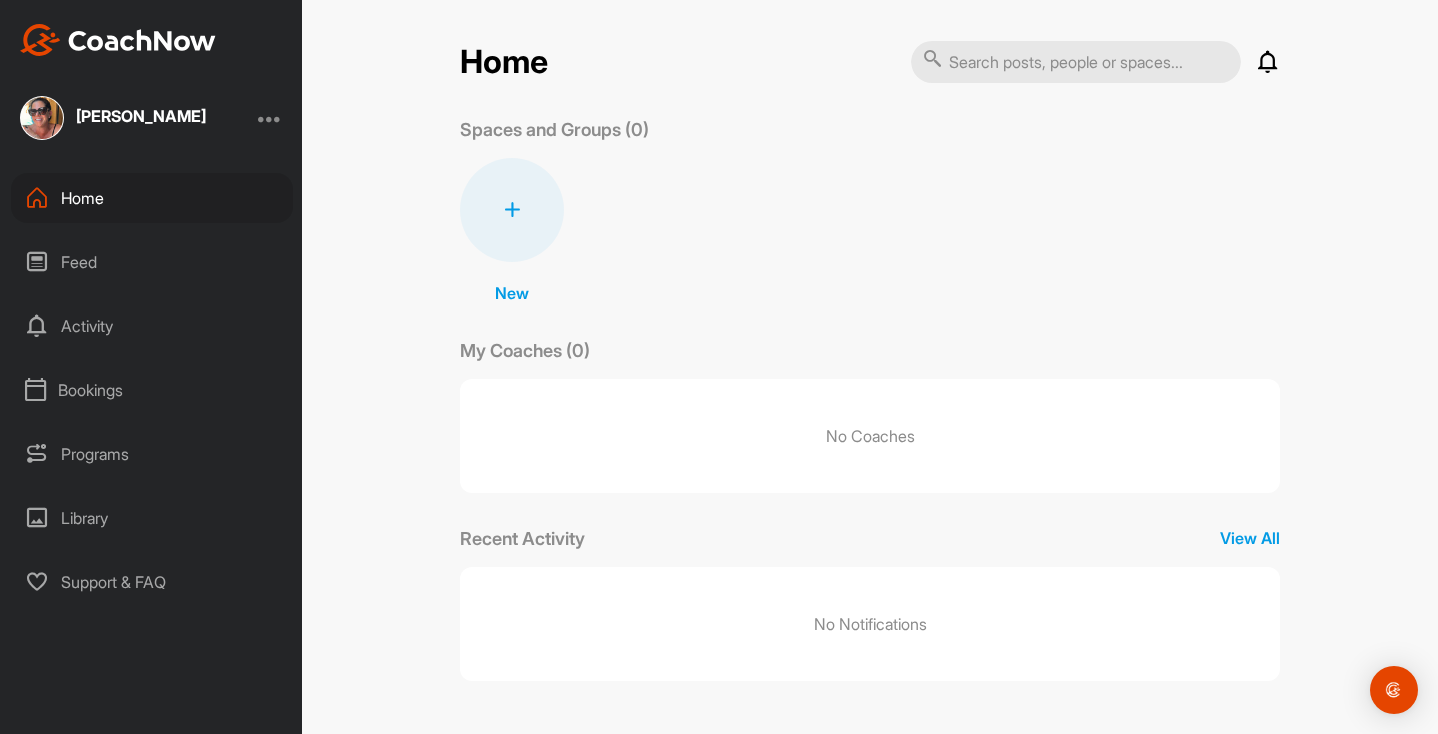 scroll, scrollTop: 0, scrollLeft: 0, axis: both 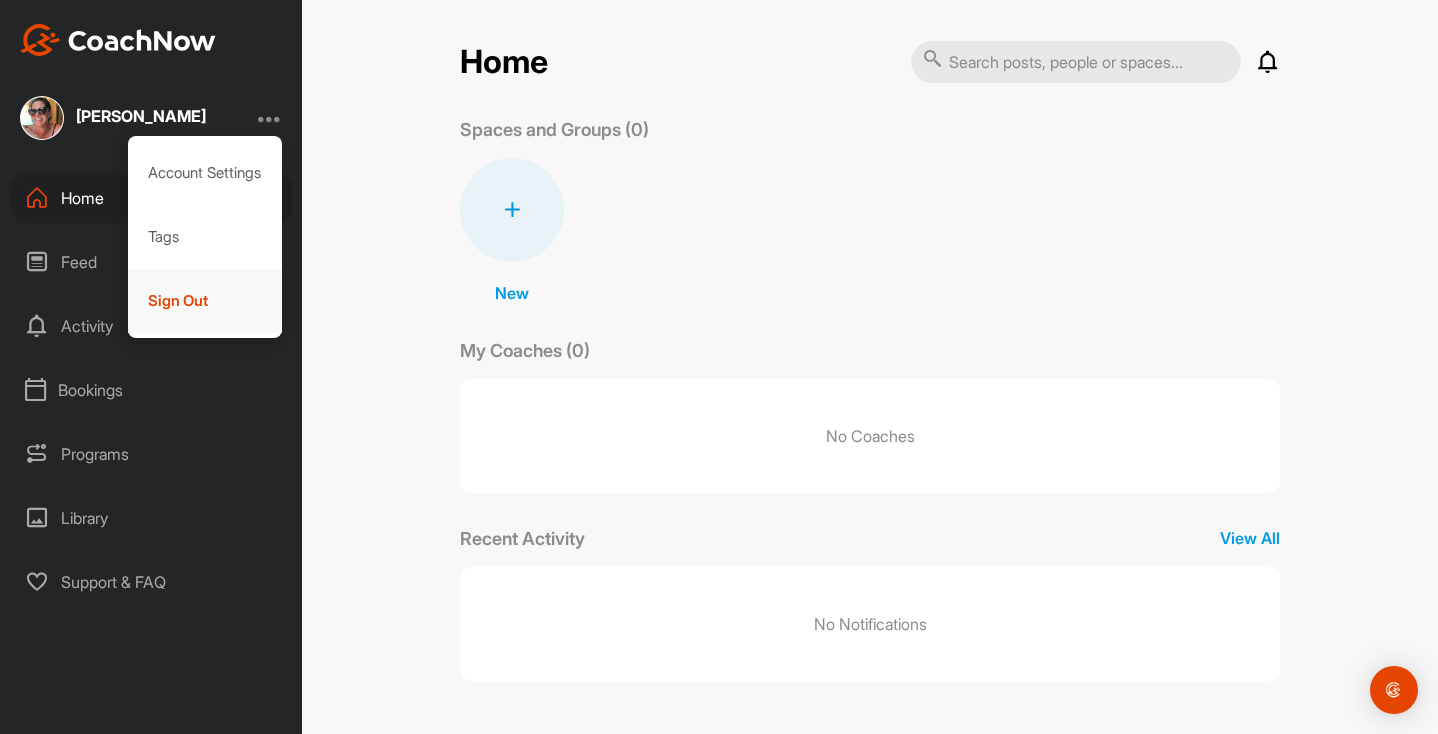 click on "Sign Out" at bounding box center (205, 301) 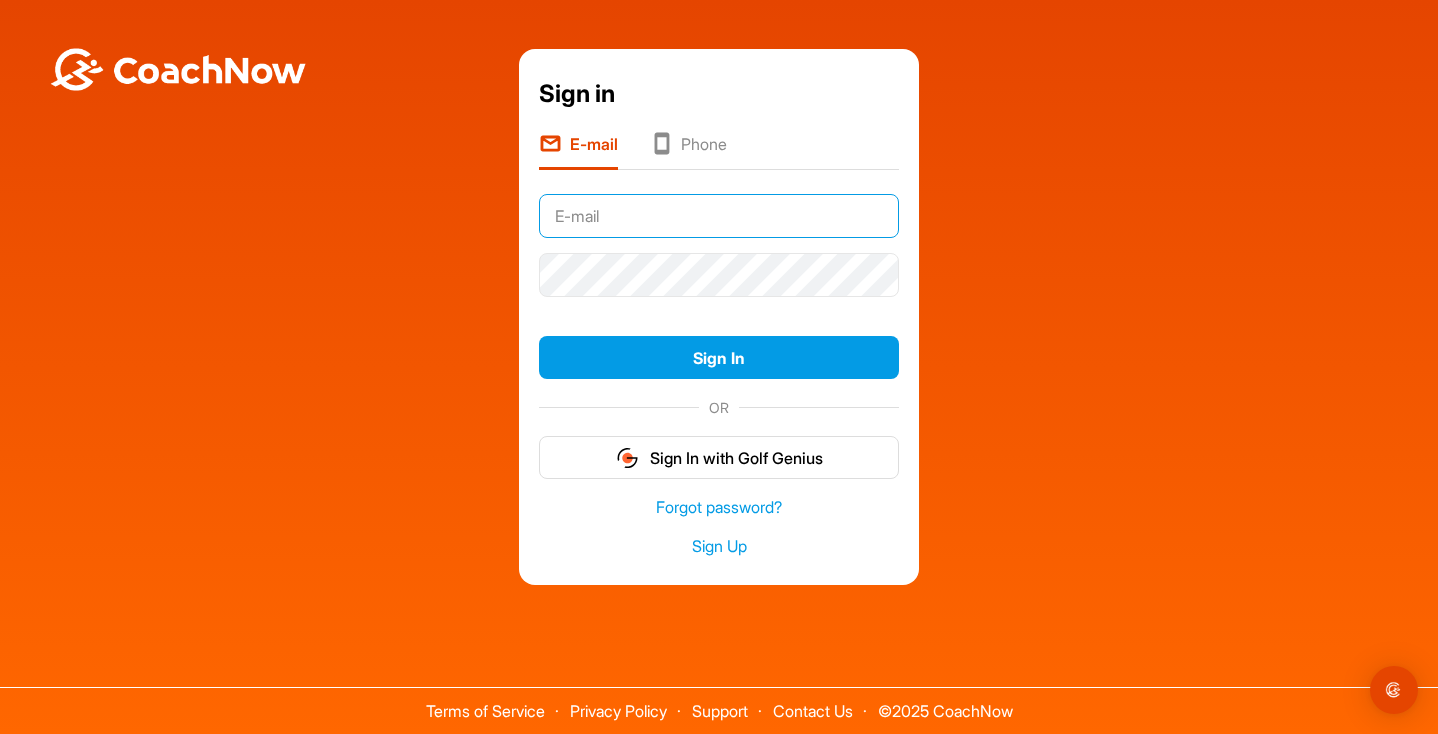 type on "aspungen@me.com" 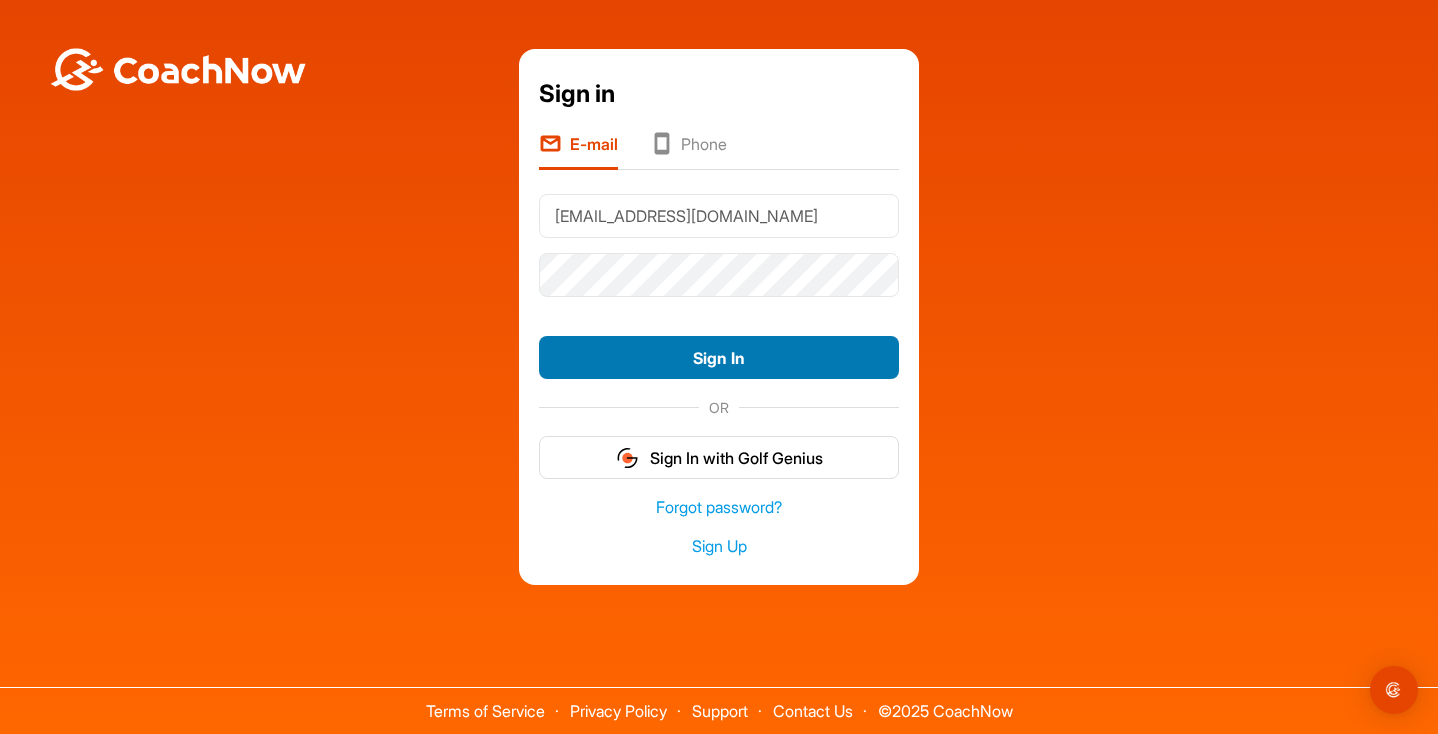 click on "Sign In" at bounding box center [719, 357] 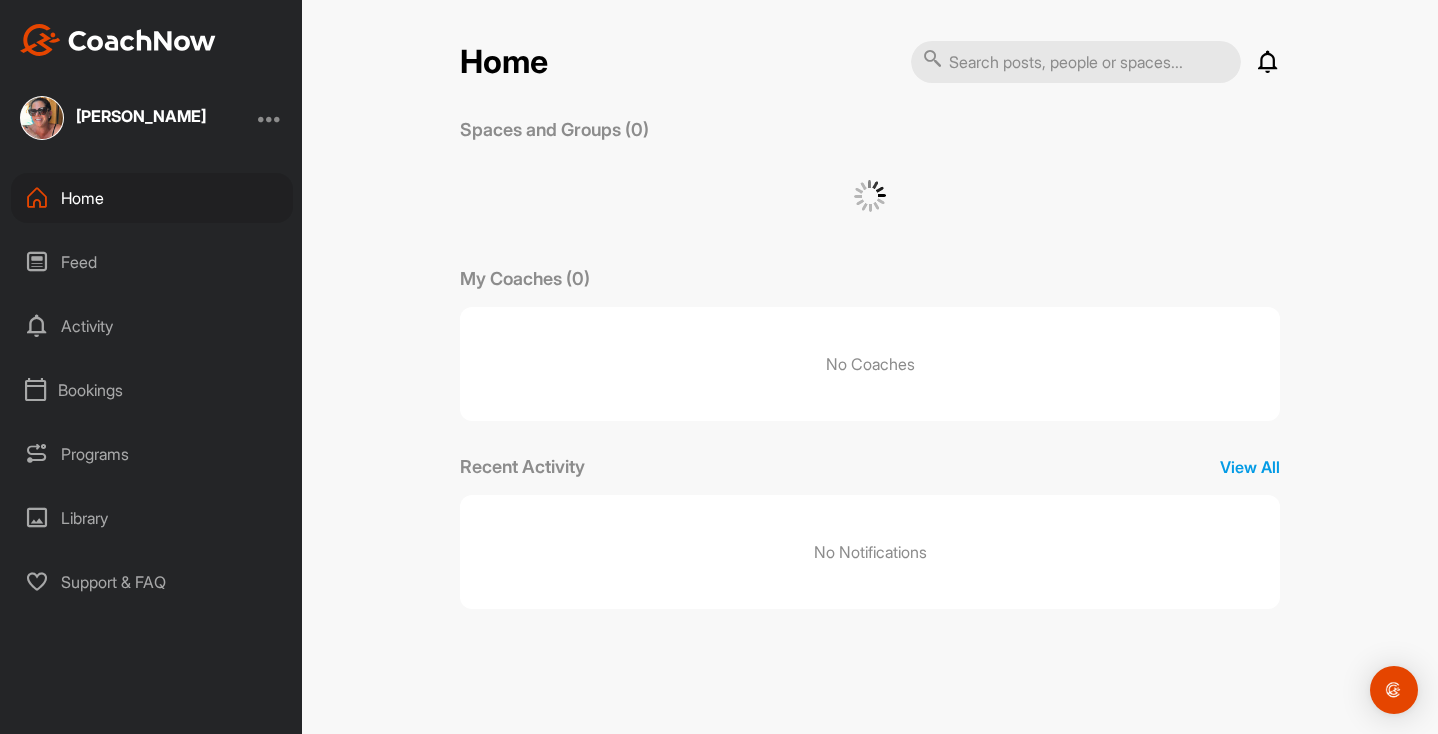 scroll, scrollTop: 0, scrollLeft: 0, axis: both 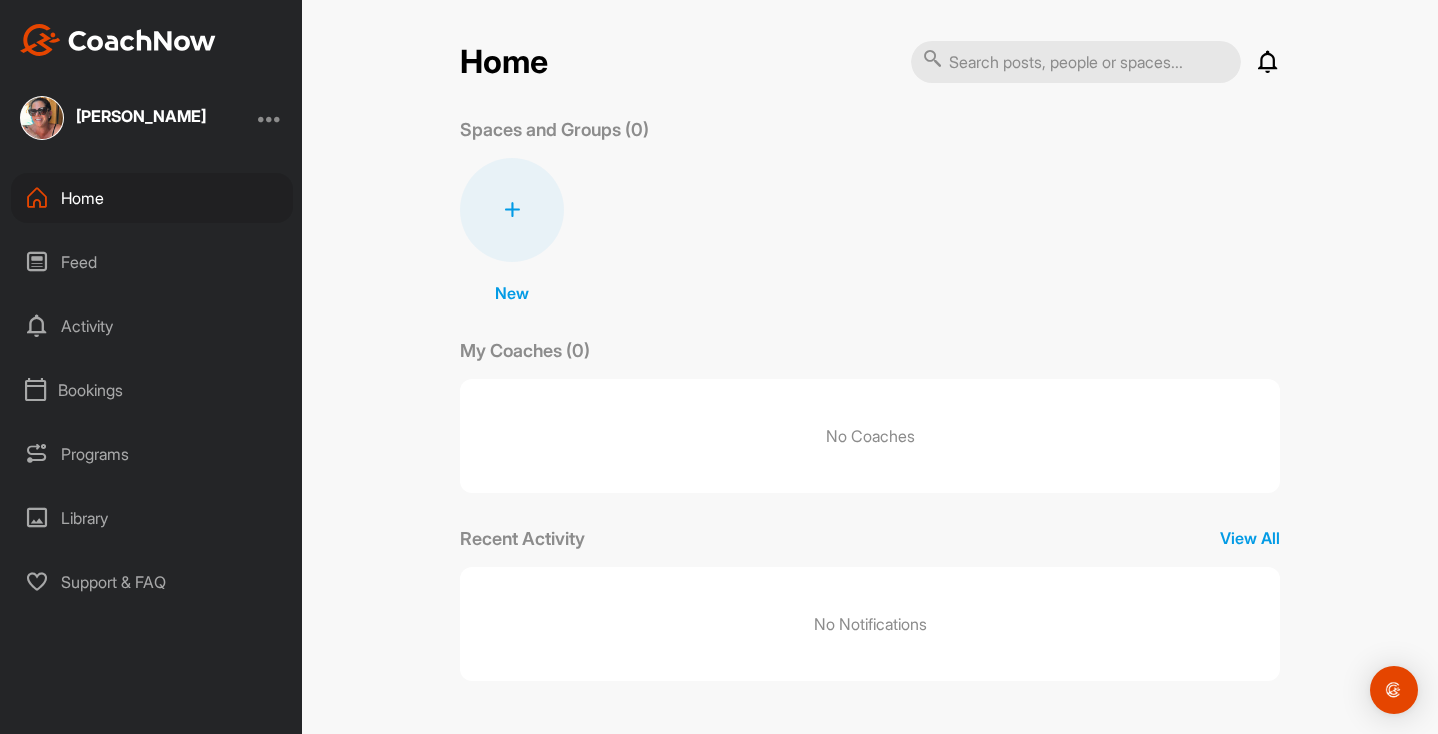 click on "Bookings" at bounding box center (152, 390) 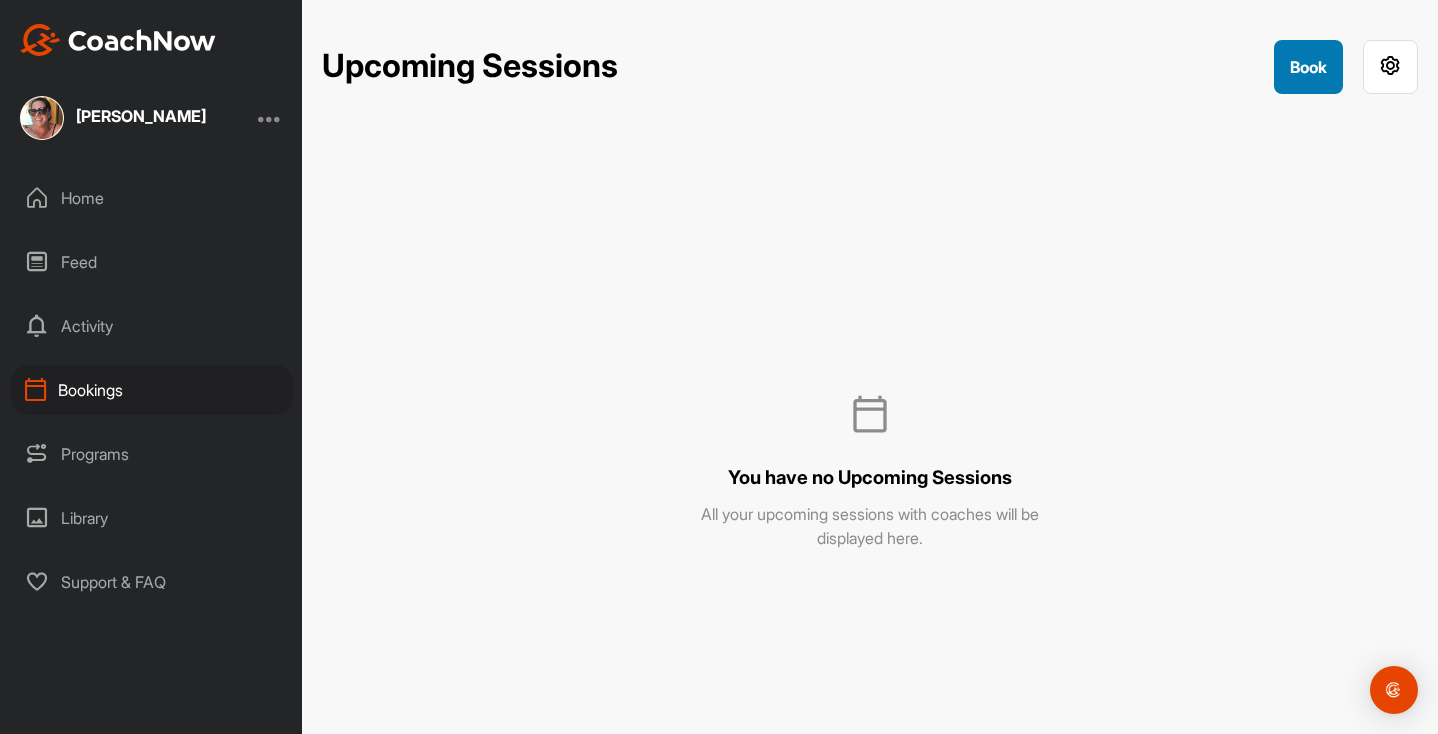 click on "Book" at bounding box center [1308, 67] 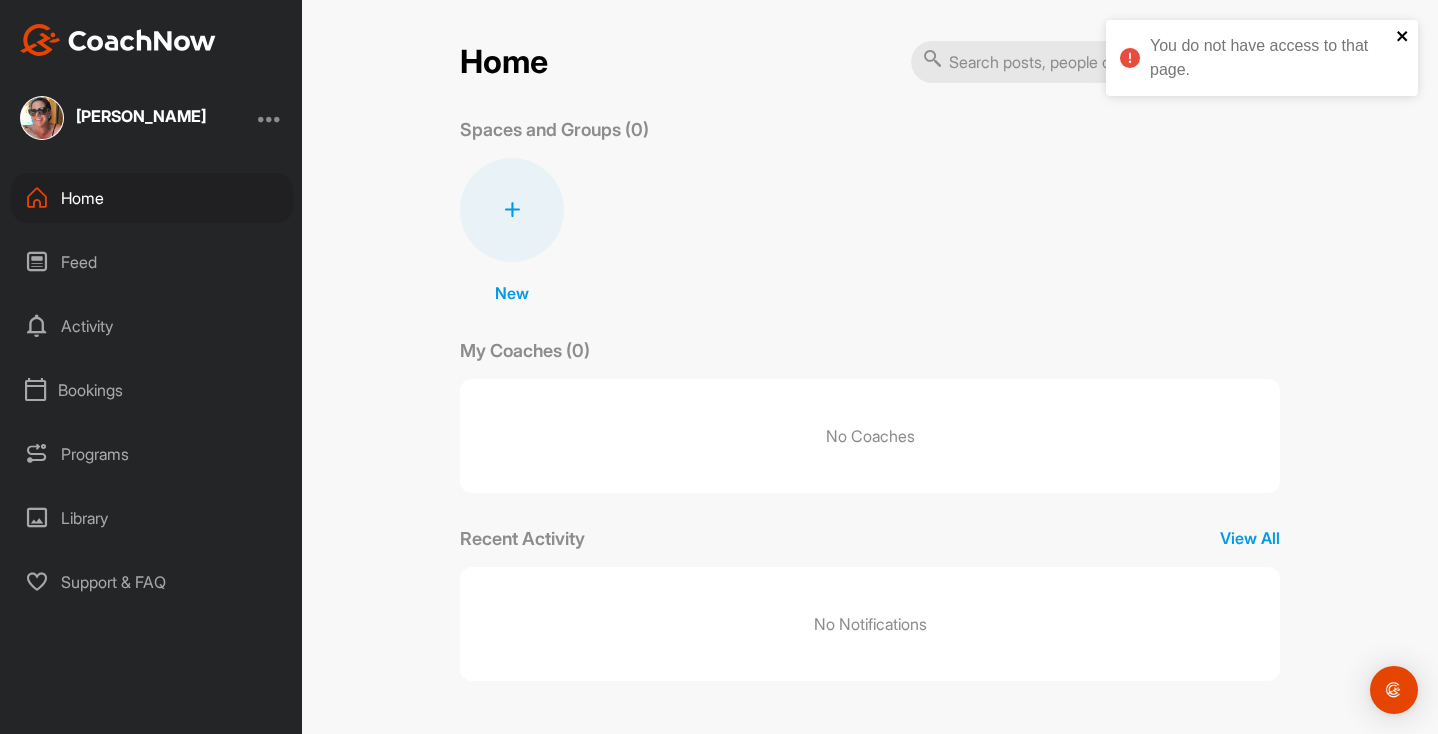 click 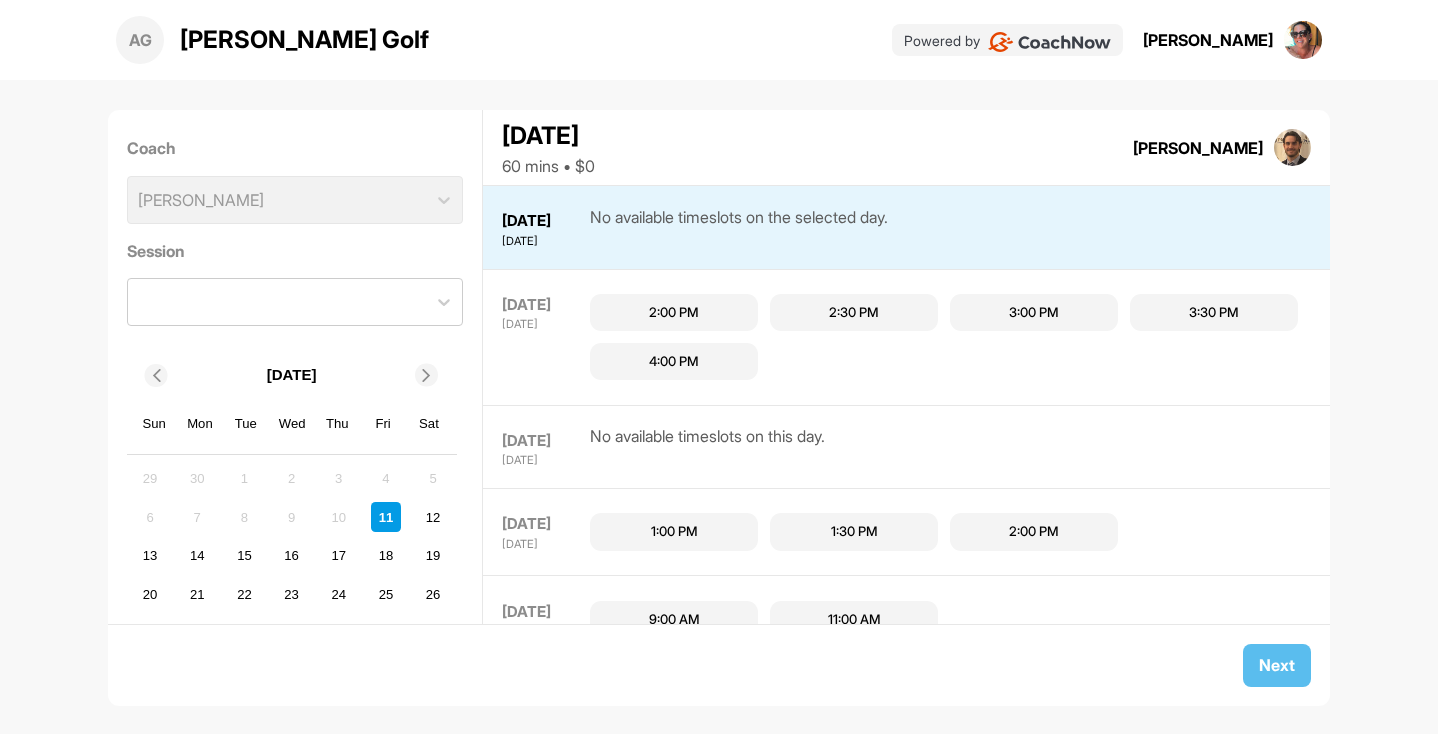 scroll, scrollTop: 0, scrollLeft: 0, axis: both 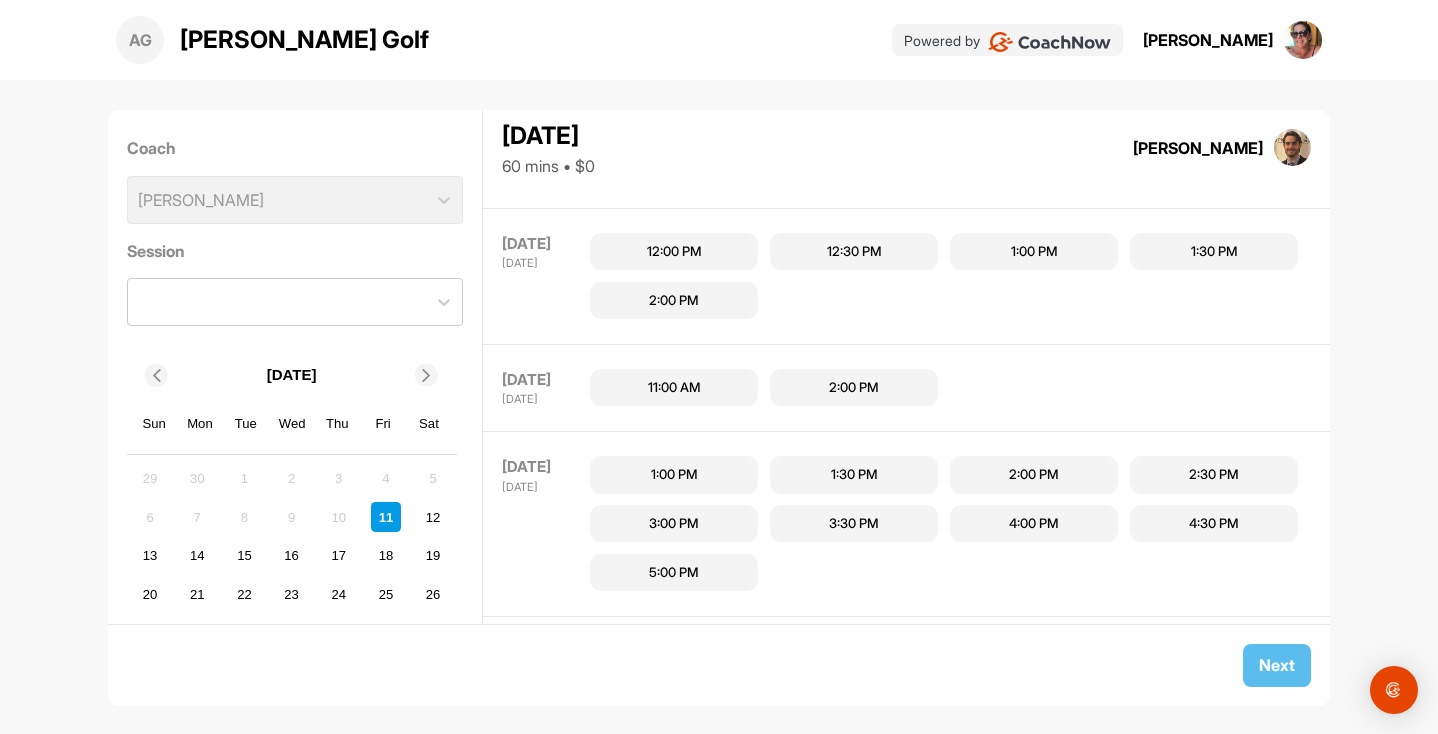 click on "11:00 AM" at bounding box center (674, 388) 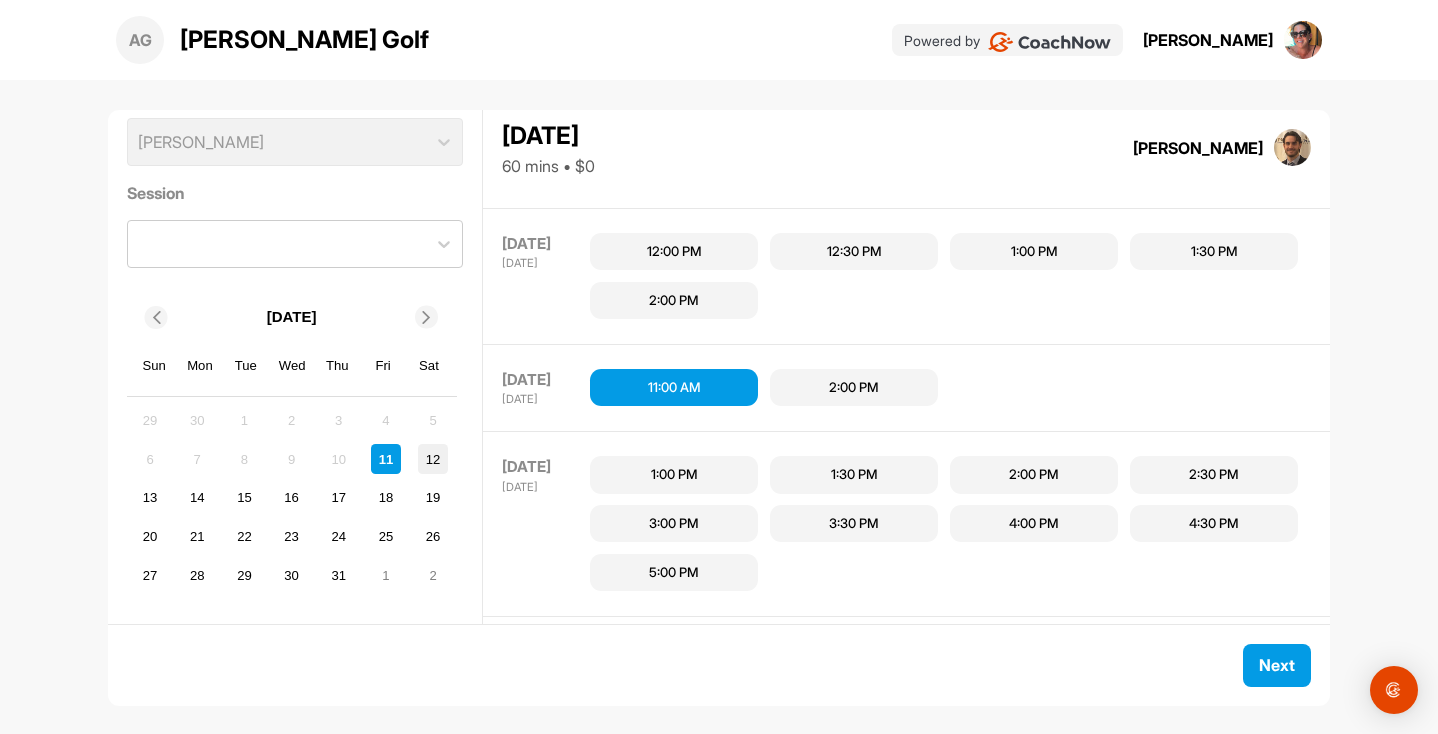 scroll, scrollTop: 57, scrollLeft: 0, axis: vertical 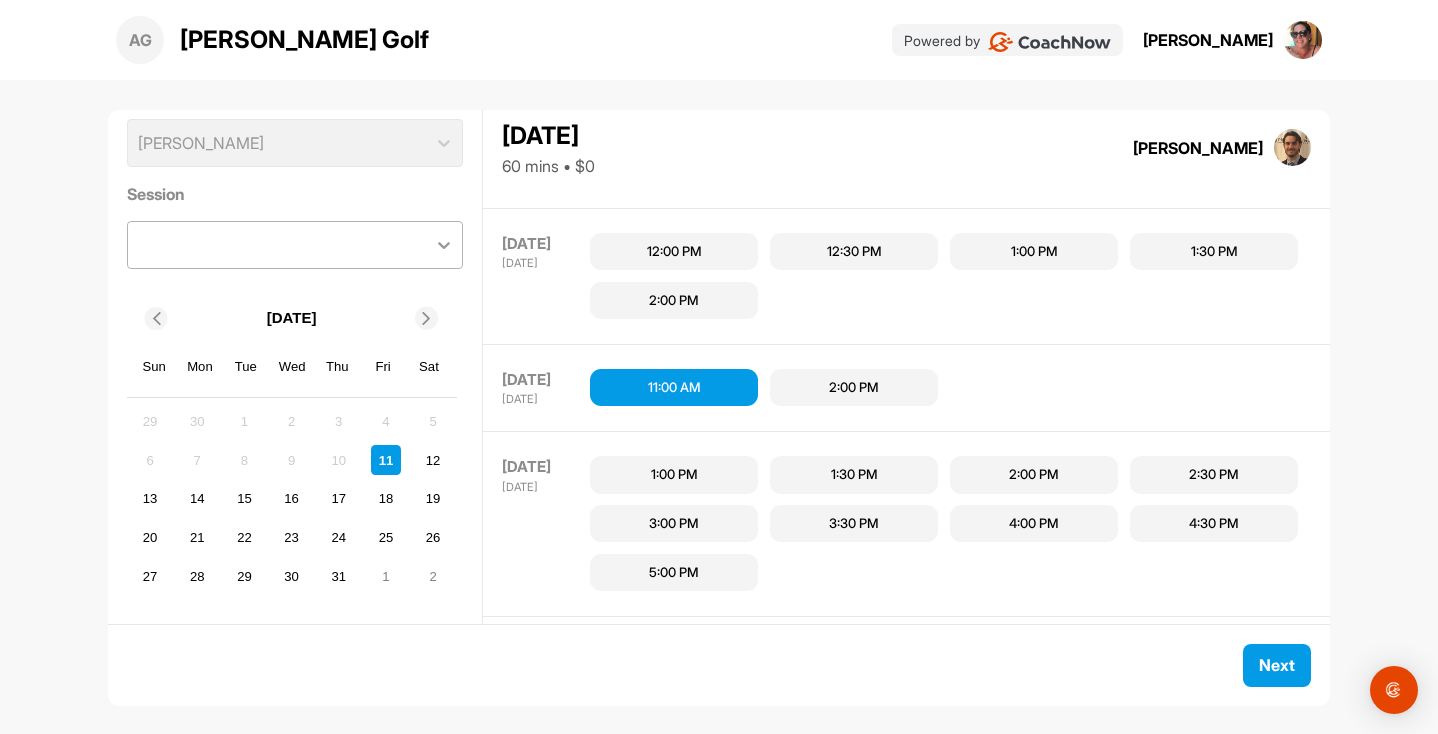 click 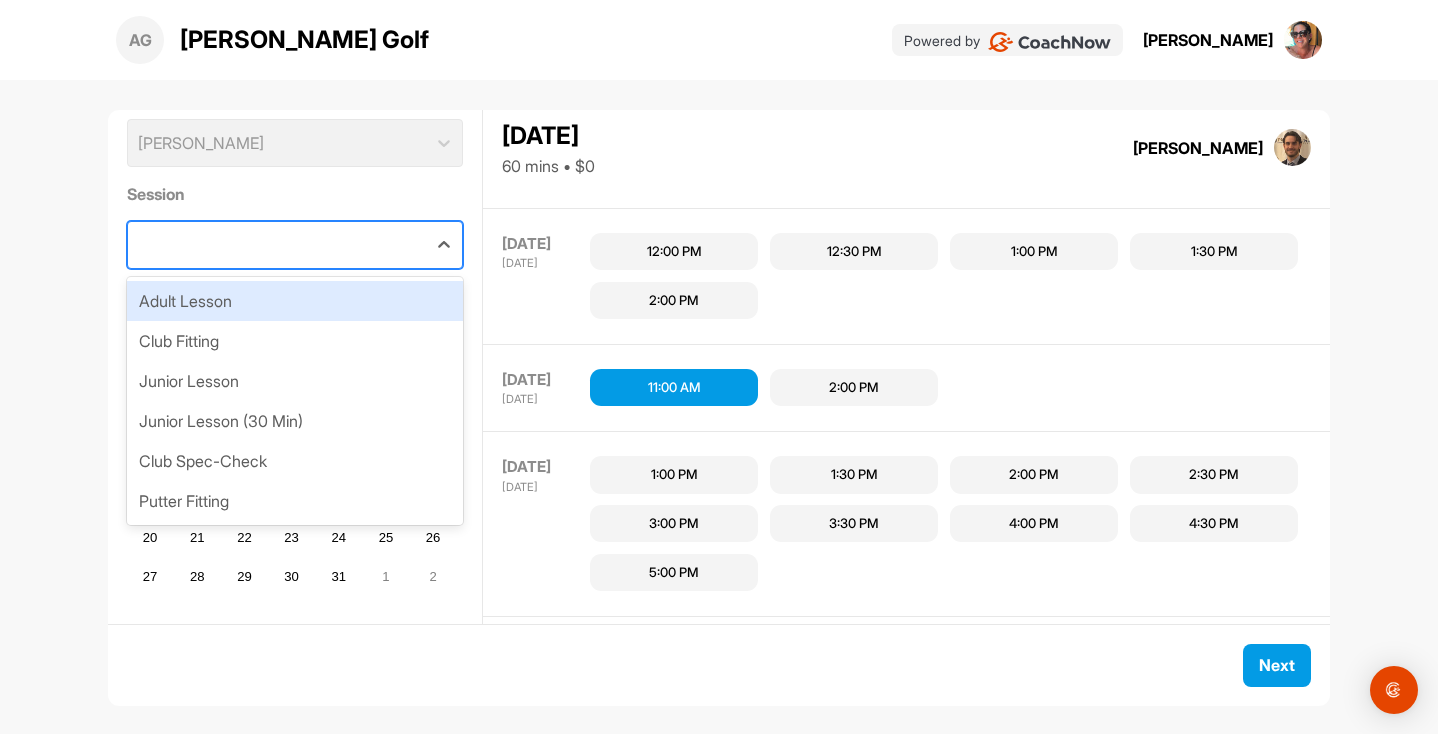 click on "Adult Lesson" at bounding box center [295, 301] 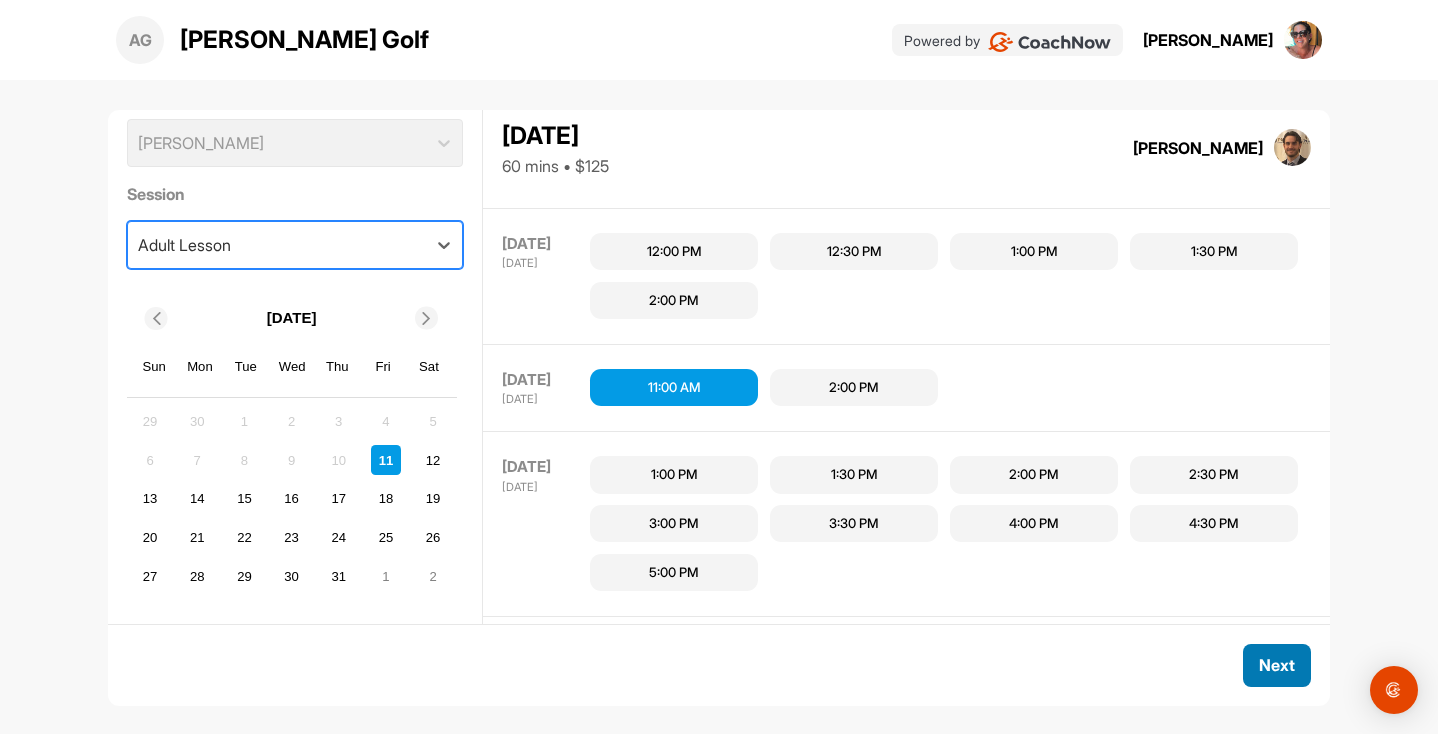 click on "Next" at bounding box center [1277, 665] 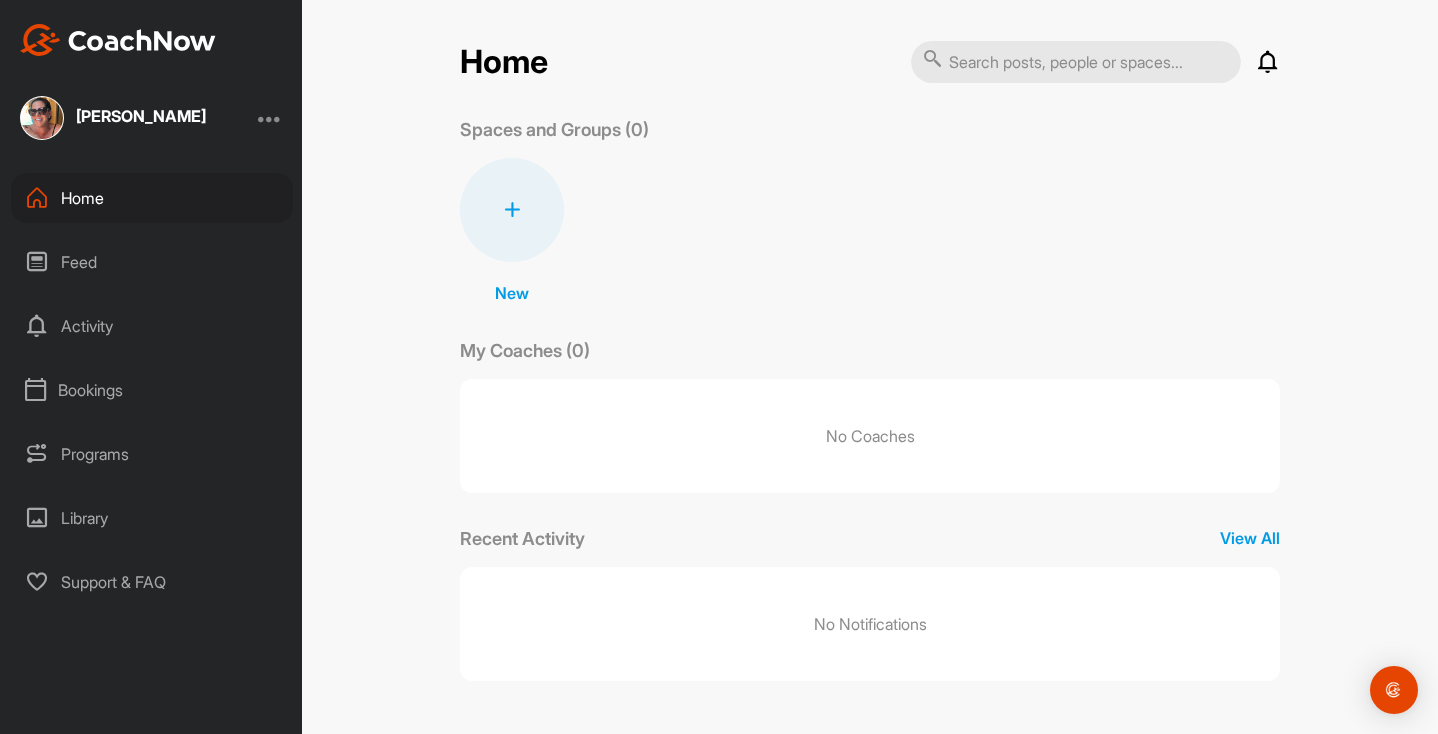click on "Bookings" at bounding box center (152, 390) 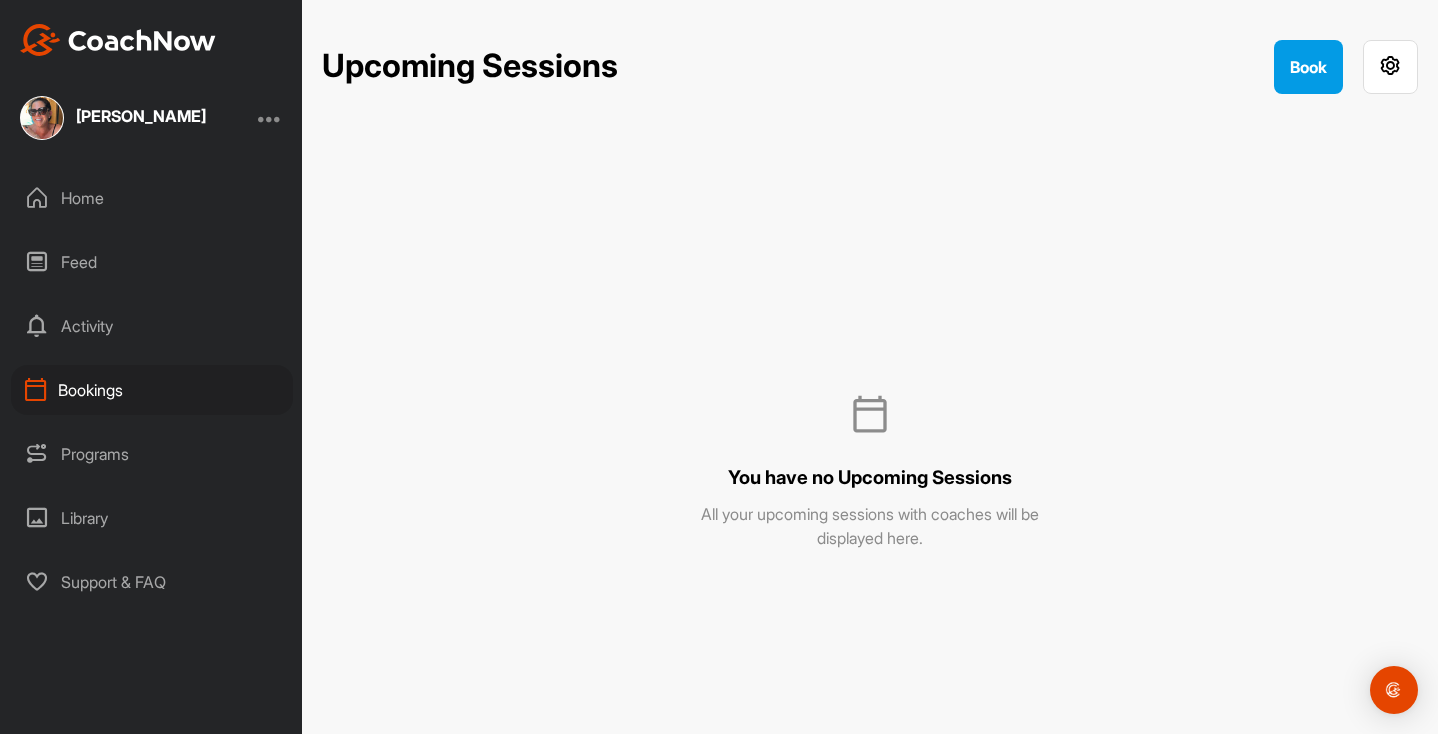 click on "Activity" at bounding box center [152, 326] 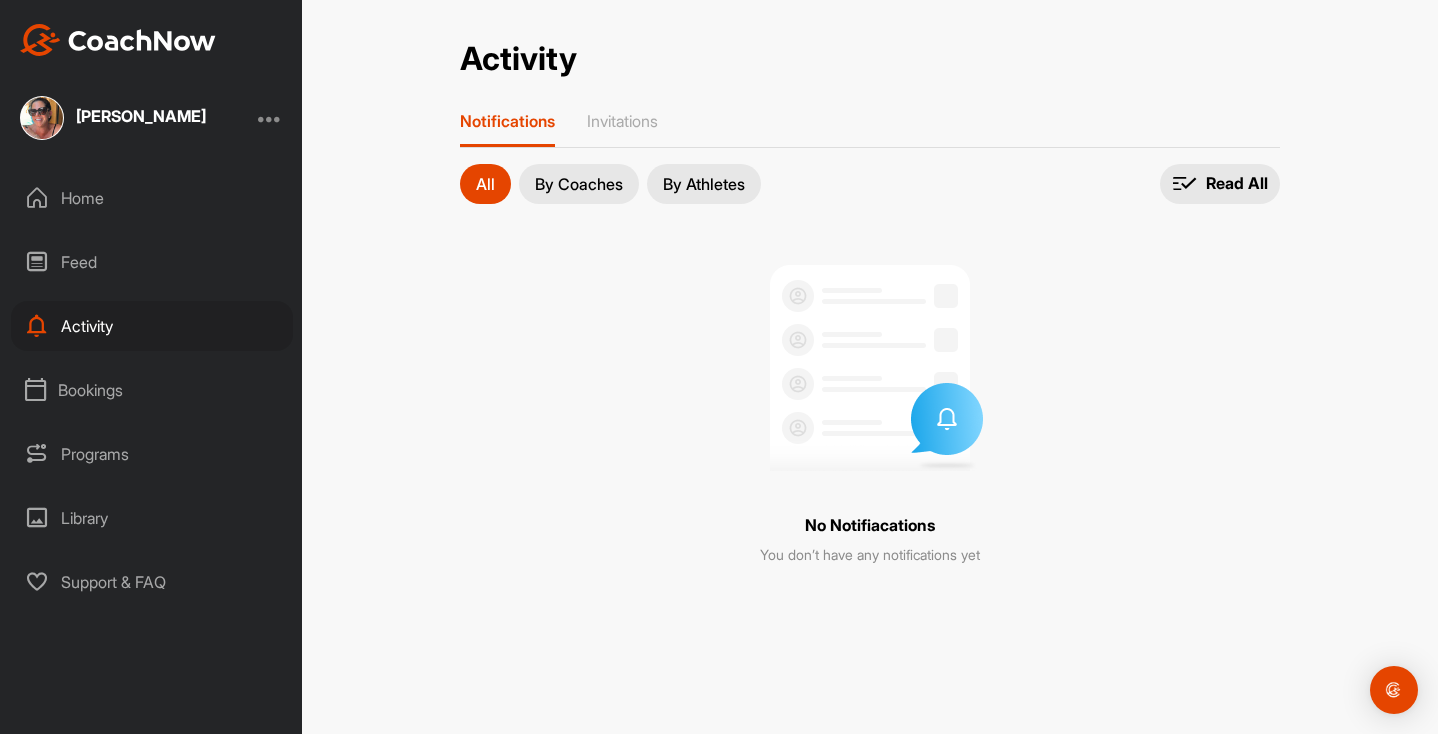 click on "Feed" at bounding box center [152, 262] 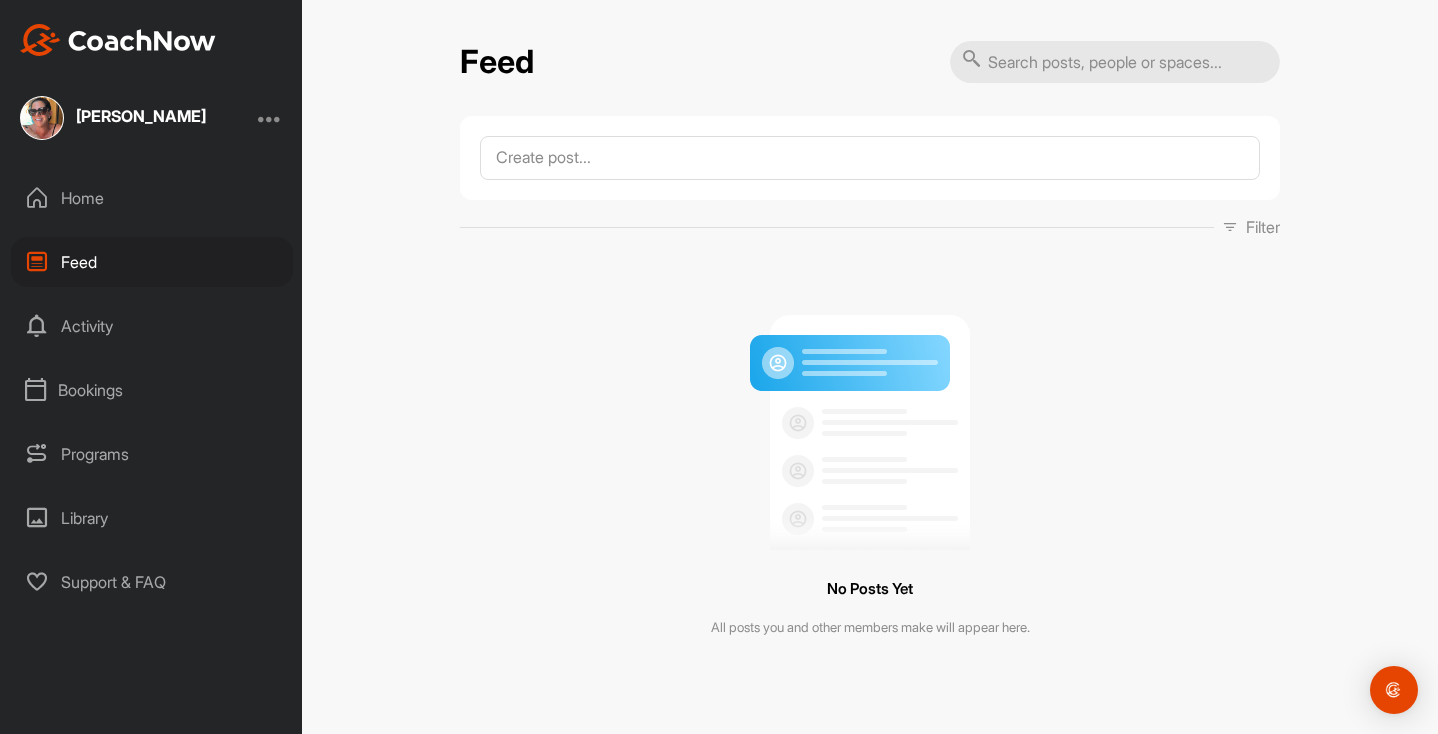 click on "Programs" at bounding box center [152, 454] 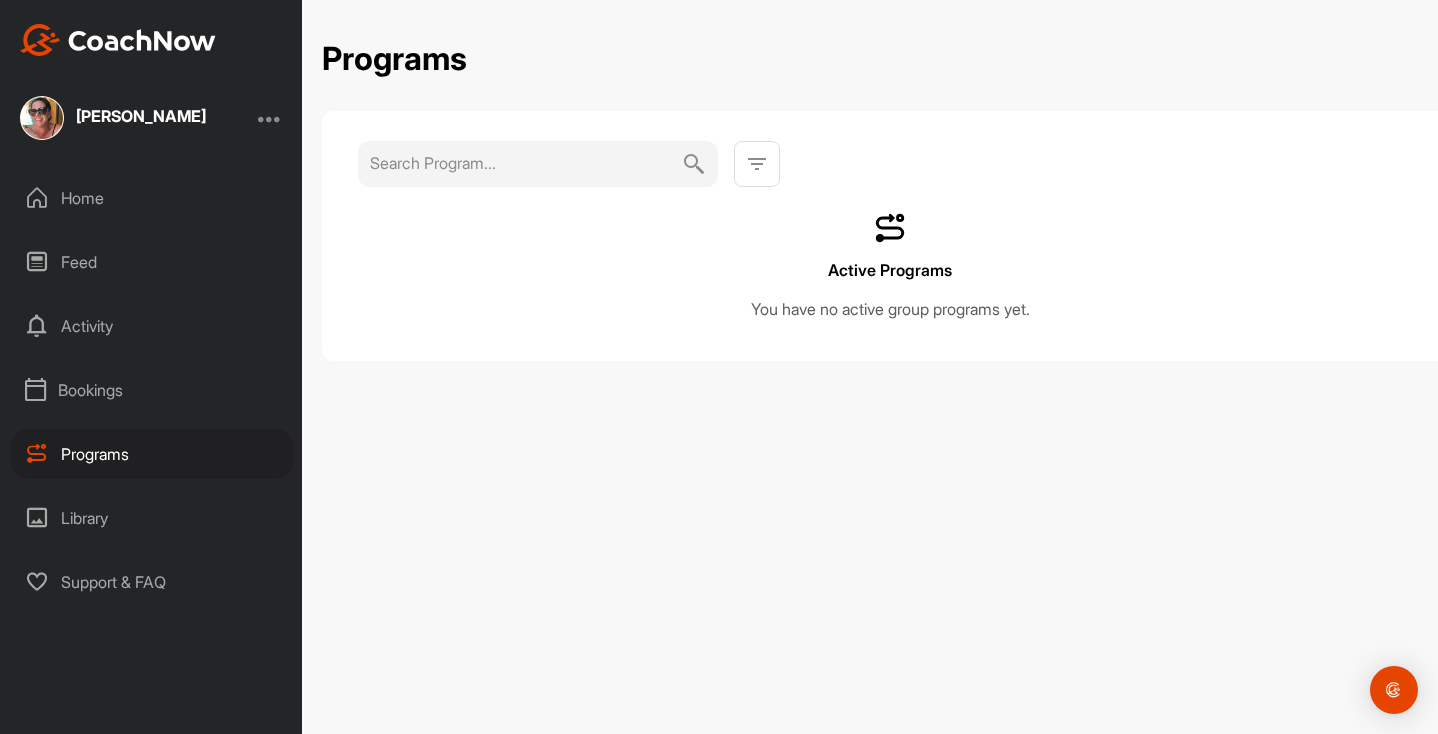 click on "Library" at bounding box center (152, 518) 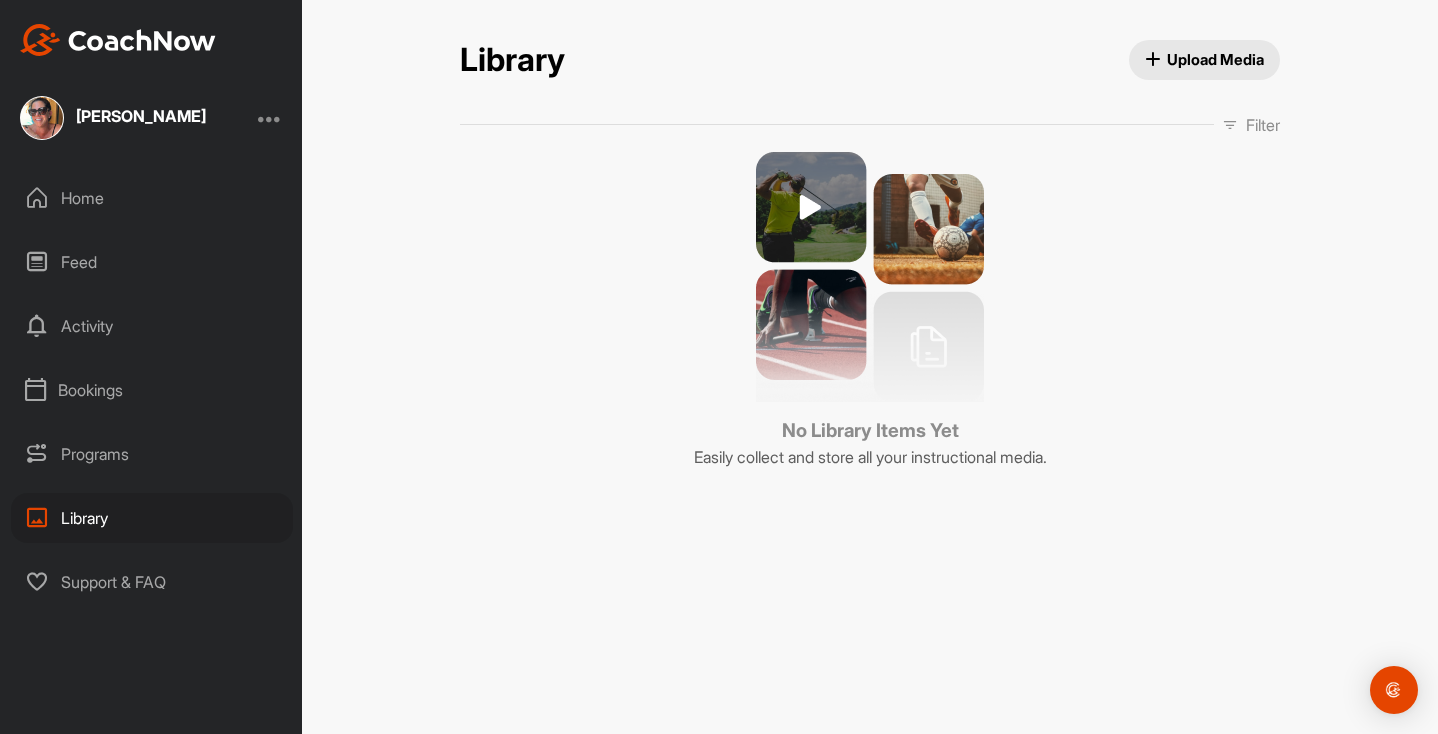 click on "Home" at bounding box center (152, 198) 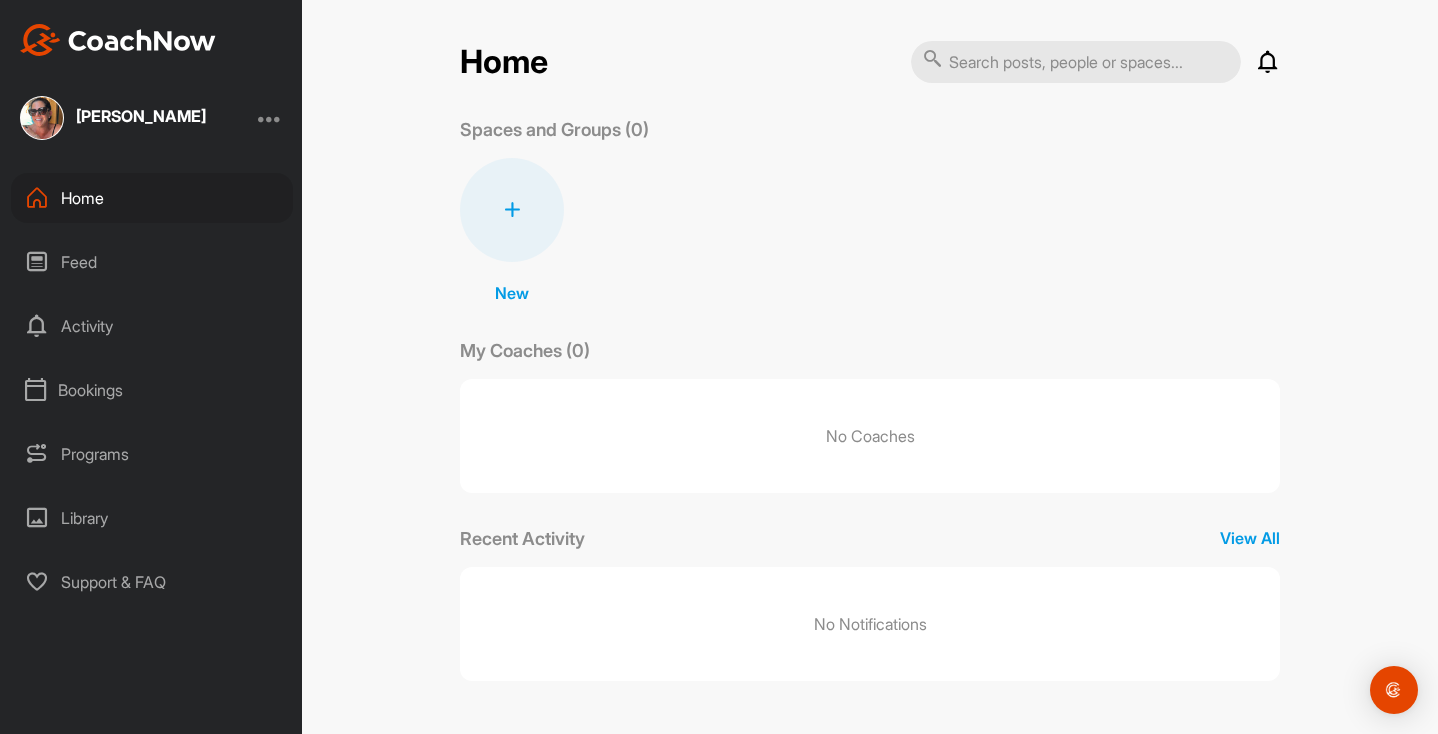 click on "Bookings" at bounding box center (152, 390) 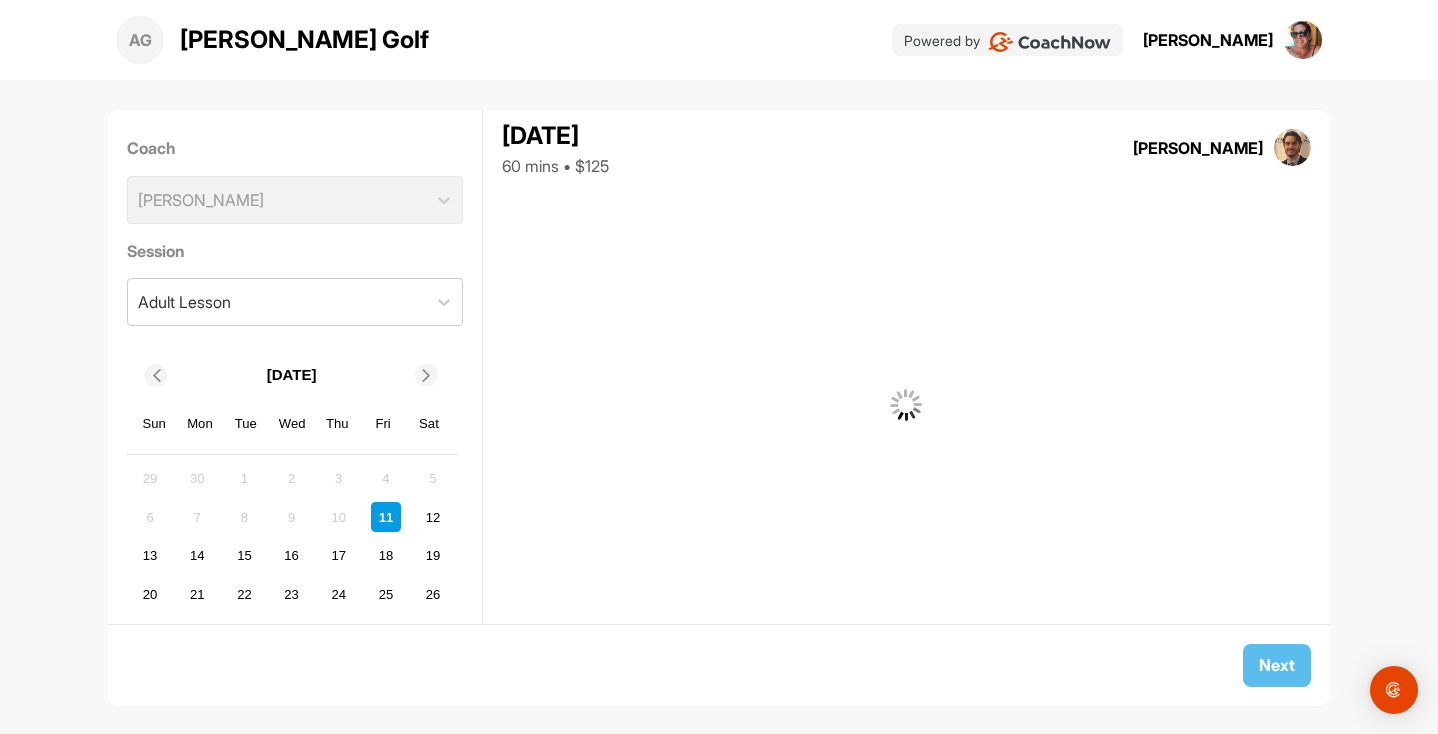 scroll, scrollTop: 0, scrollLeft: 0, axis: both 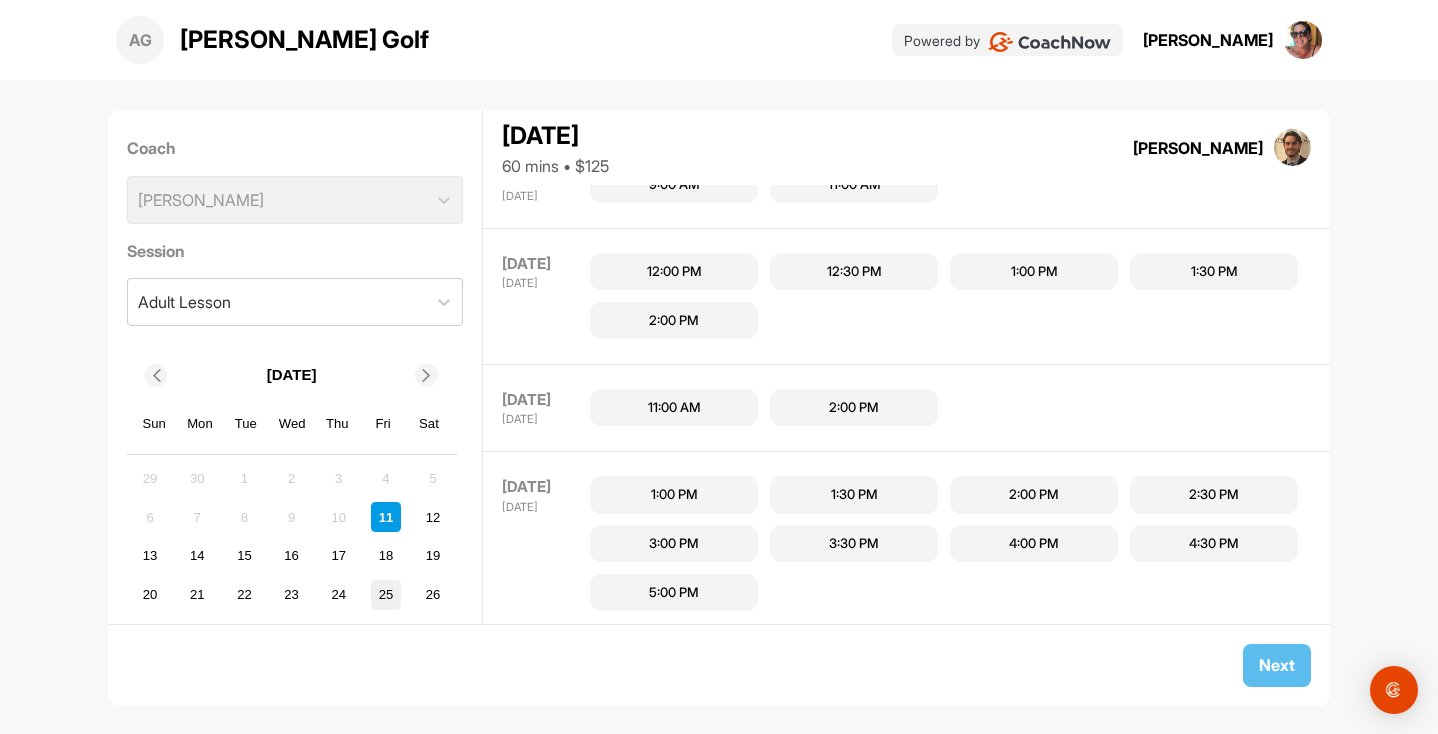 click on "25" at bounding box center [386, 595] 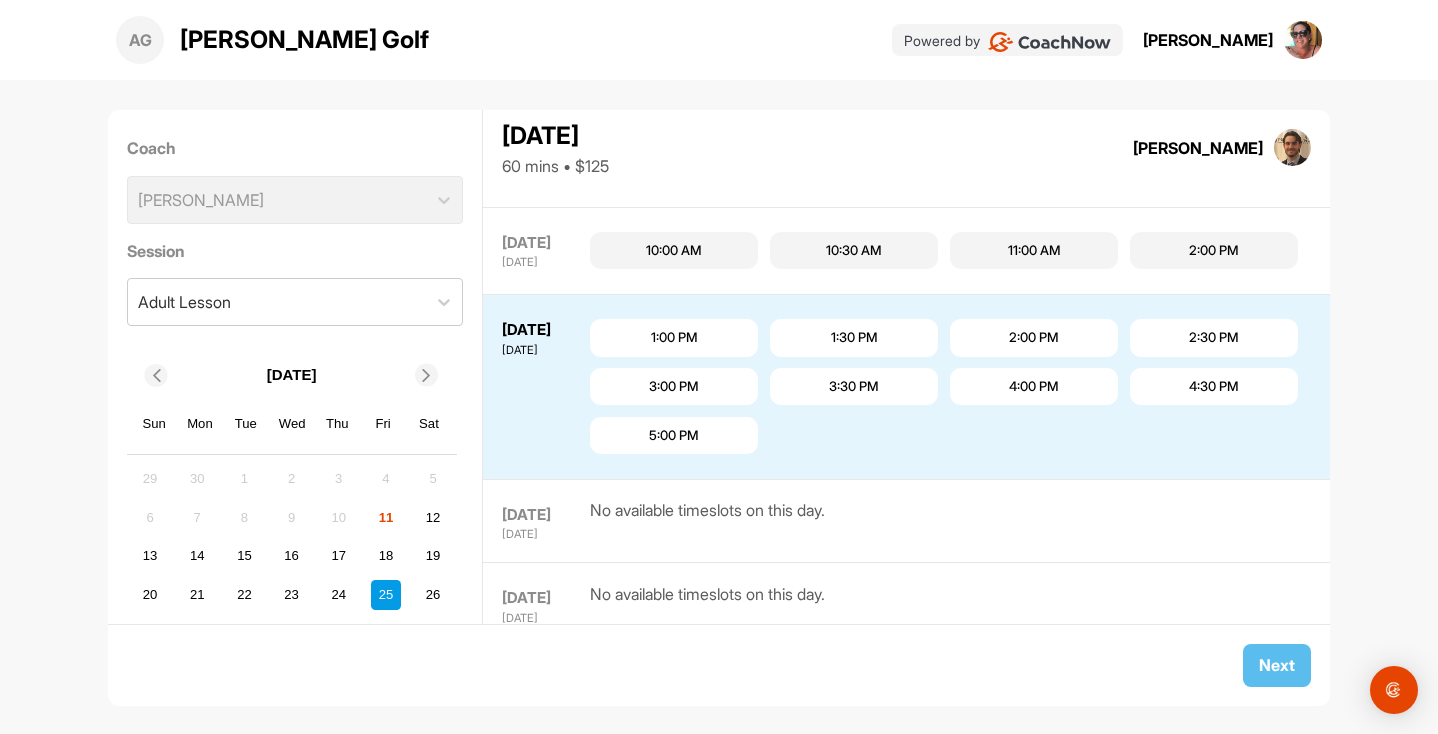 scroll, scrollTop: 1193, scrollLeft: 0, axis: vertical 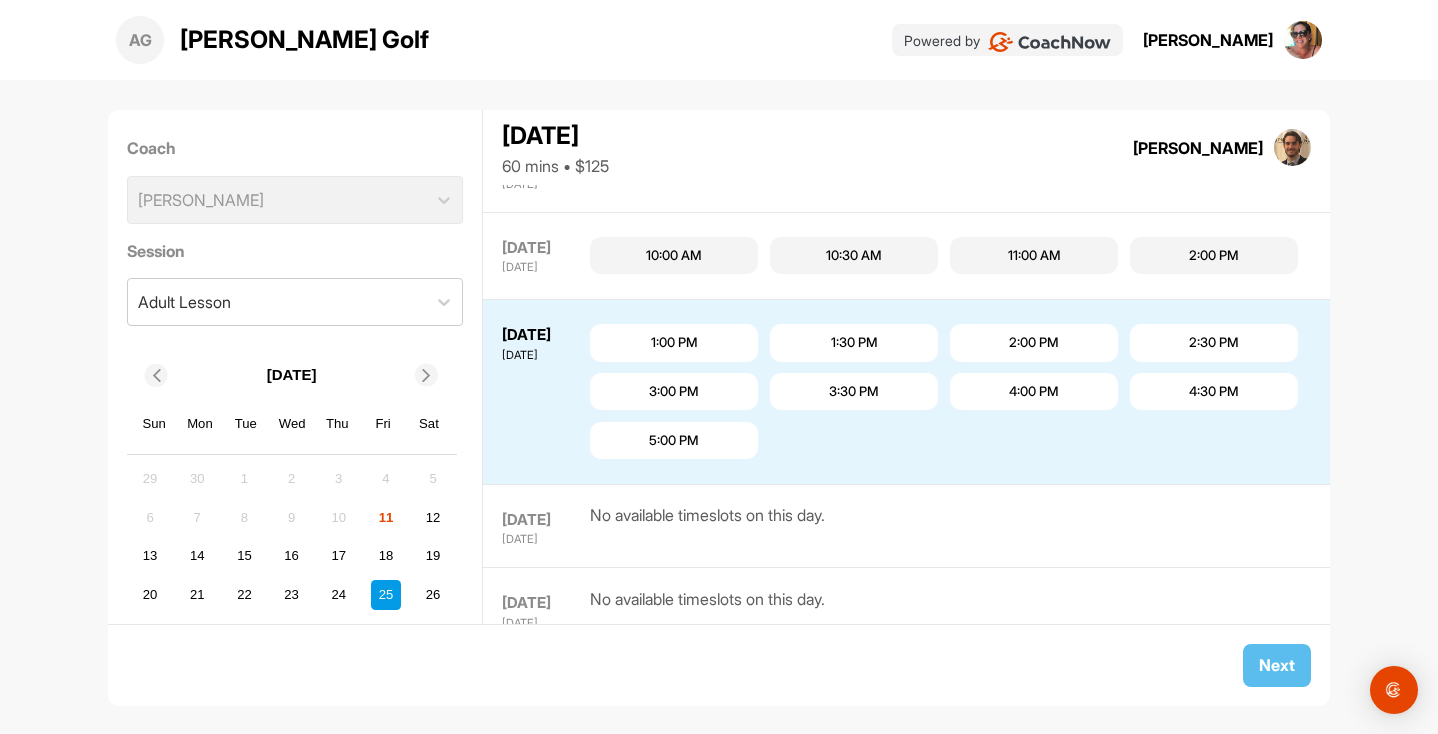 click at bounding box center [427, 375] 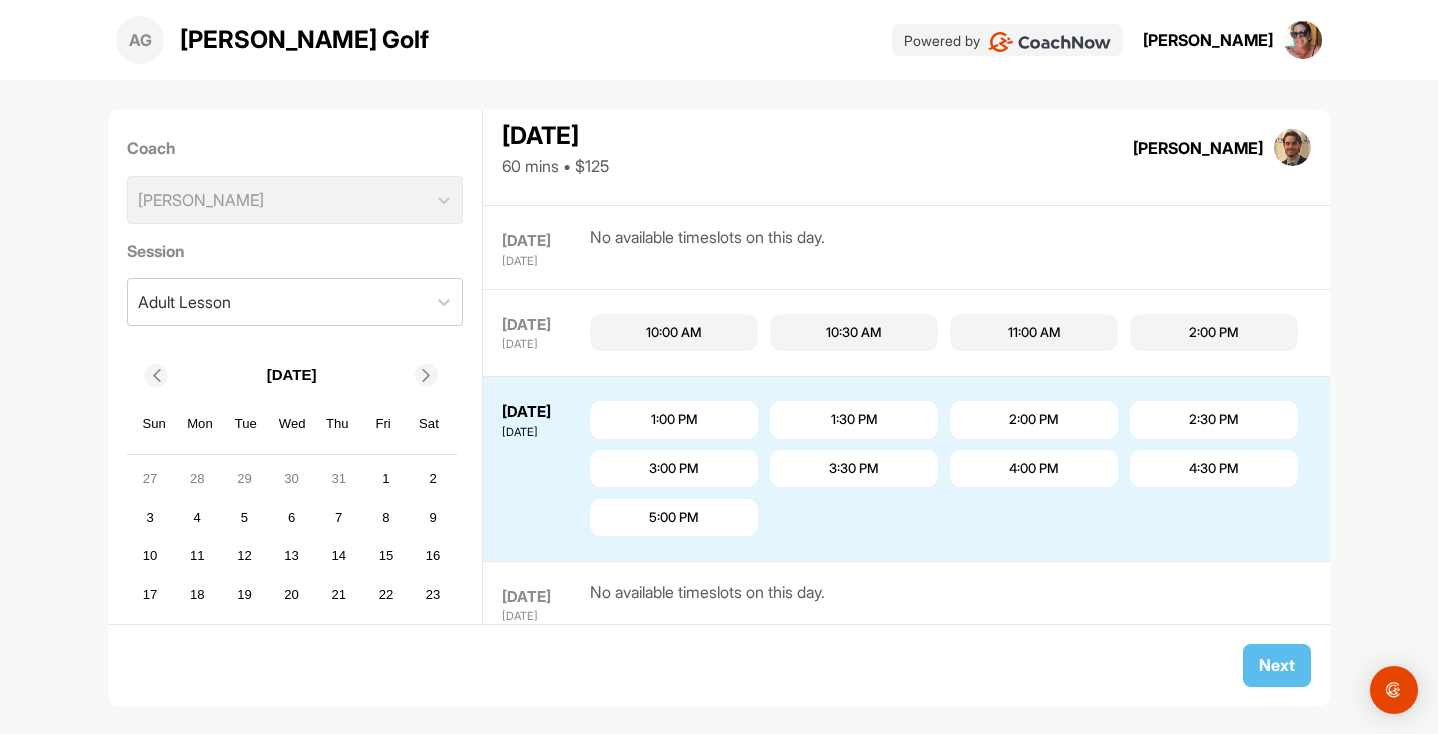 scroll, scrollTop: 1113, scrollLeft: 0, axis: vertical 